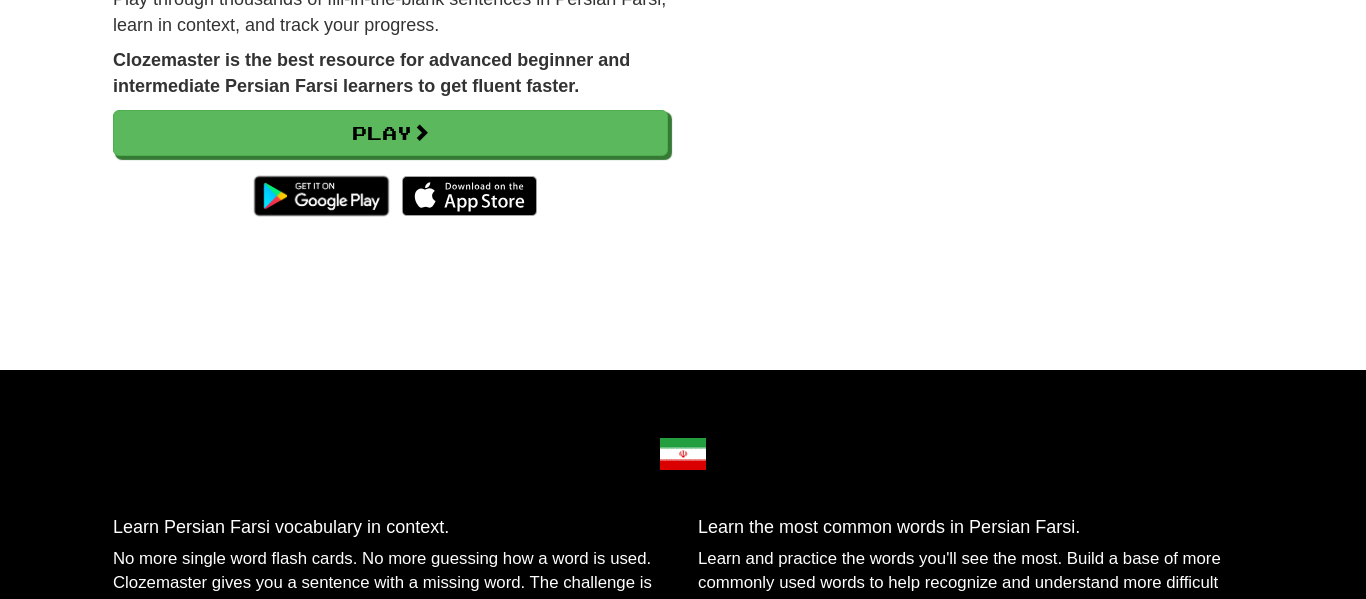 scroll, scrollTop: 0, scrollLeft: 0, axis: both 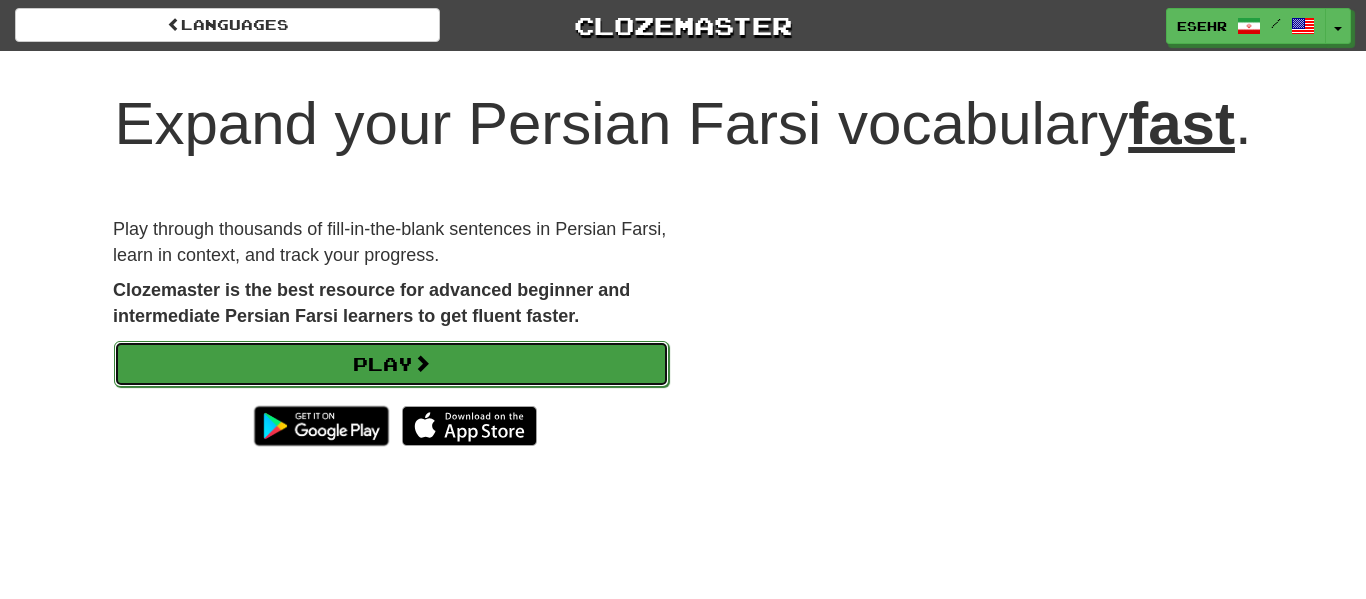 click on "Play" at bounding box center [391, 364] 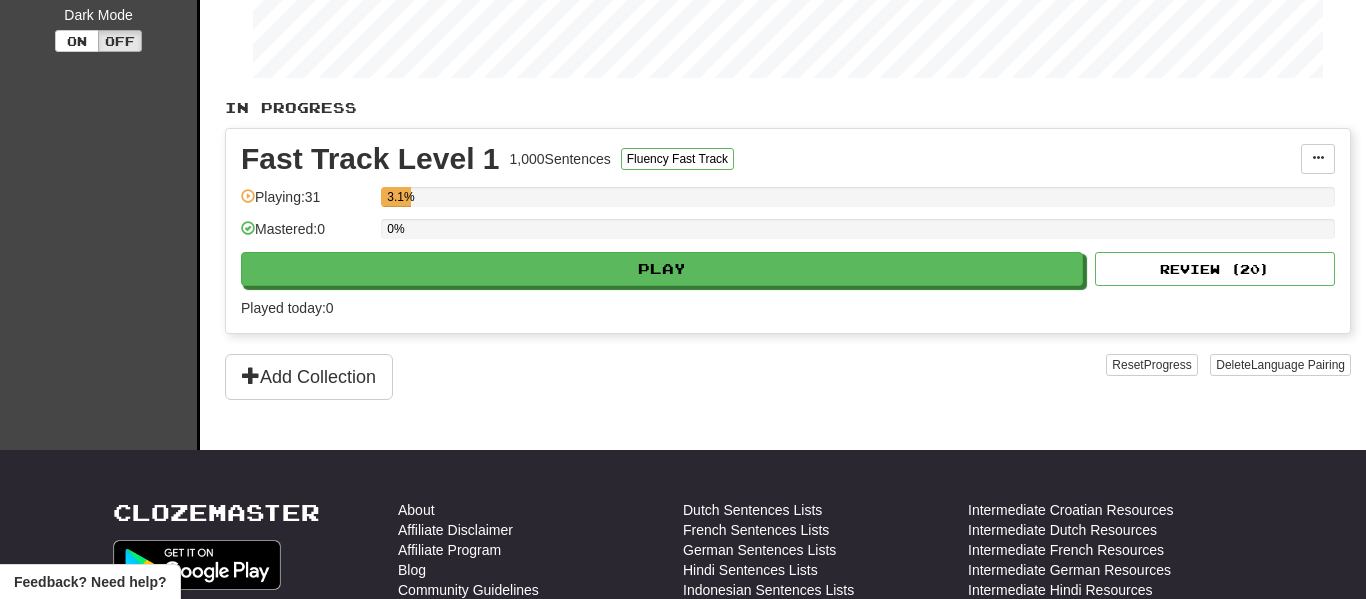 scroll, scrollTop: 394, scrollLeft: 0, axis: vertical 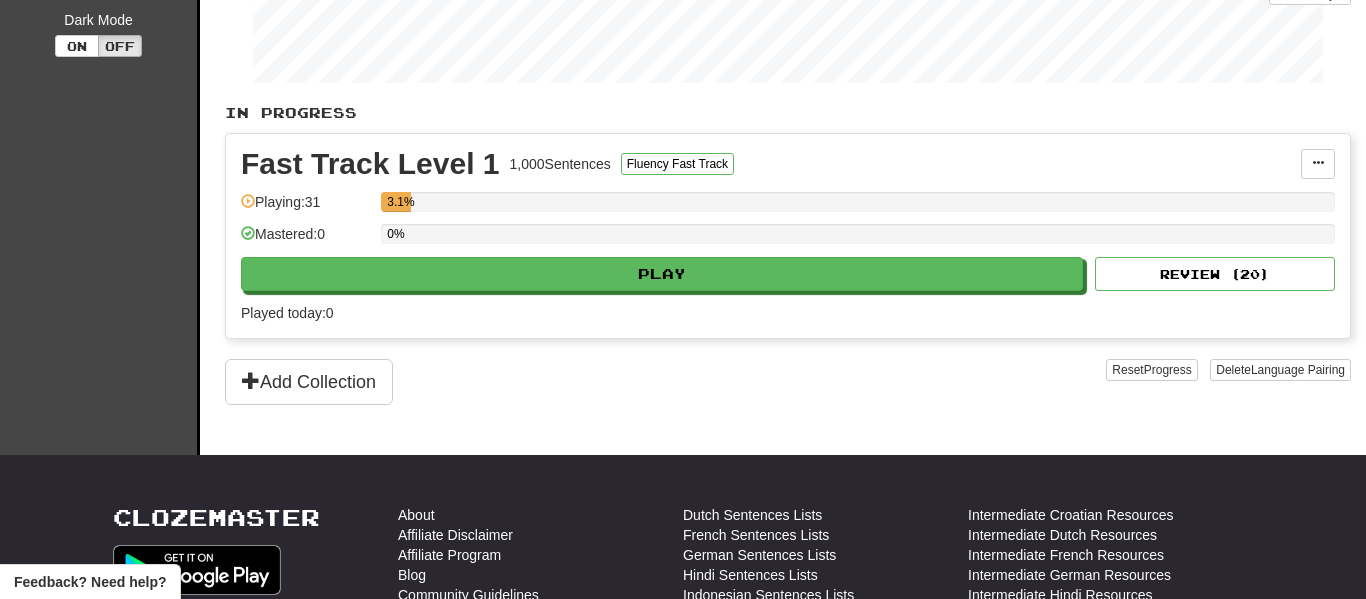 click on "Fast Track Level 1 1,000  Sentences Fluency Fast Track Manage Sentences Unpin from Dashboard  Playing:  31 3.1%  Mastered:  0 0% Play Review ( 20 ) Played today:  0" at bounding box center [788, 236] 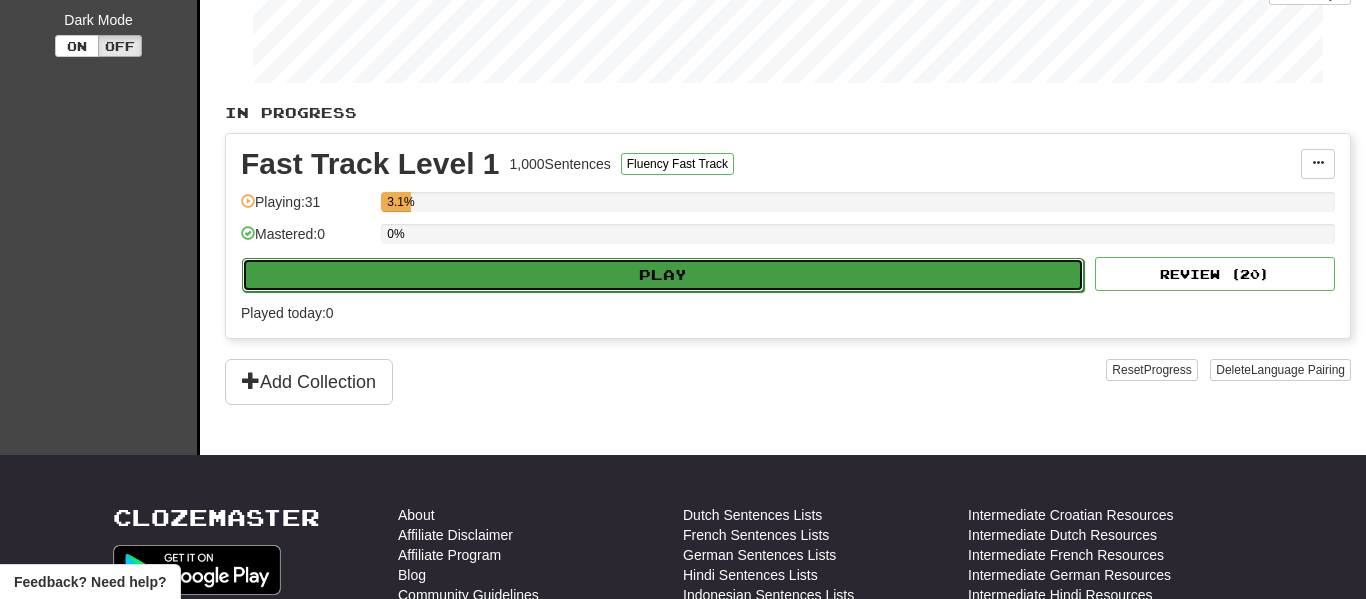 click on "Play" at bounding box center (663, 275) 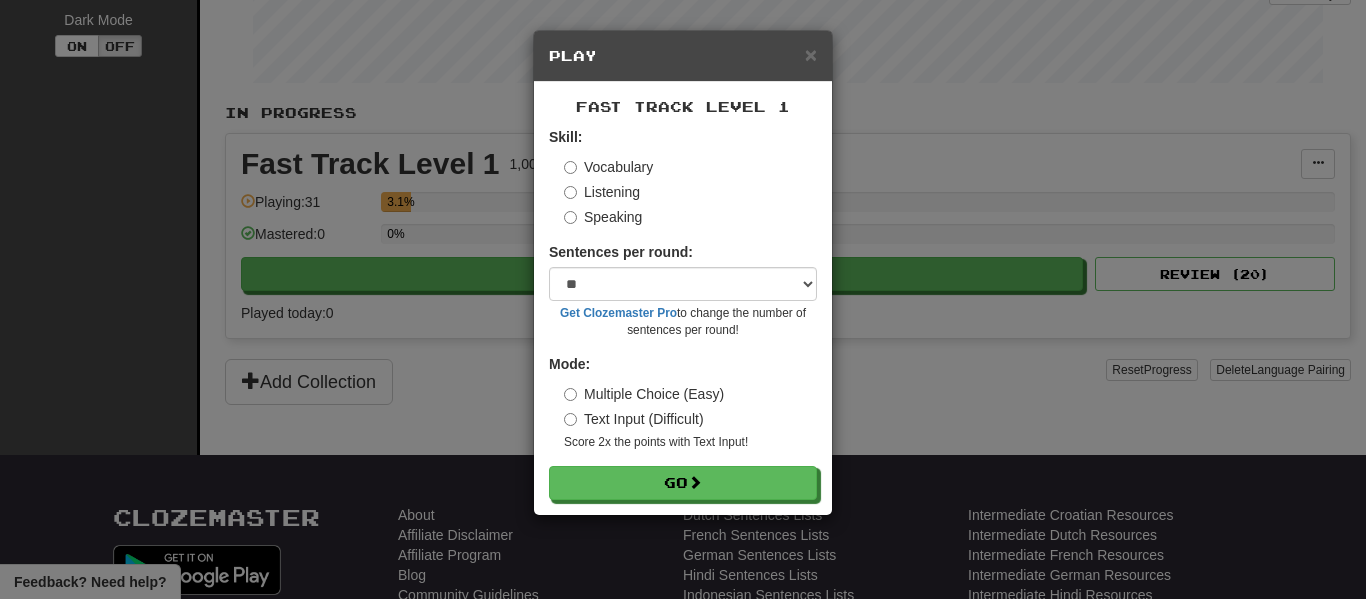 scroll, scrollTop: 87, scrollLeft: 0, axis: vertical 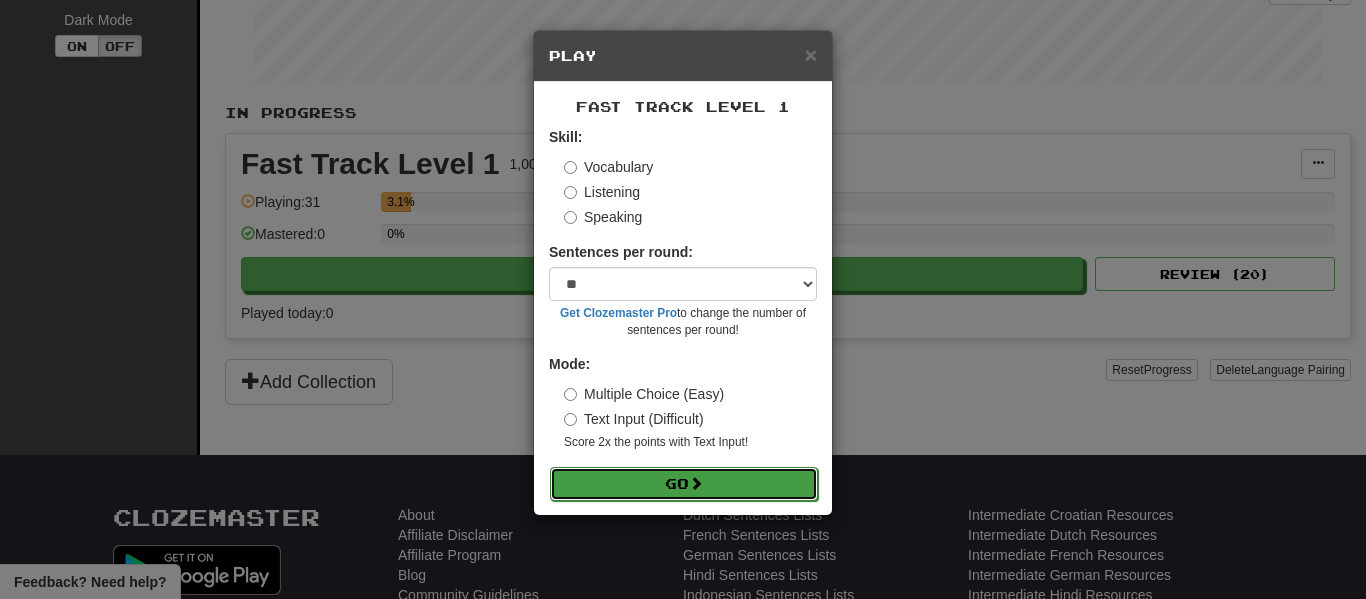 click on "Go" at bounding box center (684, 484) 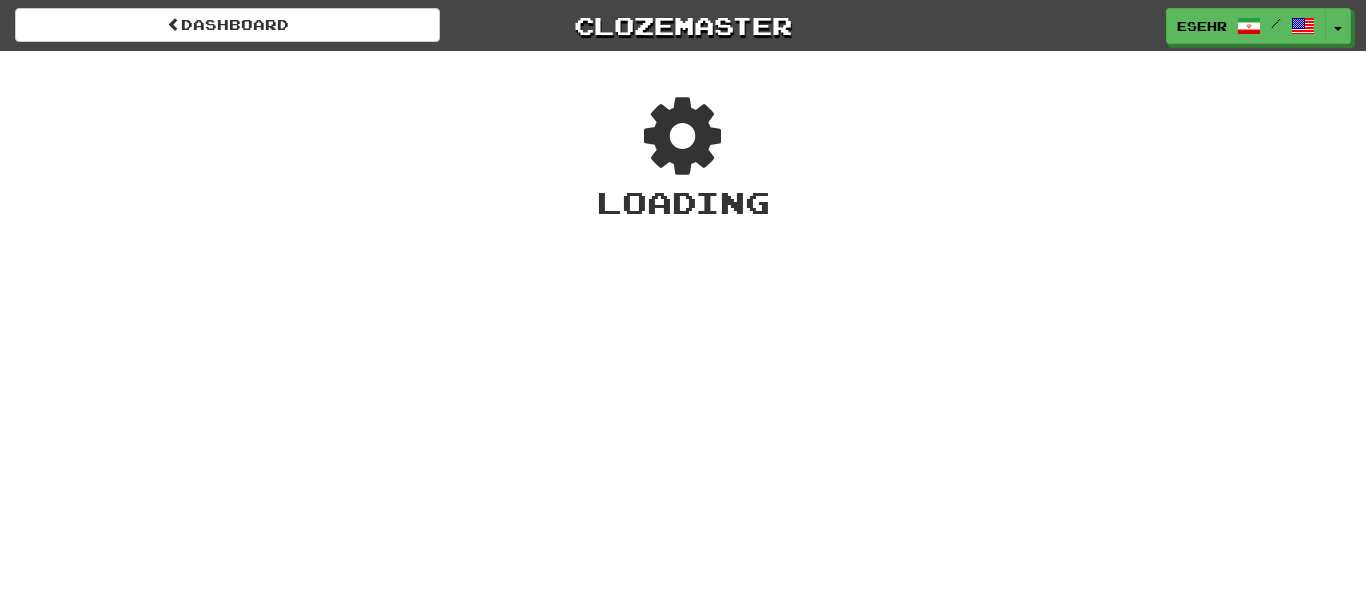 scroll, scrollTop: 0, scrollLeft: 0, axis: both 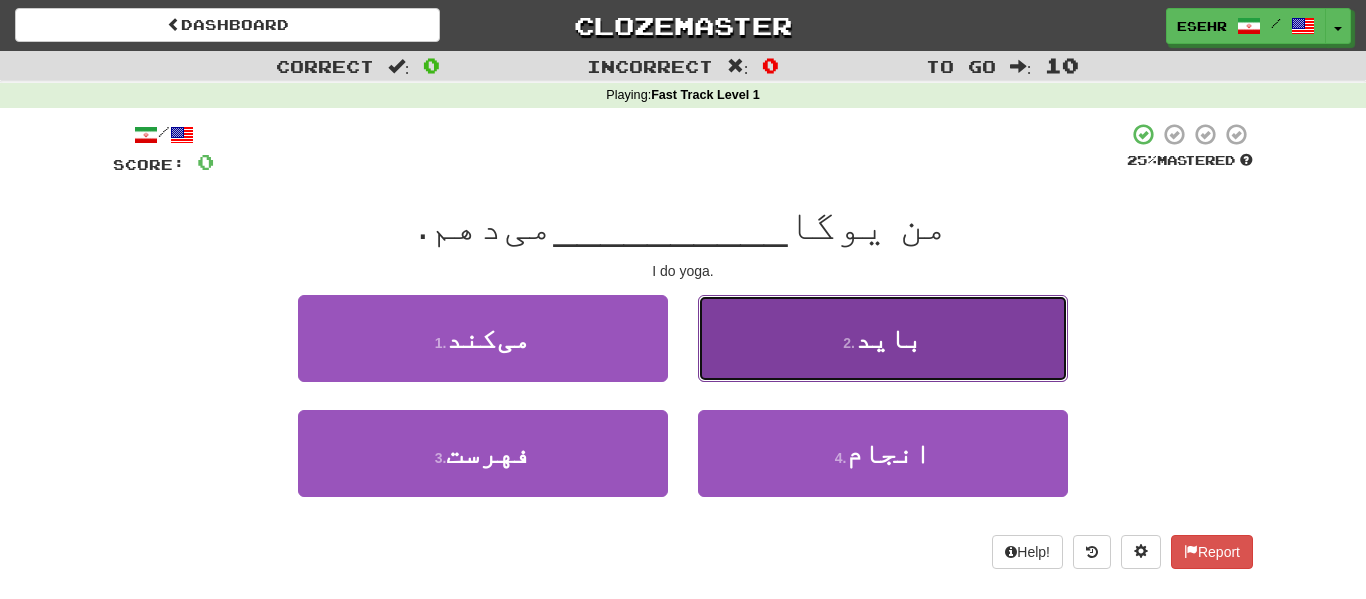 click on "2 ." at bounding box center (849, 343) 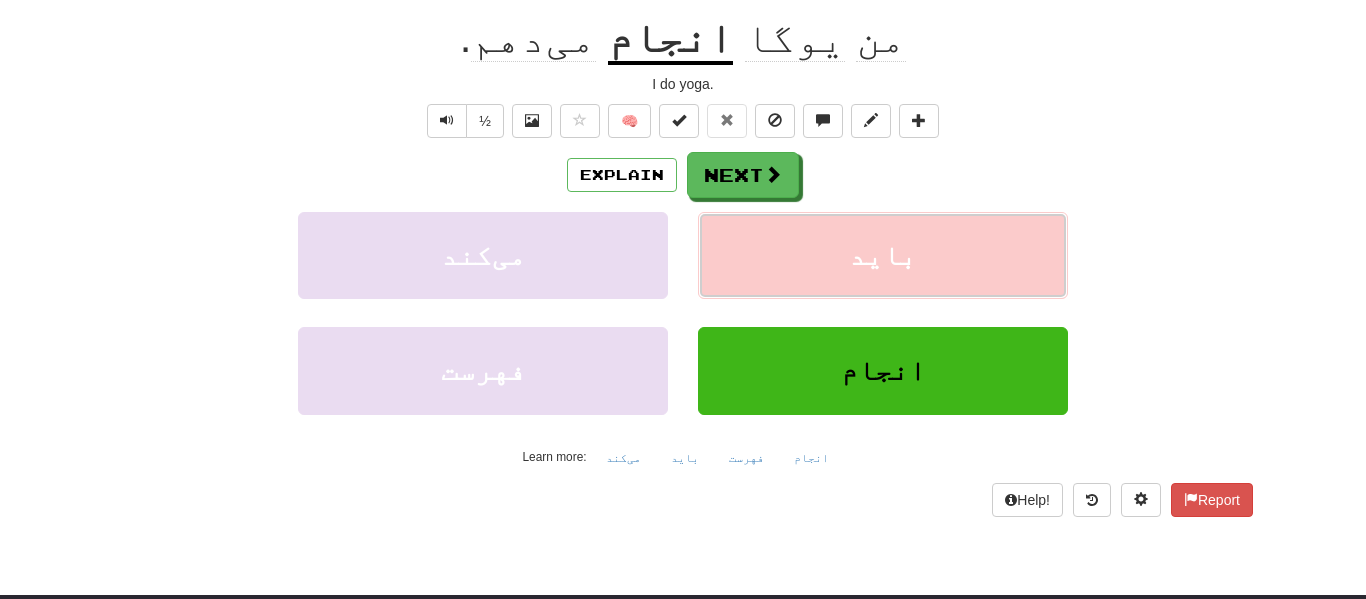 scroll, scrollTop: 198, scrollLeft: 0, axis: vertical 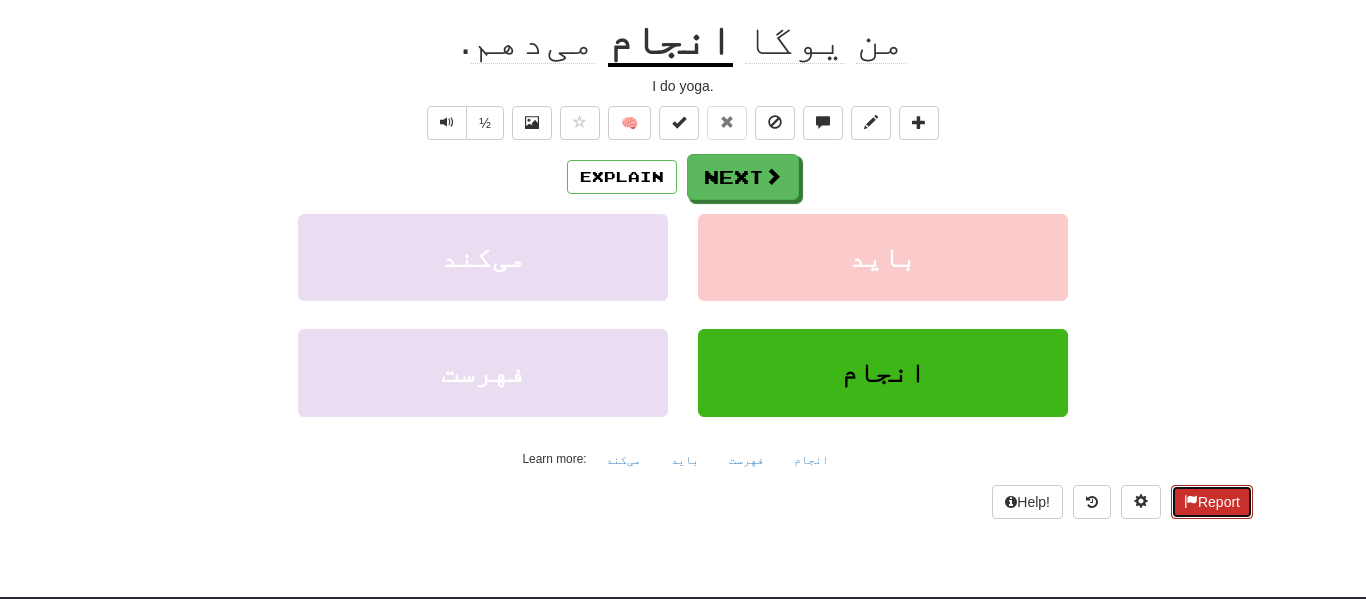 click on "Report" at bounding box center [1212, 502] 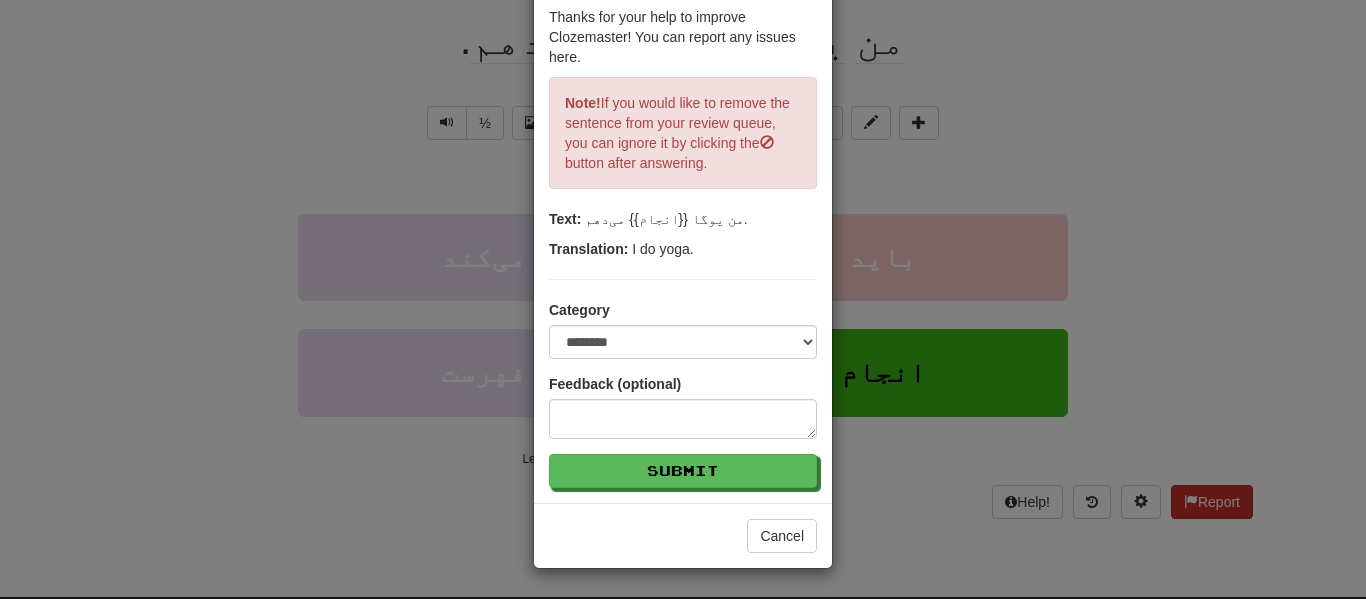 scroll, scrollTop: 102, scrollLeft: 0, axis: vertical 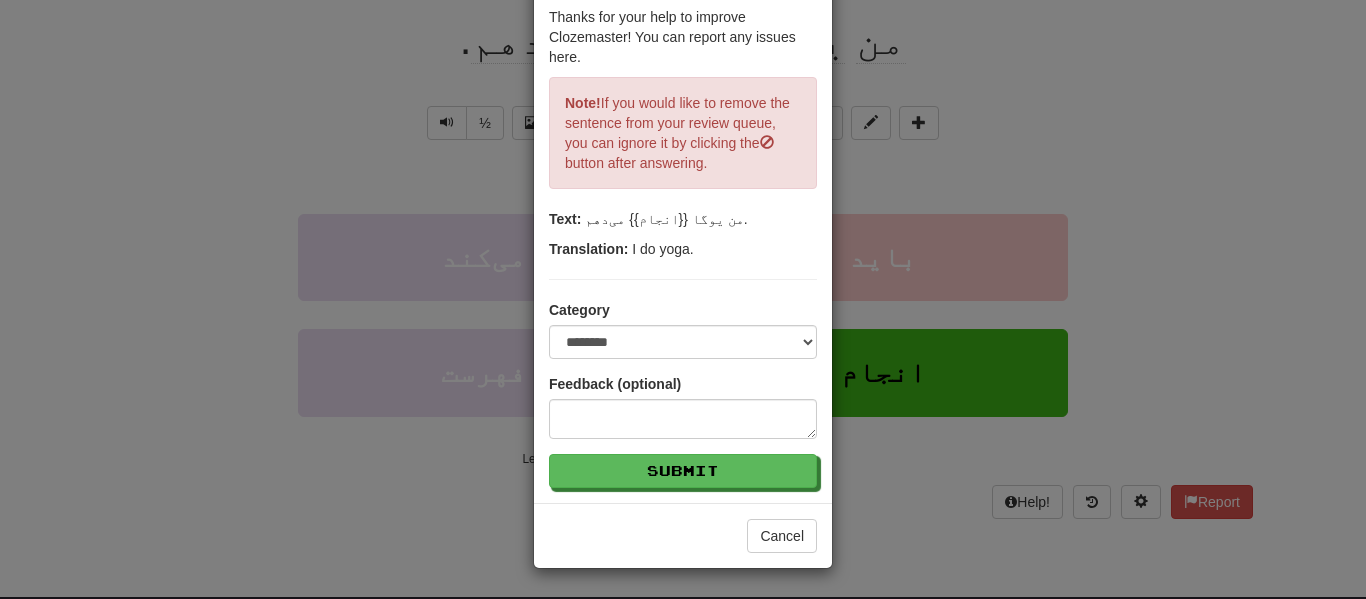 click on "**********" at bounding box center [683, 299] 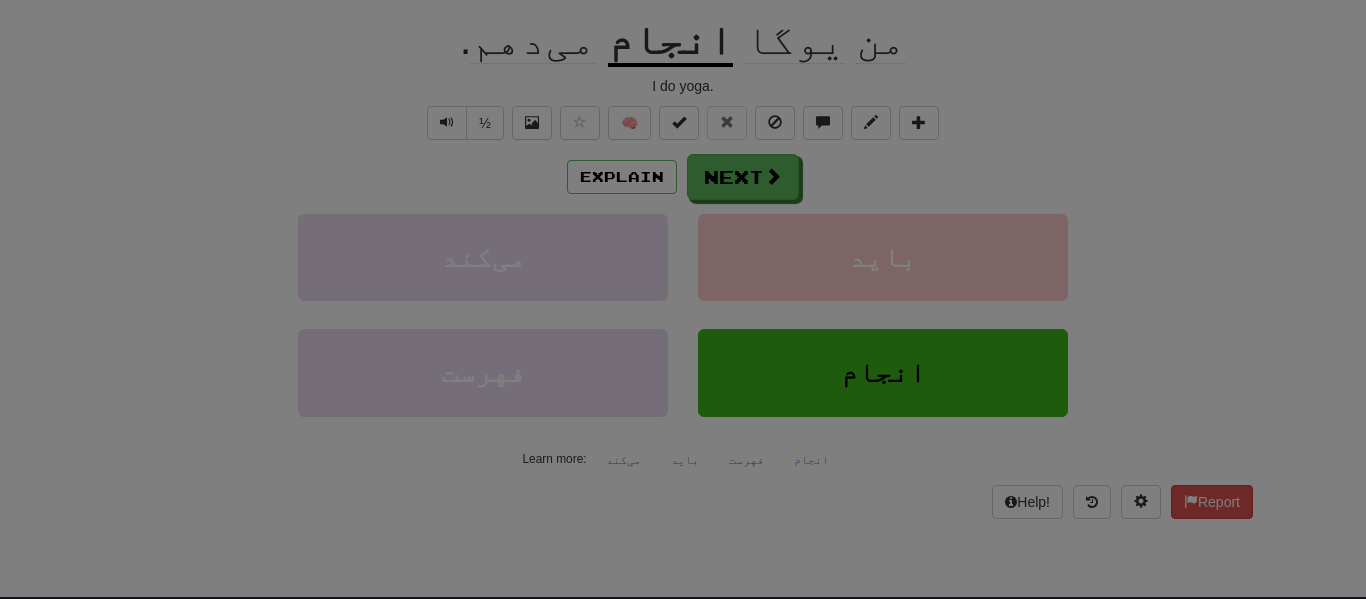 click at bounding box center [683, 299] 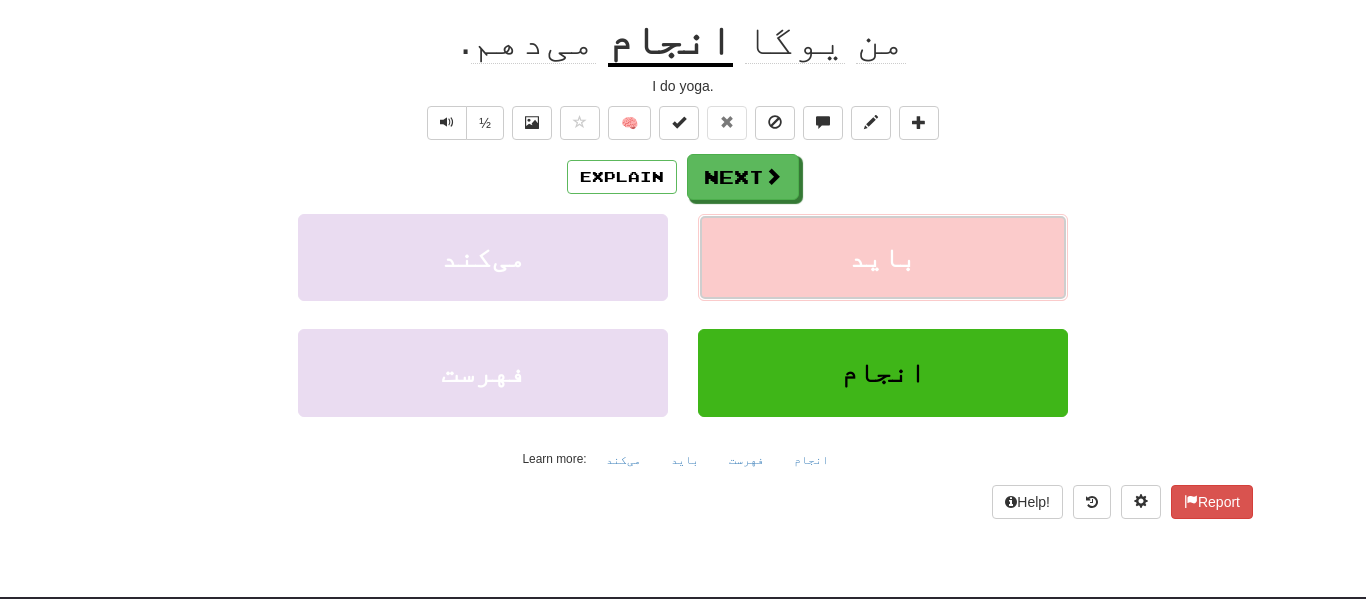 click on "باید" at bounding box center [883, 257] 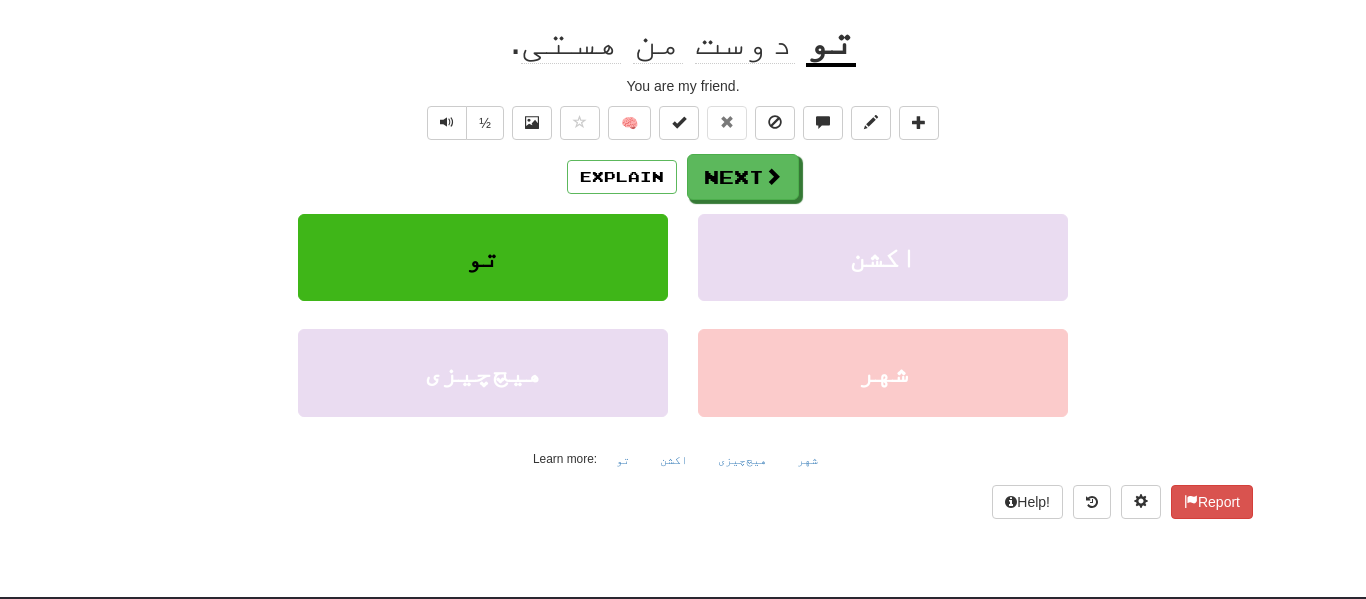 scroll, scrollTop: 221, scrollLeft: 0, axis: vertical 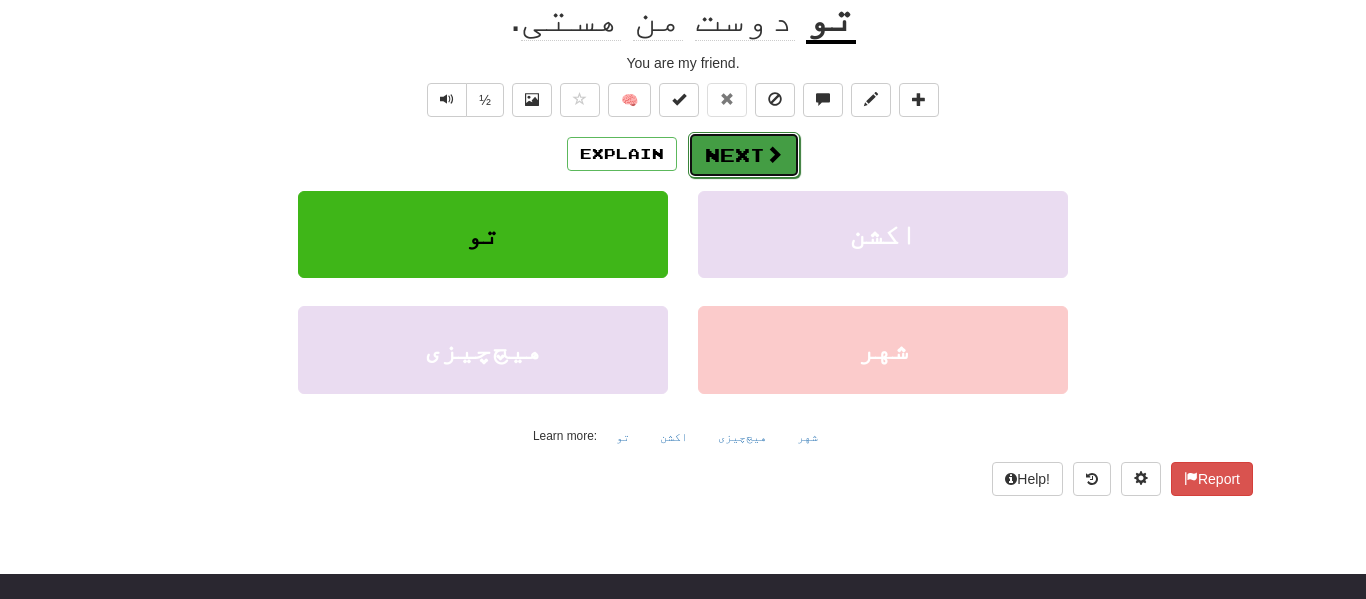 click on "Next" at bounding box center (744, 155) 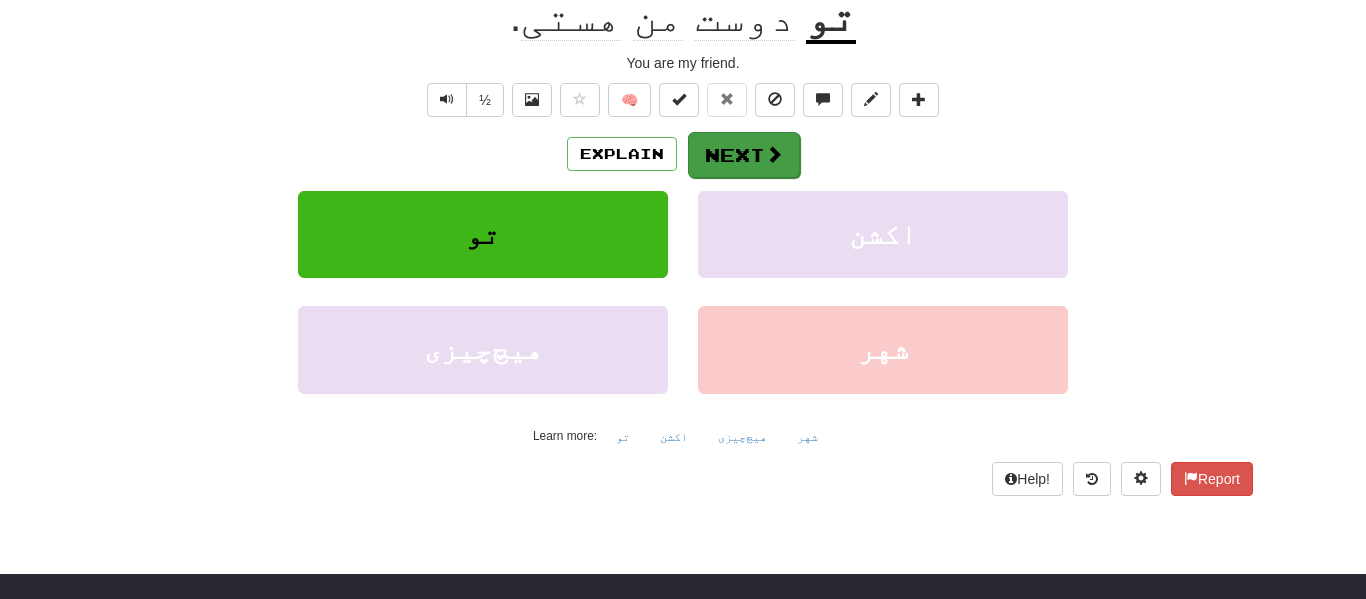 scroll, scrollTop: 198, scrollLeft: 0, axis: vertical 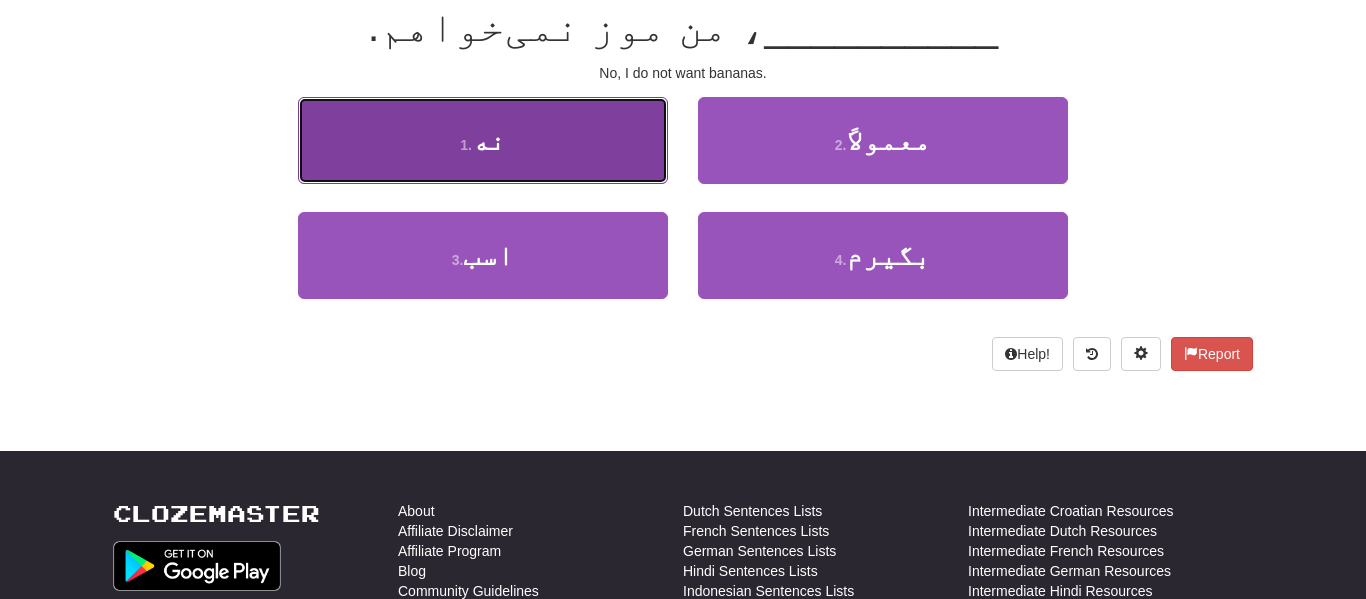click on "1 .  نه" at bounding box center [483, 140] 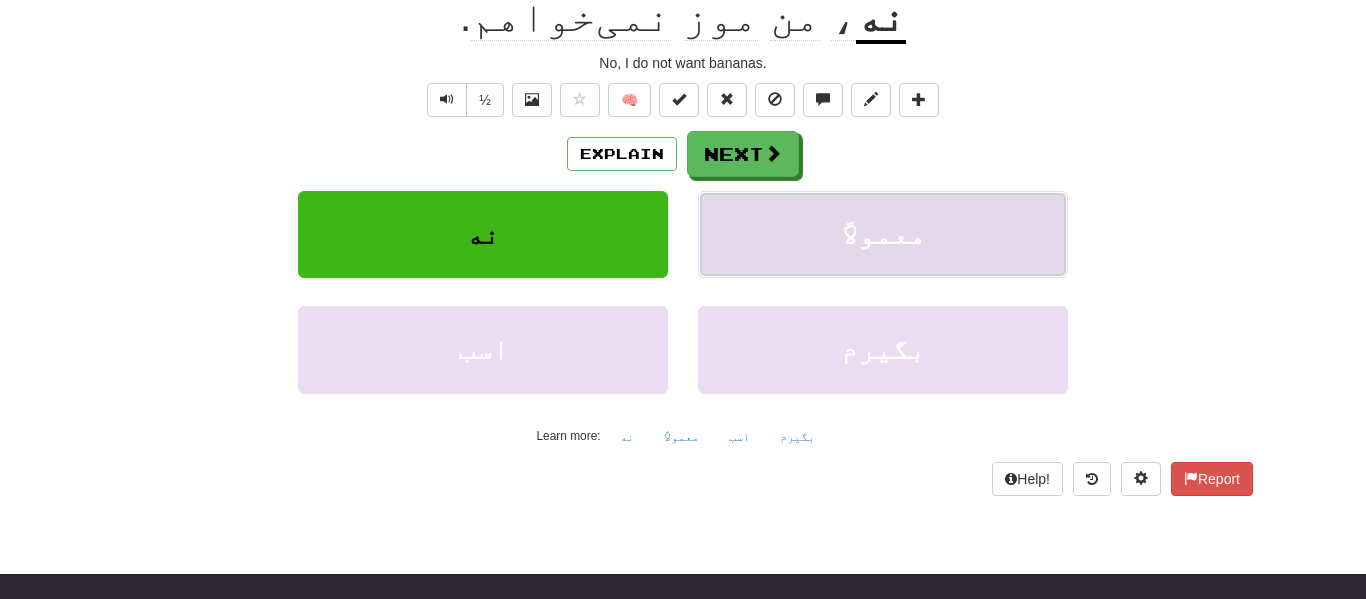 click on "معمولاً" at bounding box center (883, 234) 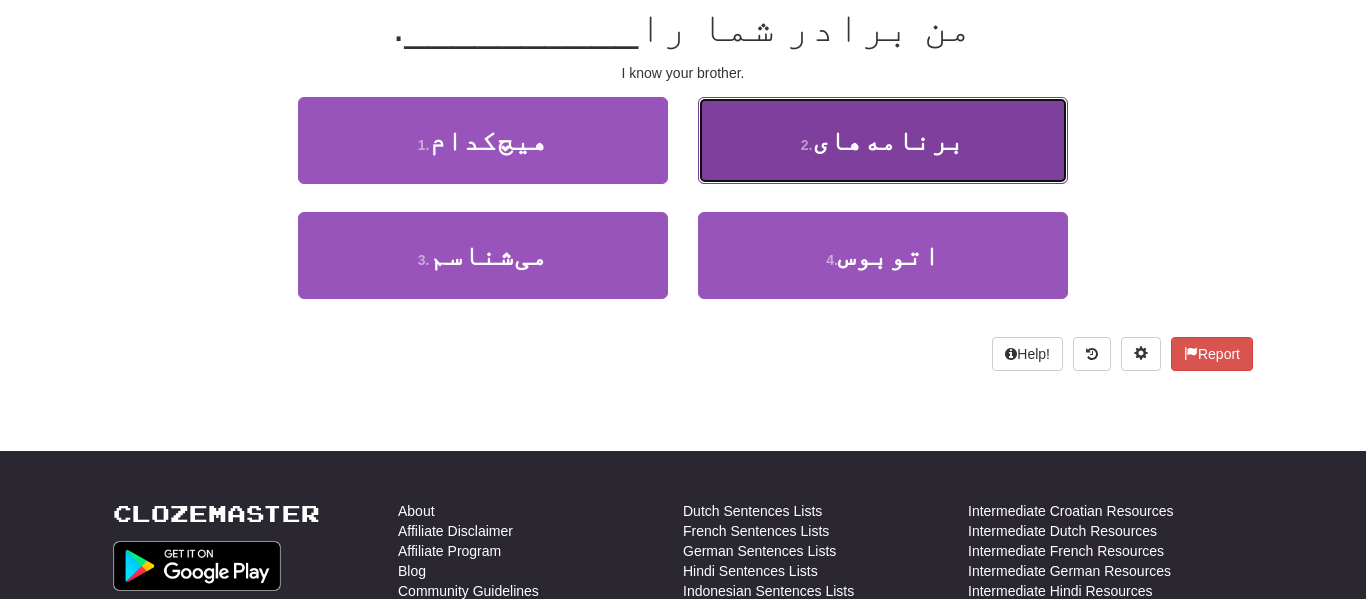 click on "2 .  برنامه‌های" at bounding box center (883, 140) 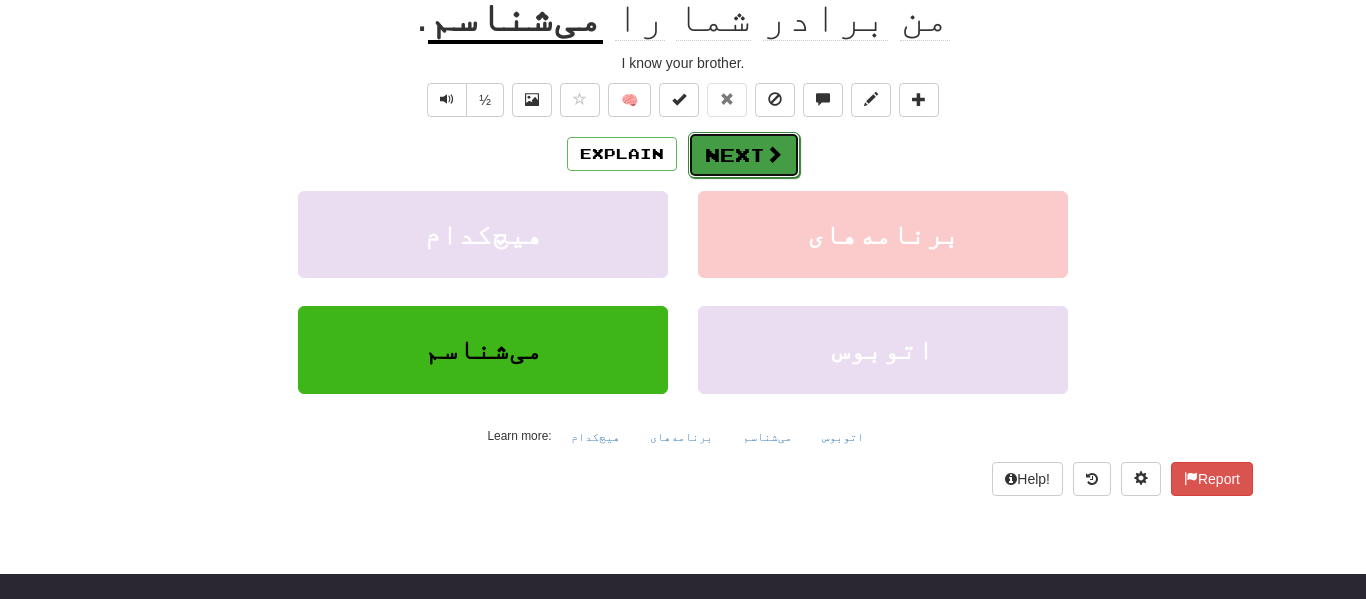 click on "Next" at bounding box center (744, 155) 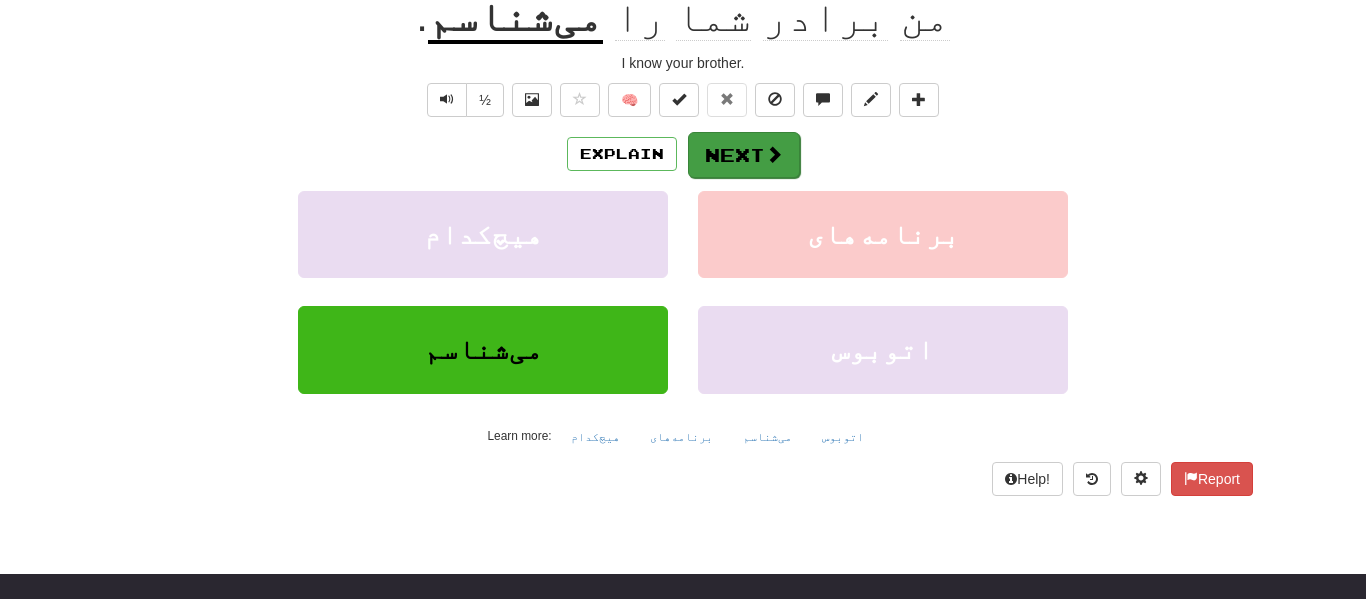 scroll, scrollTop: 198, scrollLeft: 0, axis: vertical 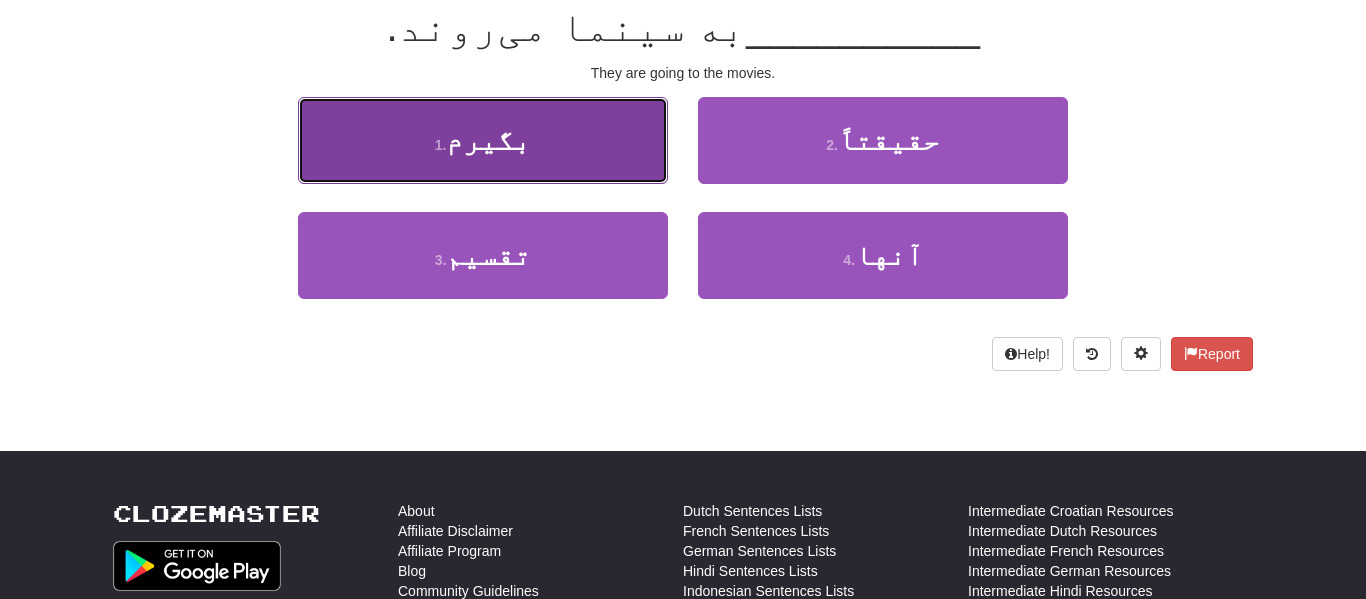 click on "1 .  بگیرم" at bounding box center [483, 140] 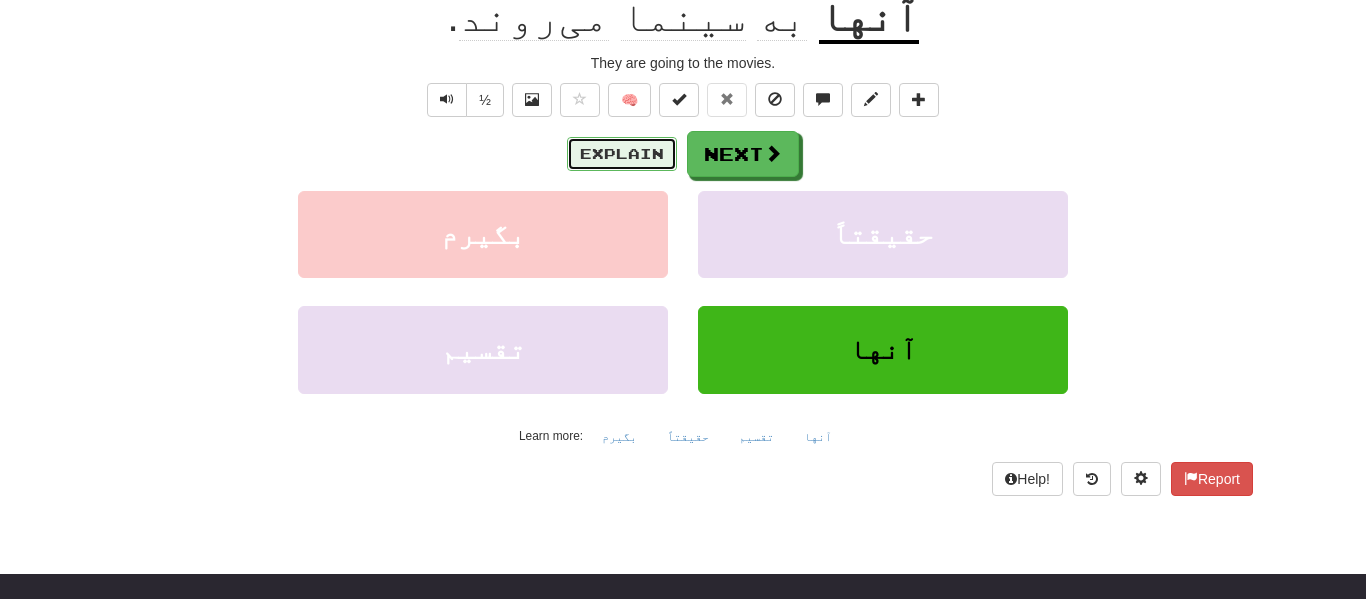 click on "Explain" at bounding box center [622, 154] 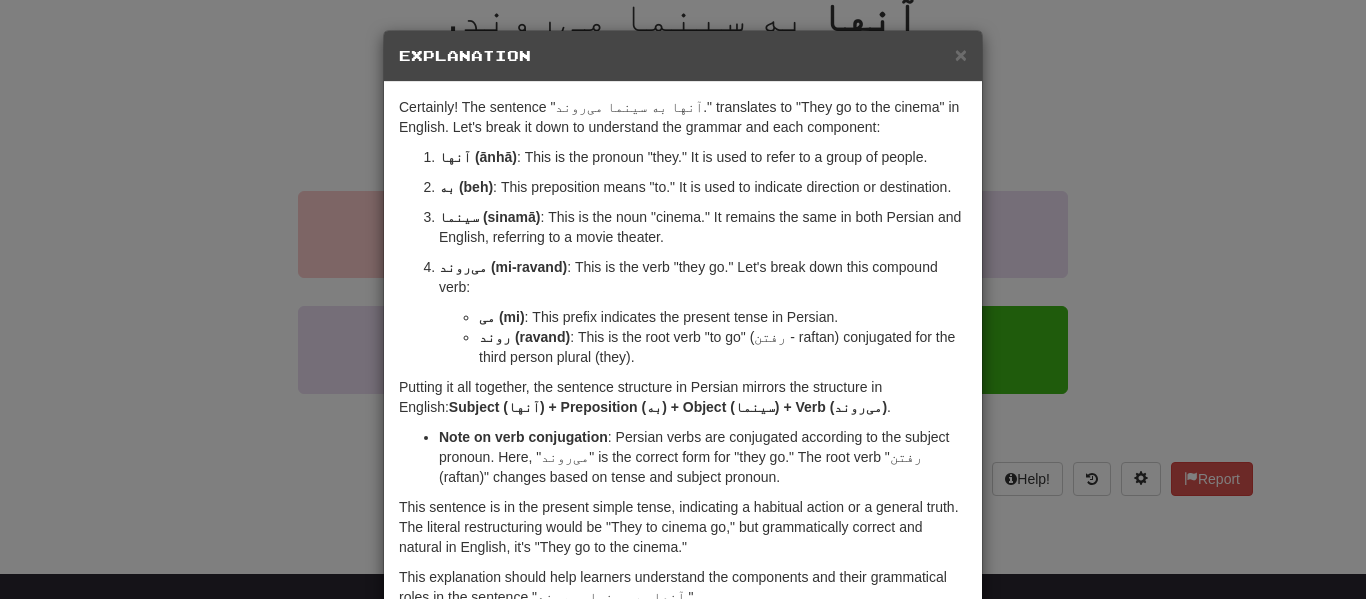 click on "× Explanation Certainly! The sentence "آنها به سینما می‌روند." translates to "They go to the cinema" in English. Let's break it down to understand the grammar and each component:
آنها (ānhā) : This is the pronoun "they." It is used to refer to a group of people.
به (beh) : This preposition means "to." It is used to indicate direction or destination.
سینما (sinamā) : This is the noun "cinema." It remains the same in both Persian and English, referring to a movie theater.
می‌روند (mi-ravand) : This is the verb "they go." Let's break down this compound verb:
می (mi) : This prefix indicates the present tense in Persian.
روند (ravand) : This is the root verb "to go" (رفتن - raftan) conjugated for the third person plural (they).
Putting it all together, the sentence structure in Persian mirrors the structure in English:  Subject (آنها) + Preposition (به) + Object (سینما) + Verb (می‌روند) .
! Close" at bounding box center [683, 299] 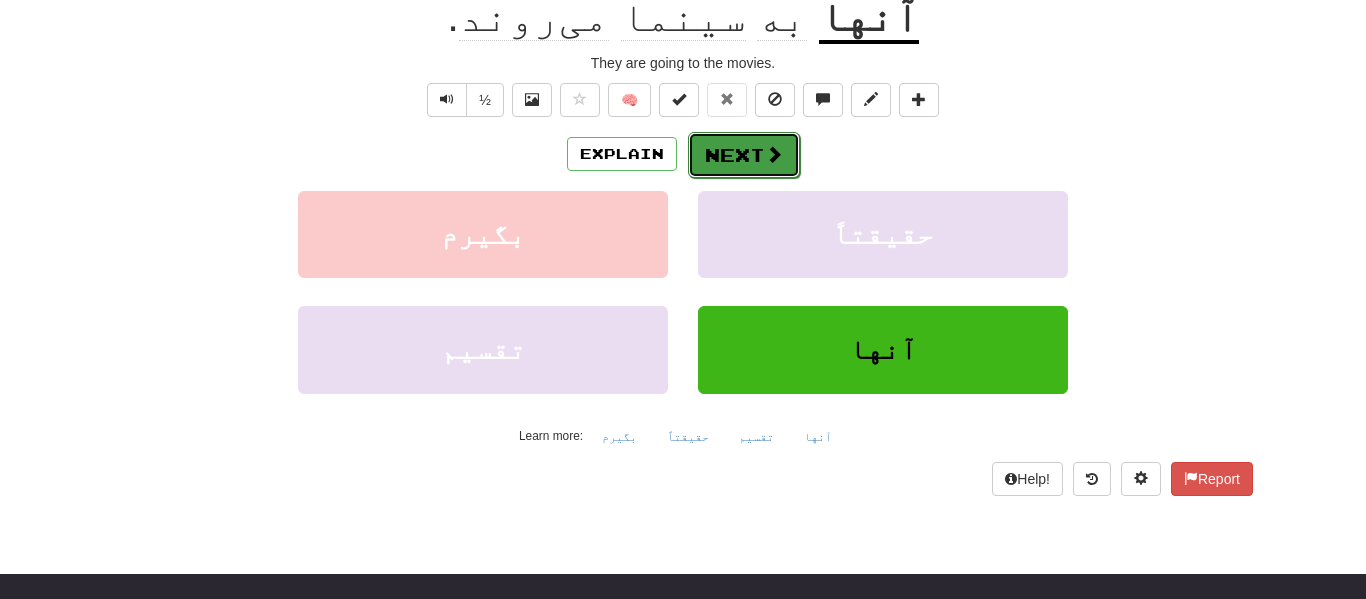 click on "Next" at bounding box center (744, 155) 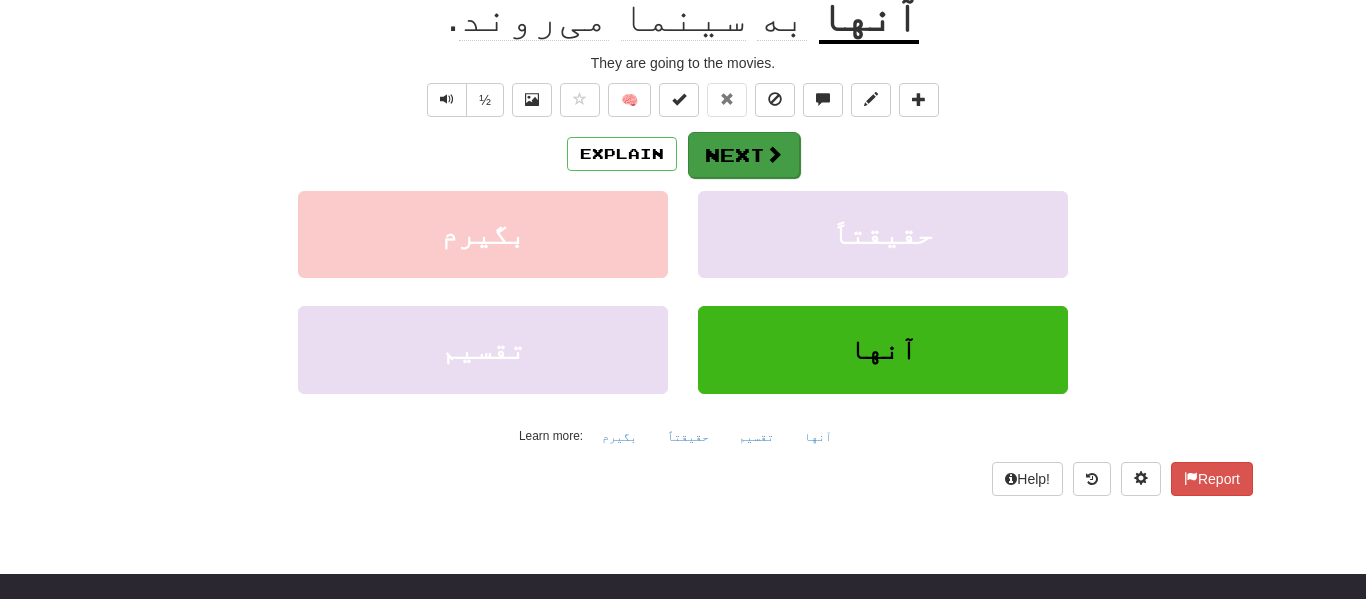 scroll, scrollTop: 198, scrollLeft: 0, axis: vertical 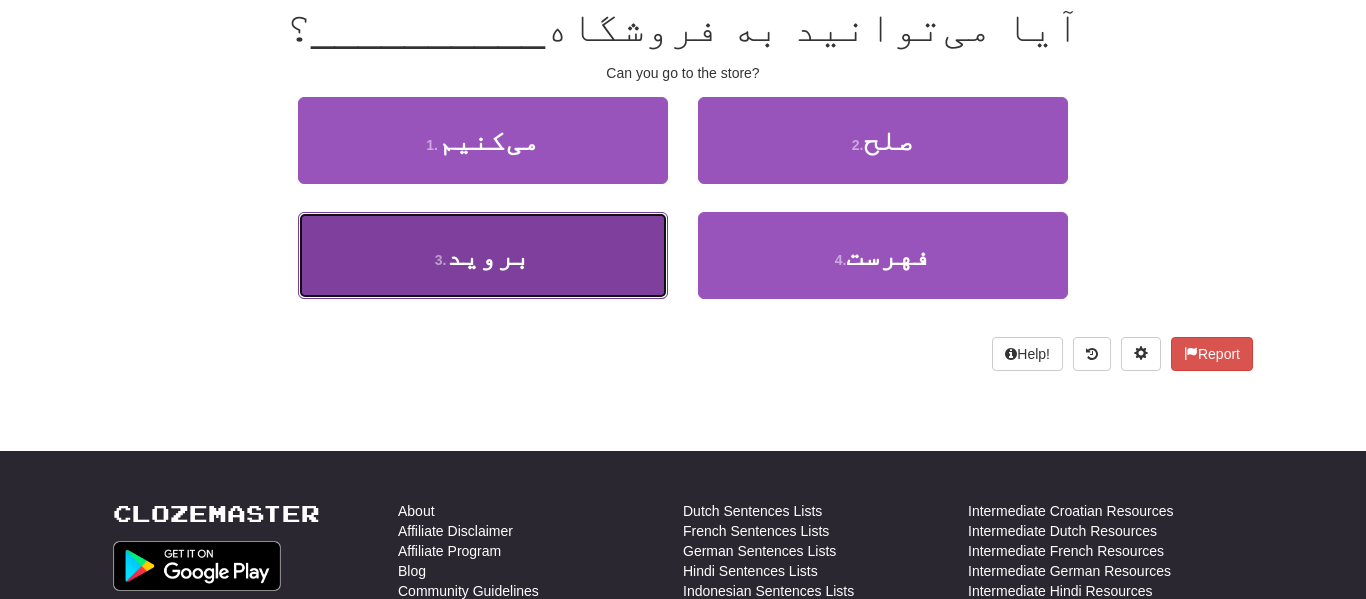 click on "3 .  بروید" at bounding box center [483, 255] 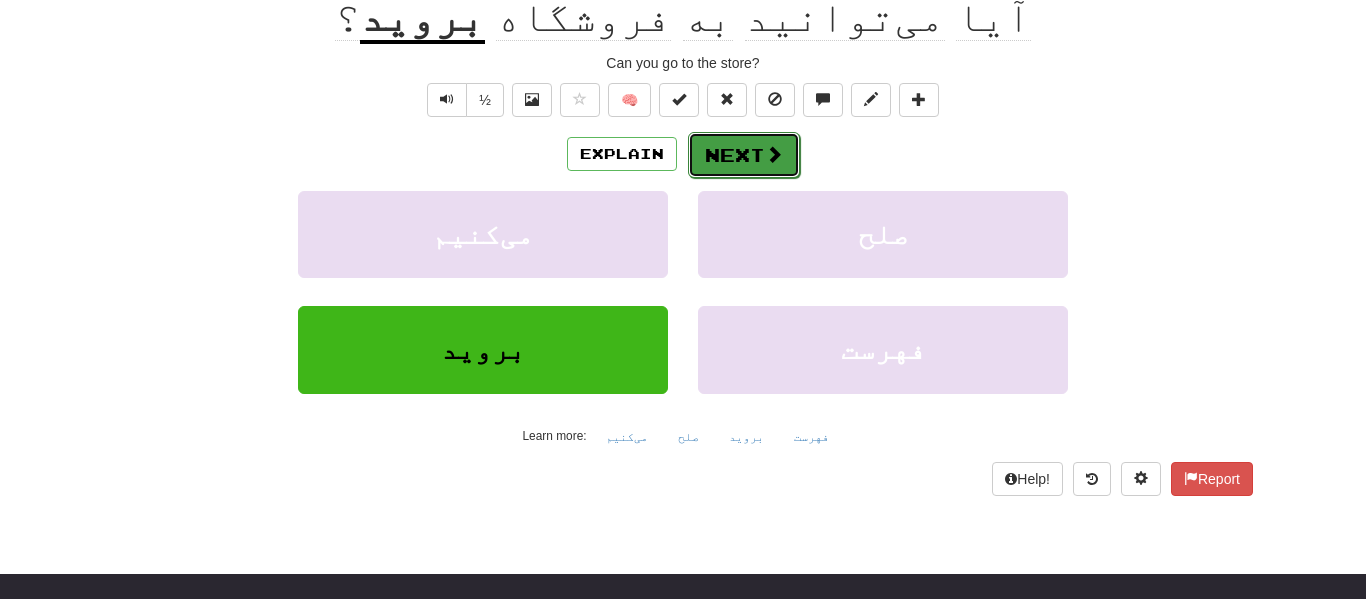 click on "Next" at bounding box center (744, 155) 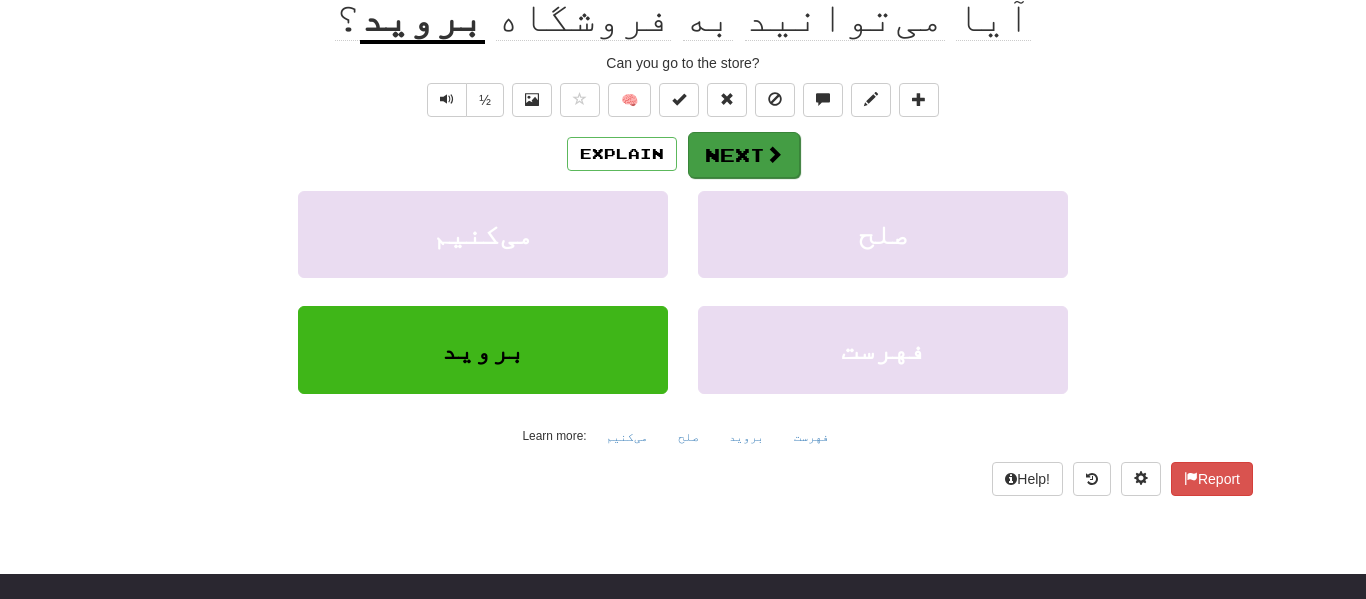 scroll, scrollTop: 198, scrollLeft: 0, axis: vertical 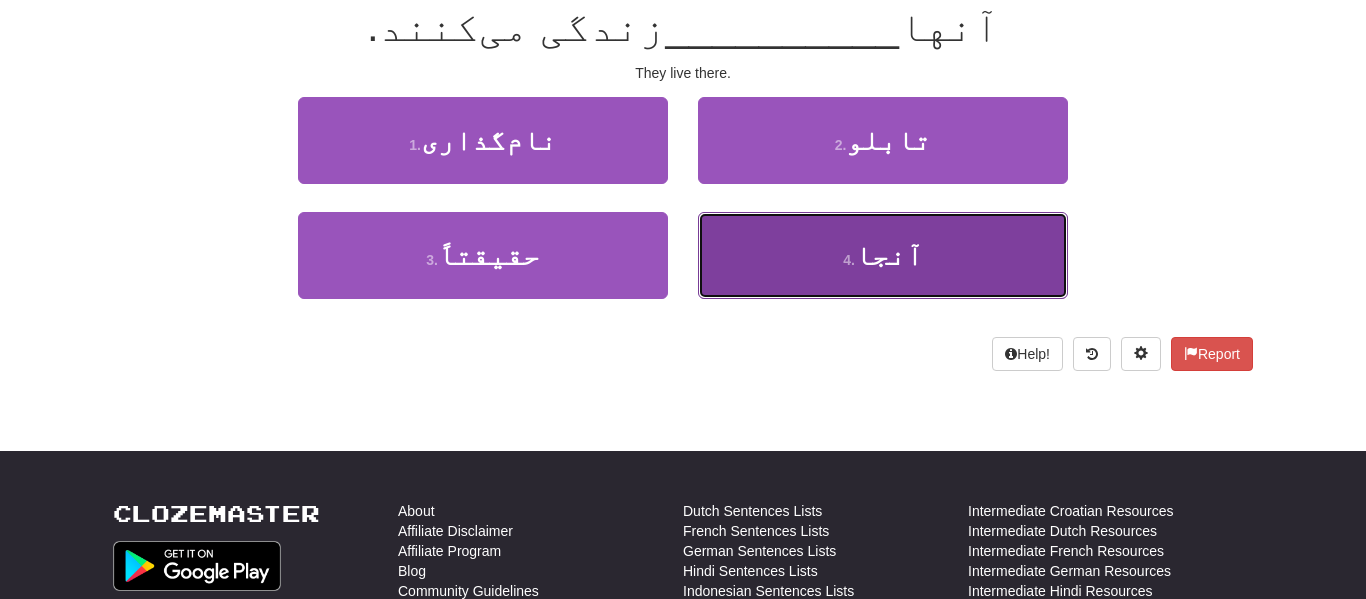 click on "آنجا" at bounding box center (889, 255) 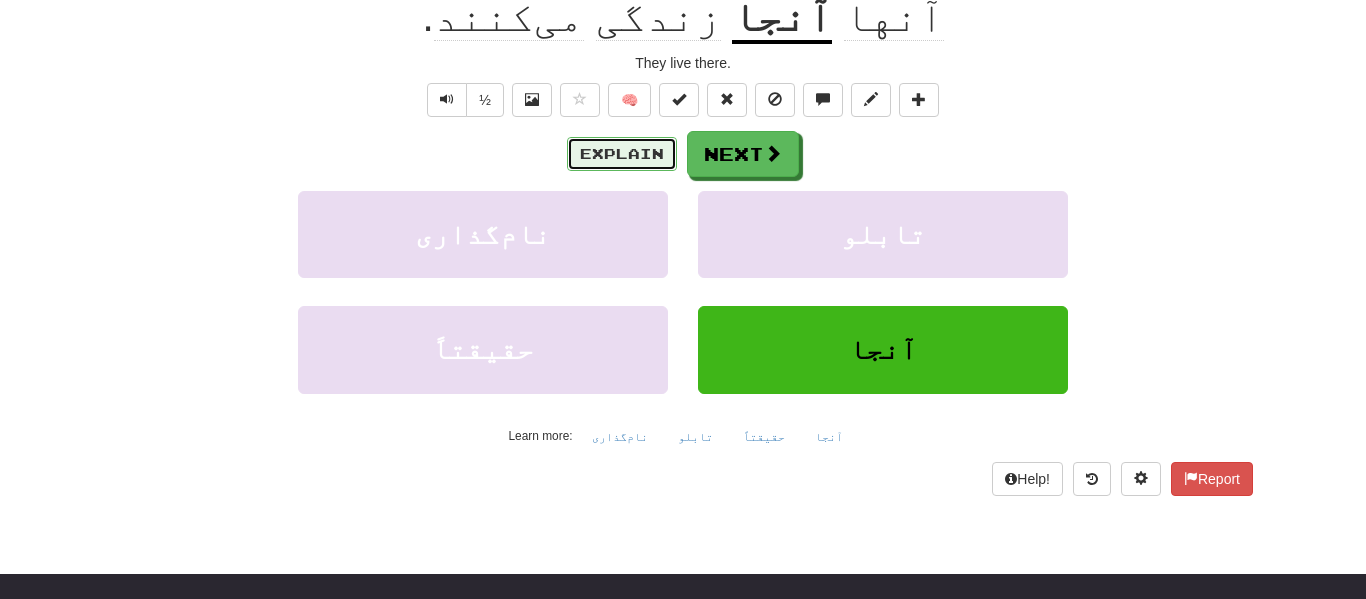 click on "Explain" at bounding box center (622, 154) 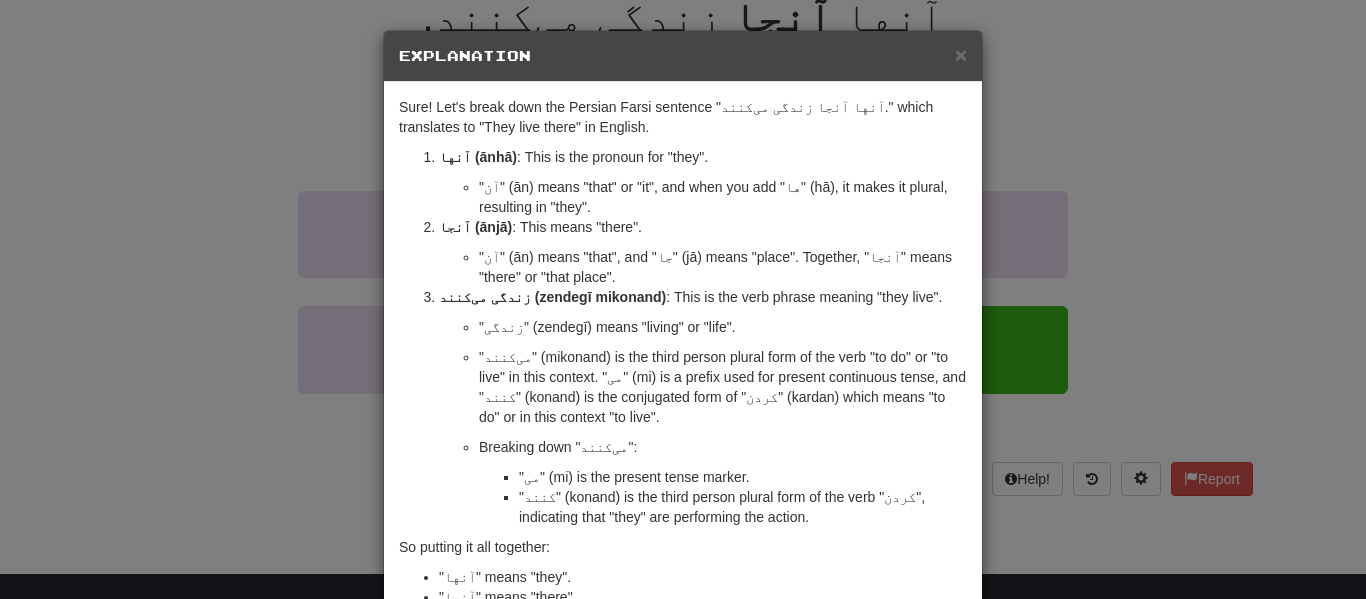 scroll, scrollTop: 3, scrollLeft: 0, axis: vertical 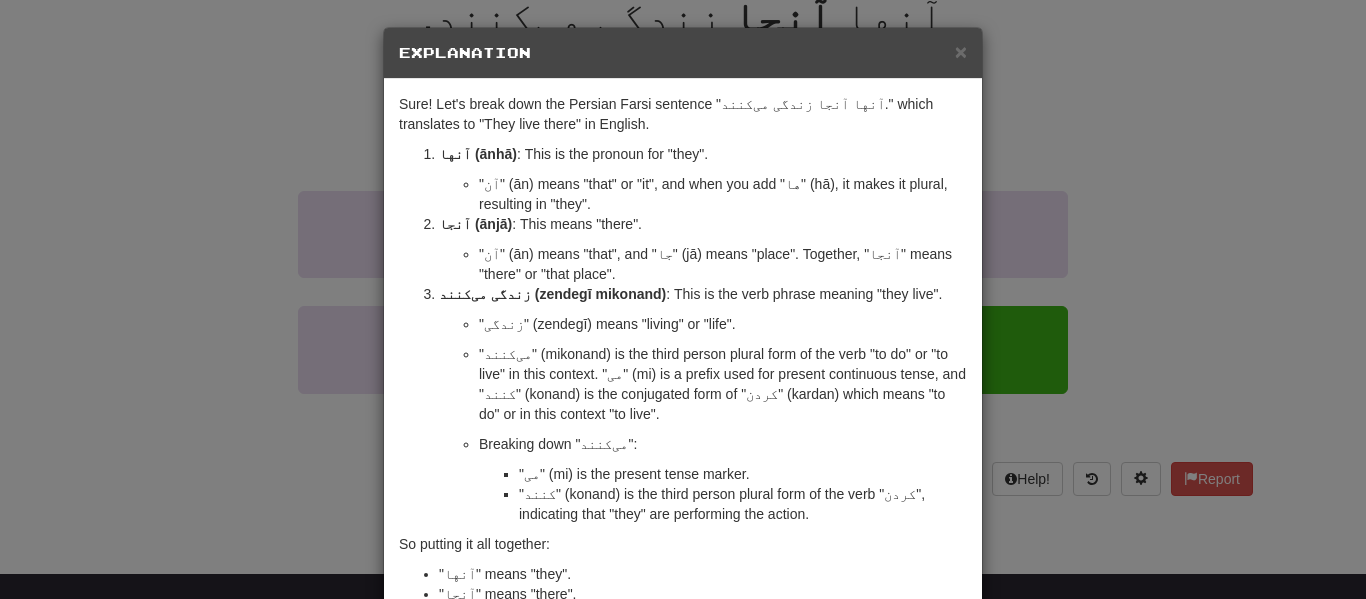 click on "× Explanation Sure! Let's break down the Persian Farsi sentence "آنها آنجا زندگی می‌کنند." which translates to "They live there" in English.
آنها (ānhā) : This is the pronoun for "they".
"آن" (ān) means "that" or "it", and when you add "ها" (hā), it makes it plural, resulting in "they".
آنجا (ānjā) : This means "there".
"آن" (ān) means "that", and "جا" (jā) means "place". Together, "آنجا" means "there" or "that place".
زندگی می‌کنند (zendegī mikonand) : This is the verb phrase meaning "they live".
"زندگی" (zendegī) means "living" or "life".
"می‌کنند" (mikonand) is the third person plural form of the verb "to do" or "to live" in this context. "می" (mi) is a prefix used for present continuous tense, and "کنند" (konand) is the conjugated form of "کردن" (kardan) which means "to do" or in this context "to live".
Breaking down "می‌کنند":" at bounding box center (683, 299) 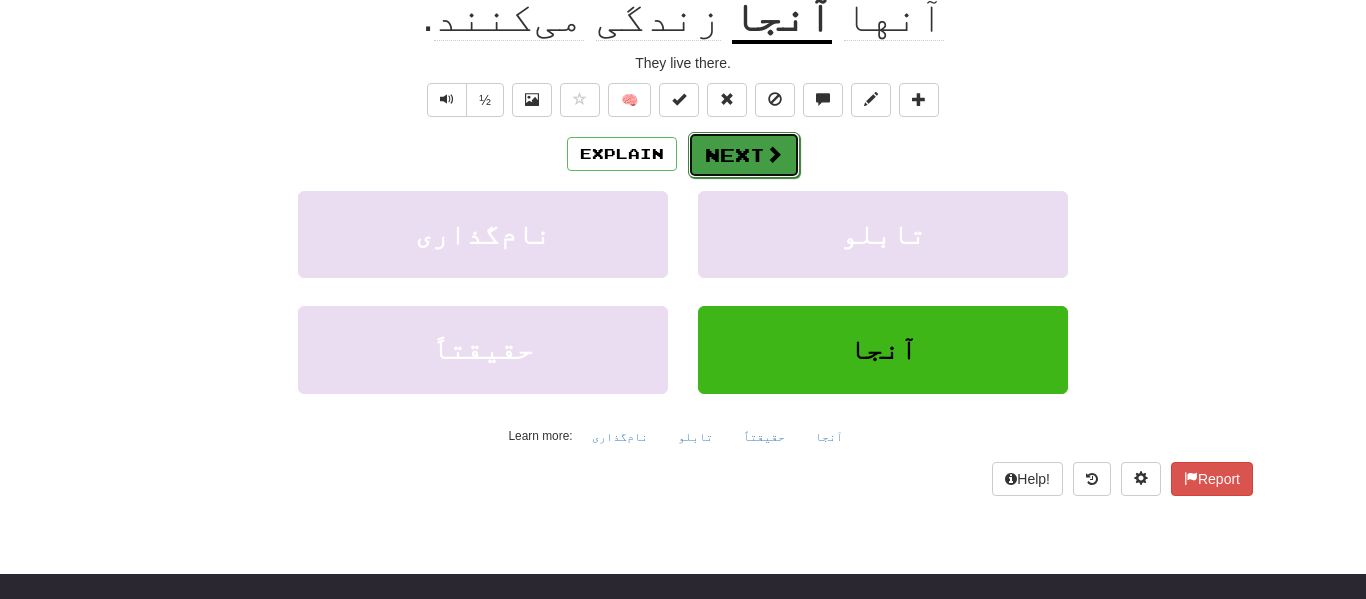click on "Next" at bounding box center [744, 155] 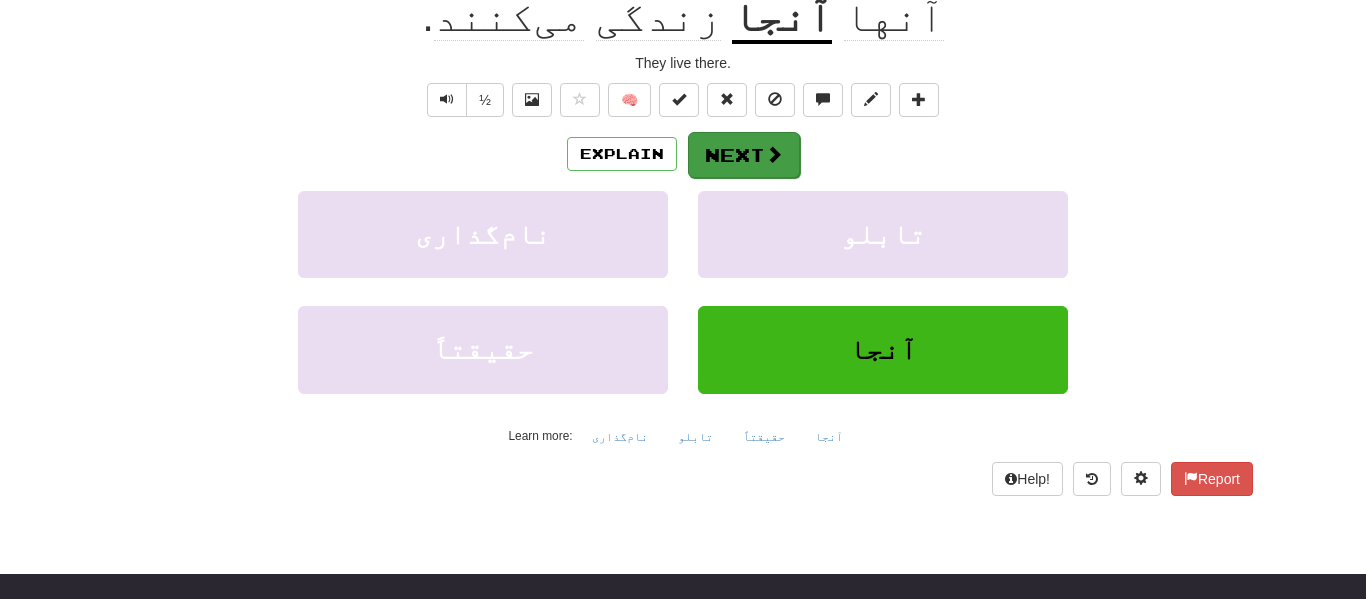 scroll, scrollTop: 198, scrollLeft: 0, axis: vertical 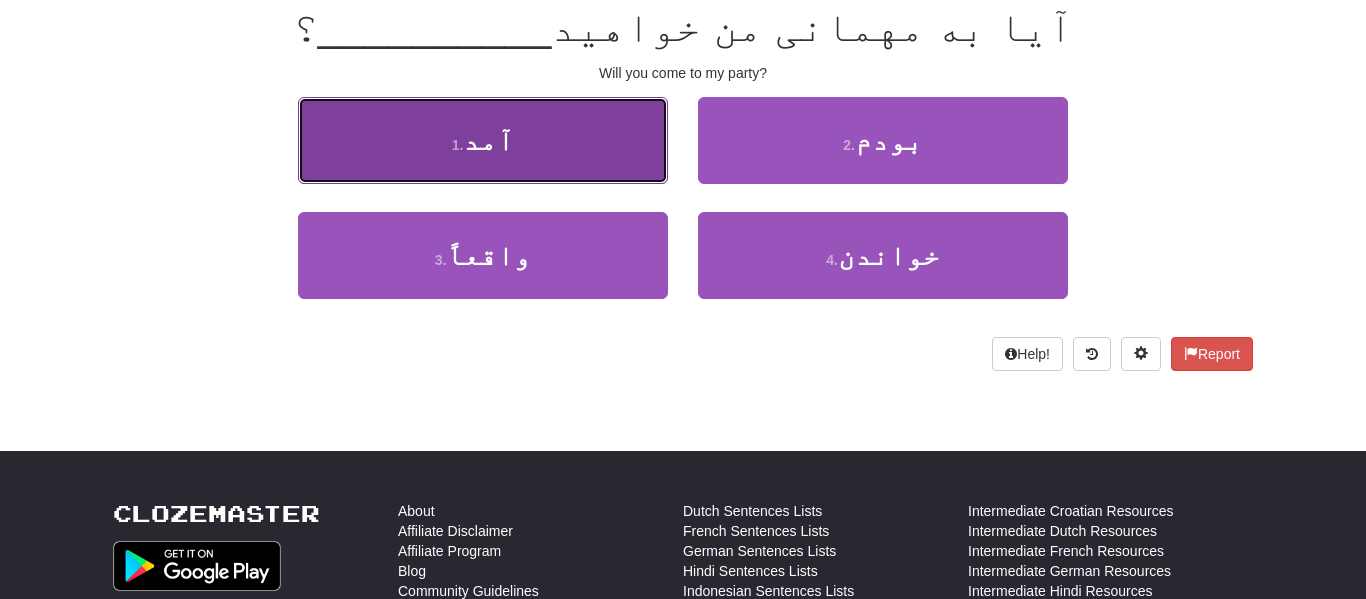 click on "1 .  آمد" at bounding box center [483, 140] 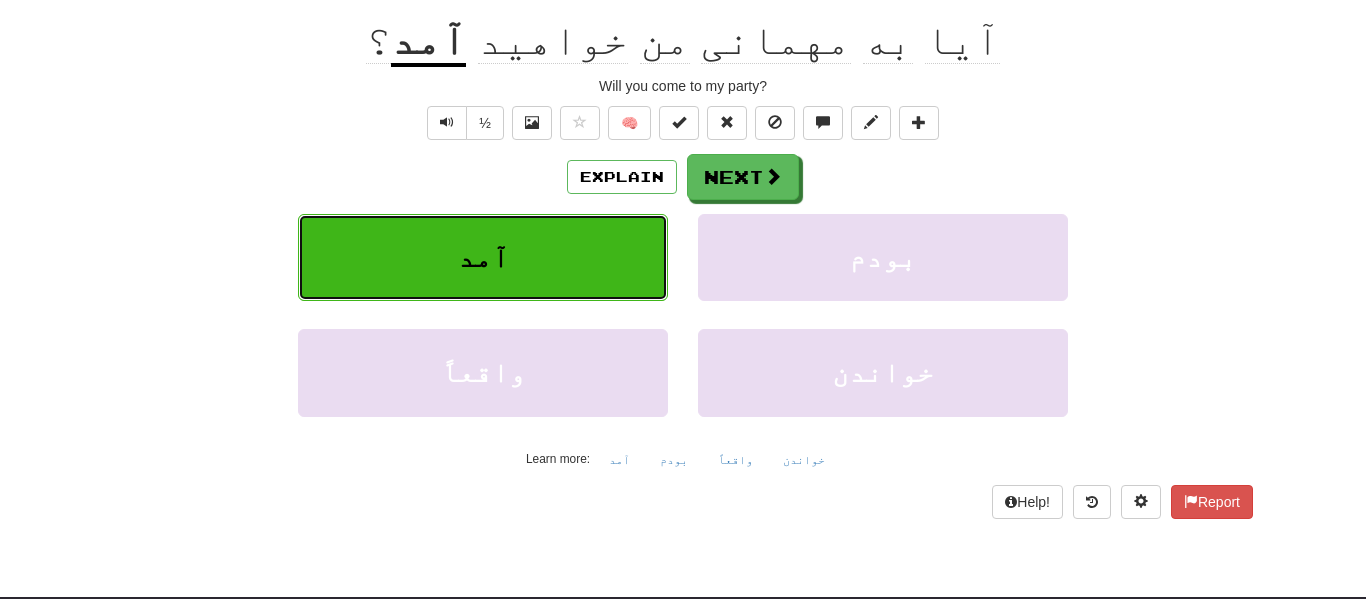 scroll, scrollTop: 221, scrollLeft: 0, axis: vertical 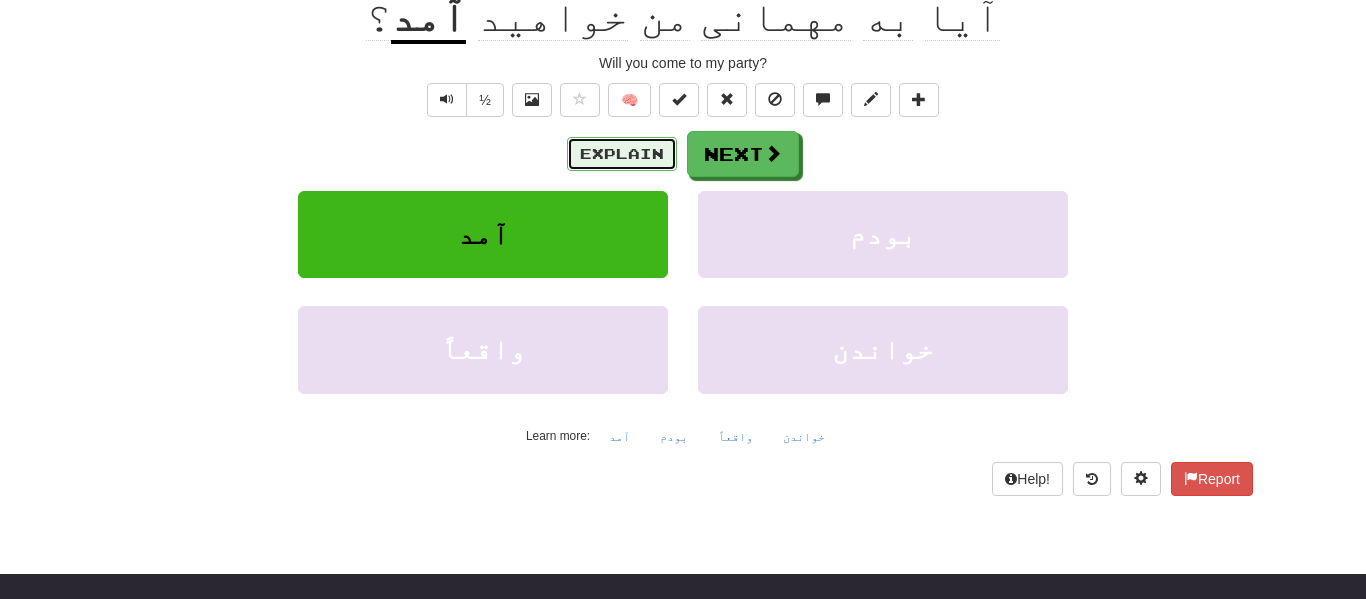 click on "Explain" at bounding box center (622, 154) 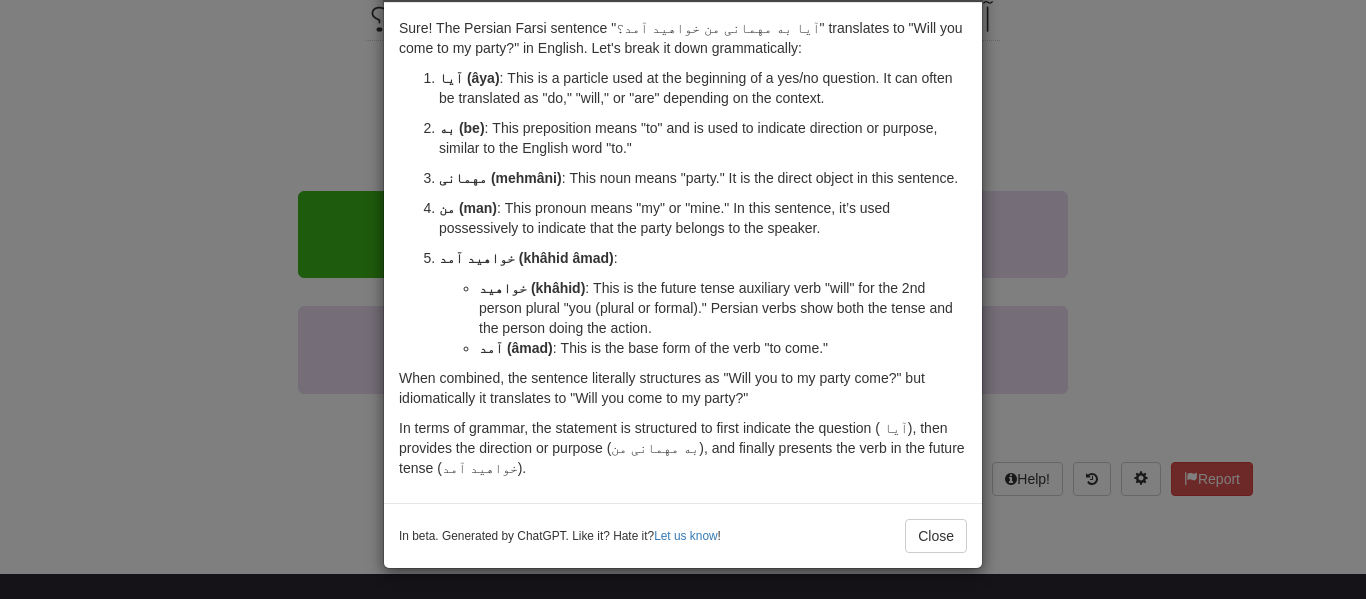 scroll, scrollTop: 137, scrollLeft: 0, axis: vertical 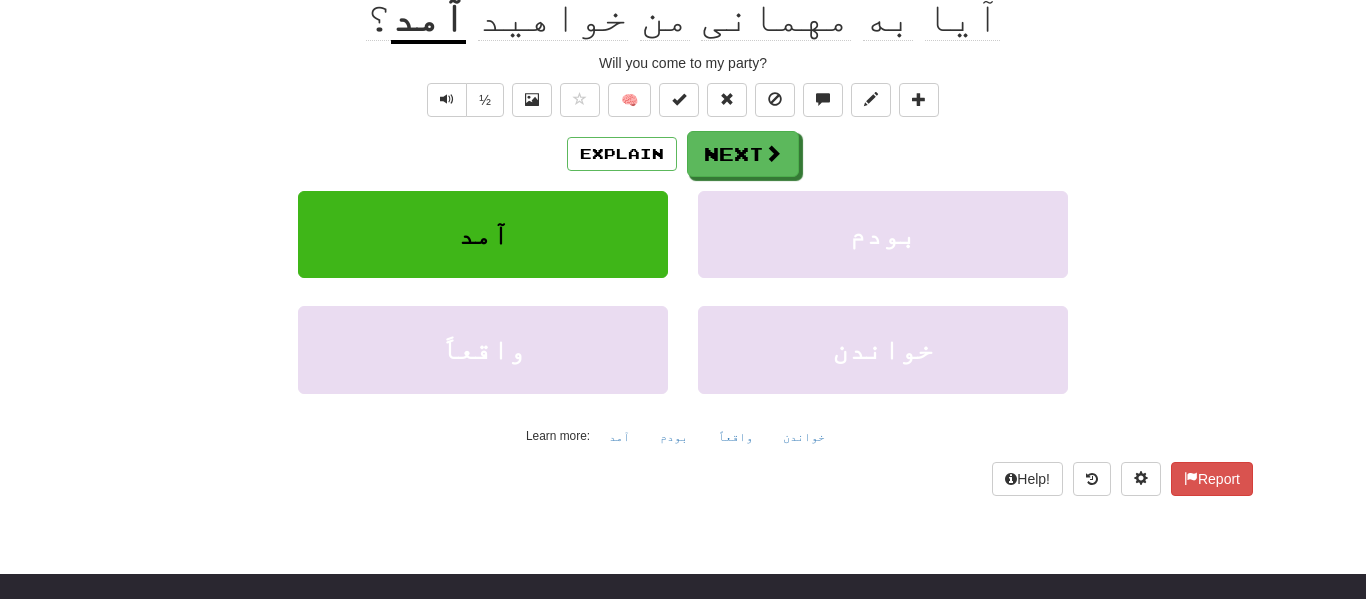 click at bounding box center [683, 299] 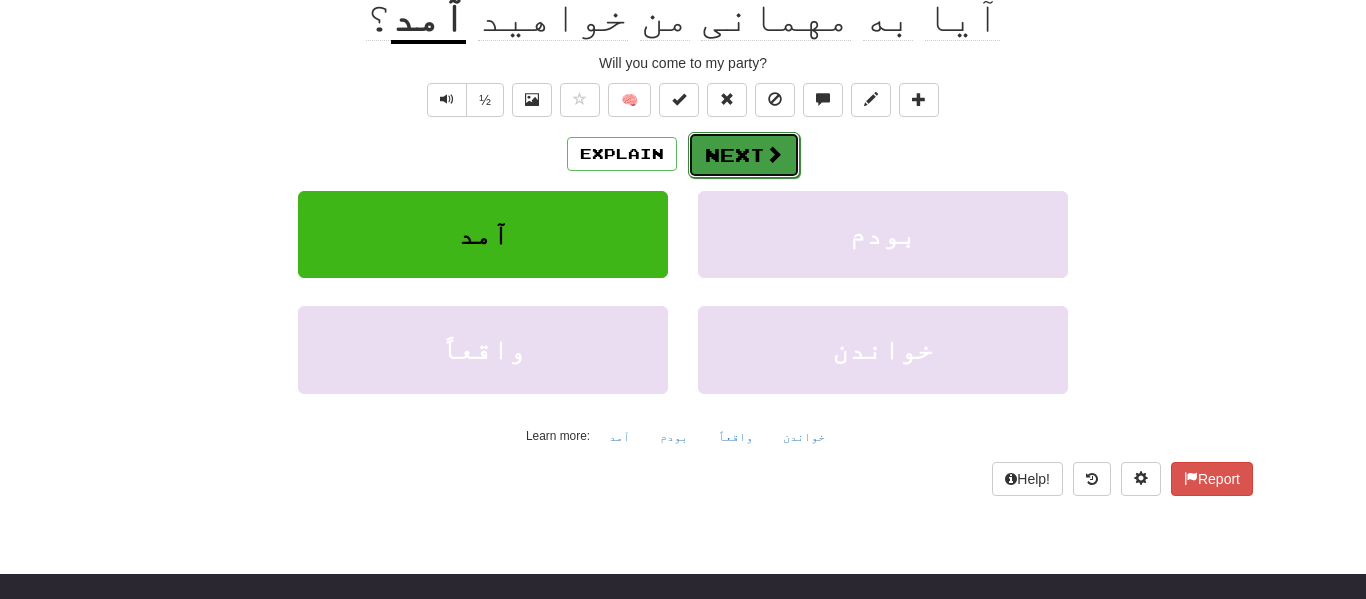 click on "Next" at bounding box center (744, 155) 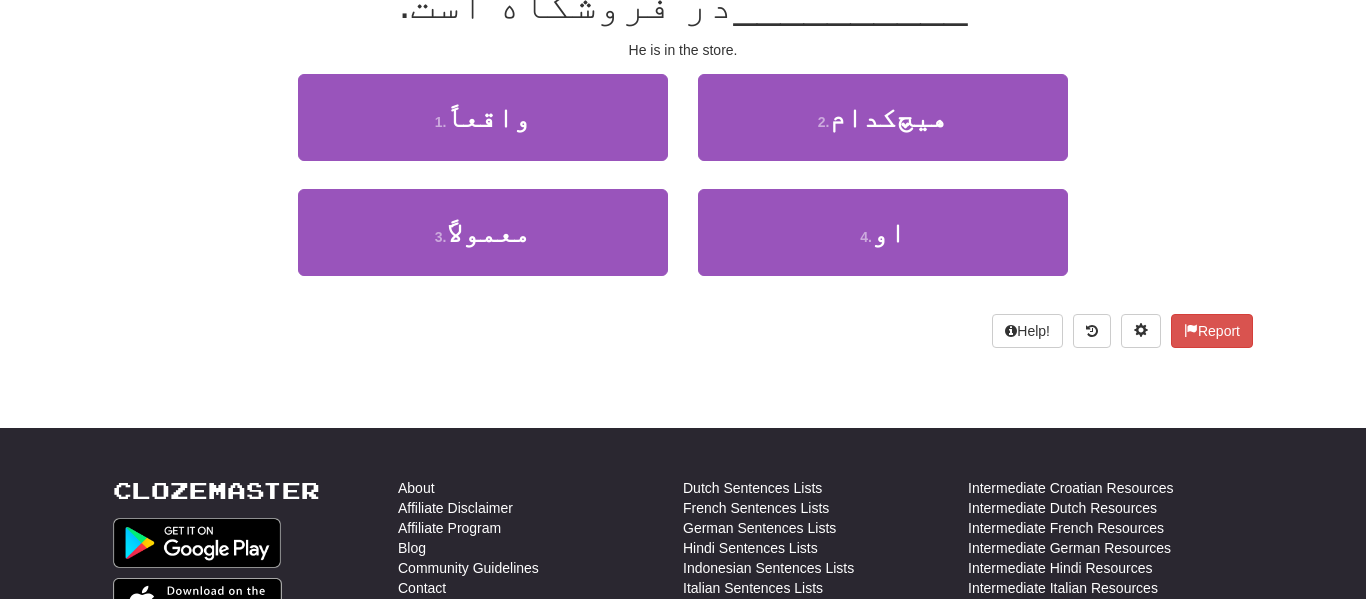 scroll, scrollTop: 198, scrollLeft: 0, axis: vertical 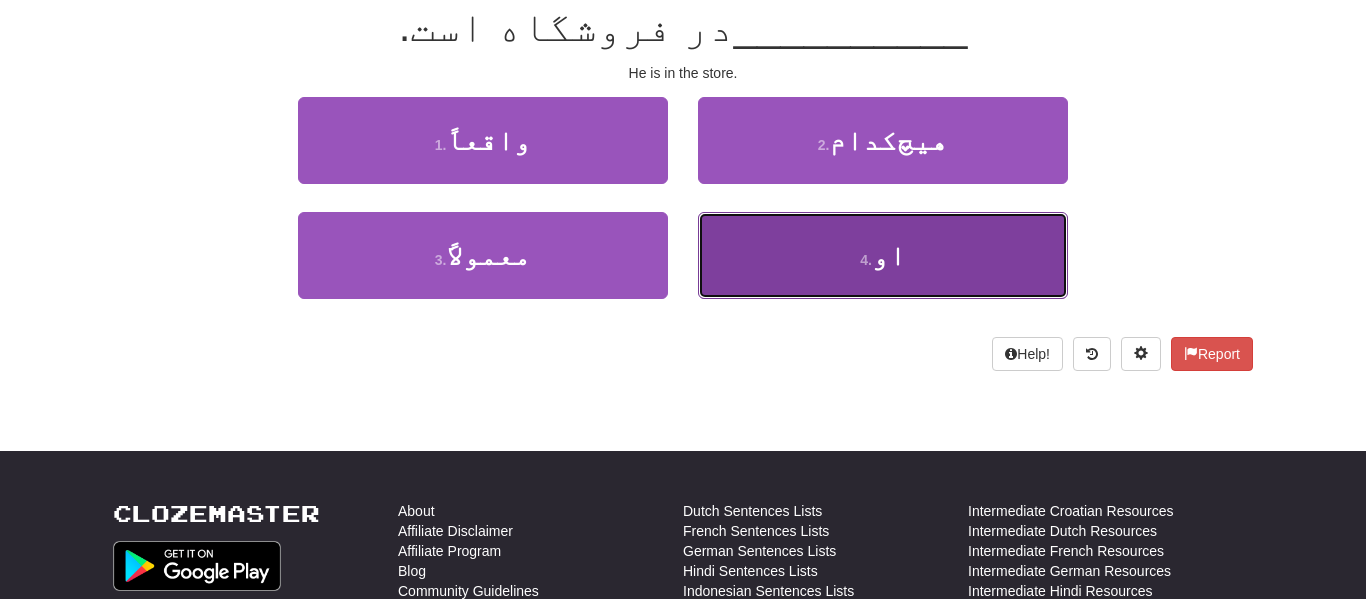 click on "4 .  او" at bounding box center (883, 255) 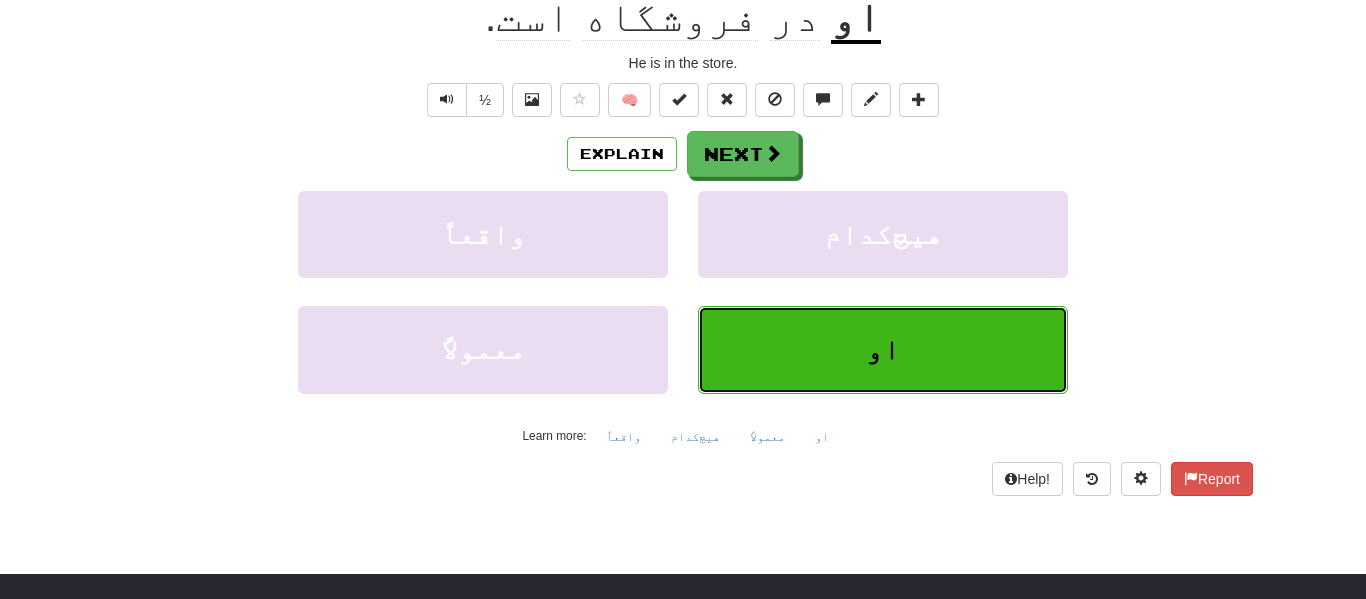 click on "او" at bounding box center (883, 349) 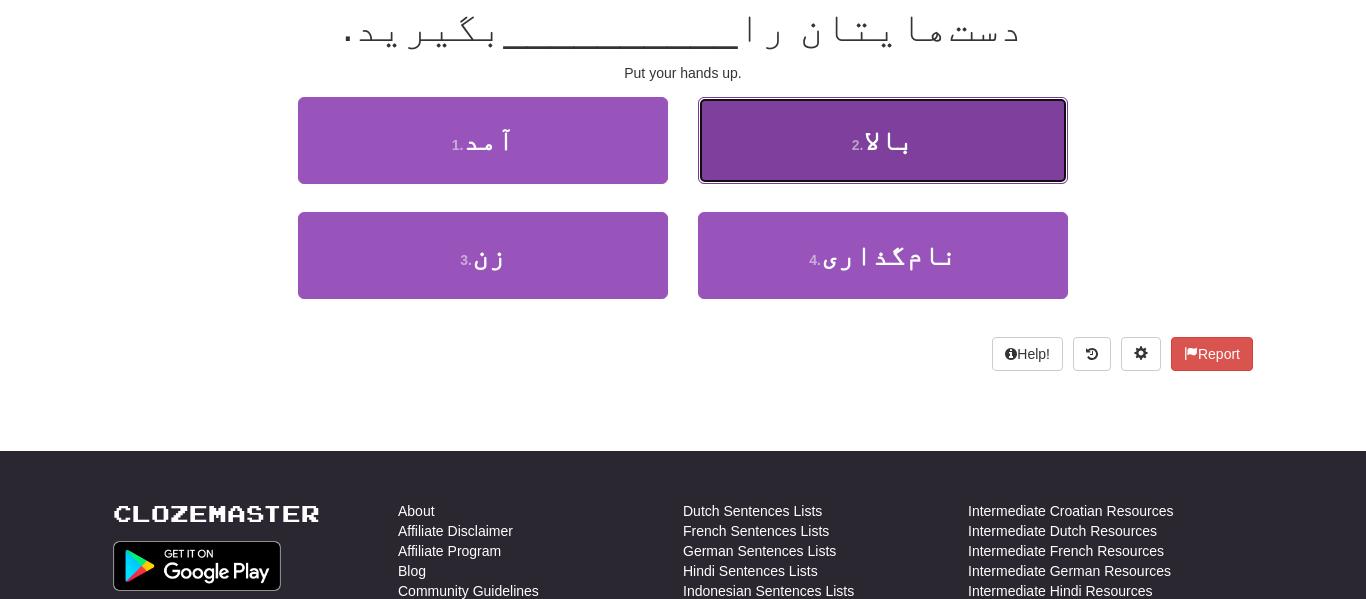 click on "2 .  بالا" at bounding box center (883, 140) 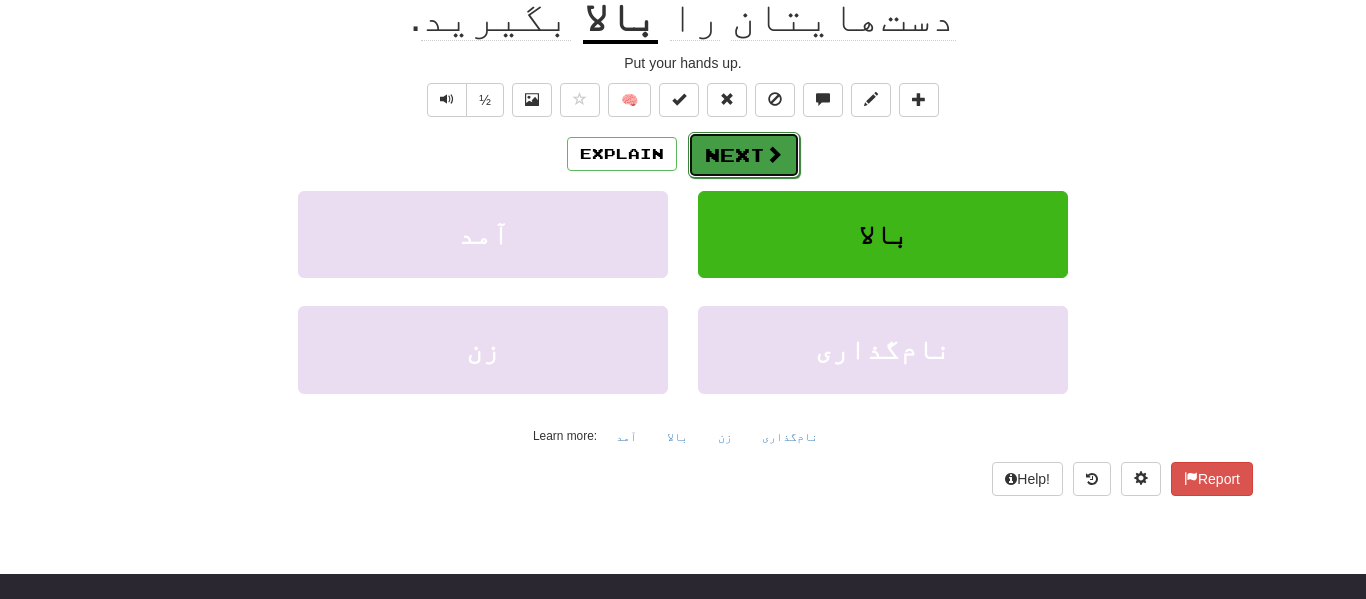 click on "Next" at bounding box center (744, 155) 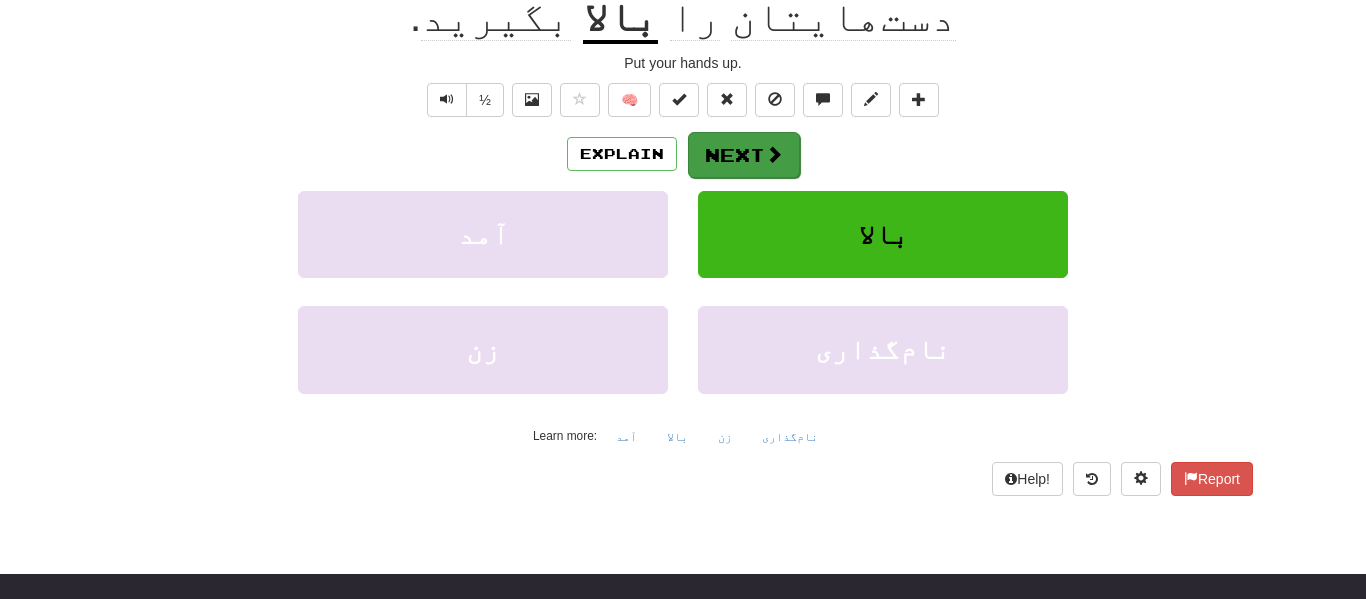 scroll, scrollTop: 198, scrollLeft: 0, axis: vertical 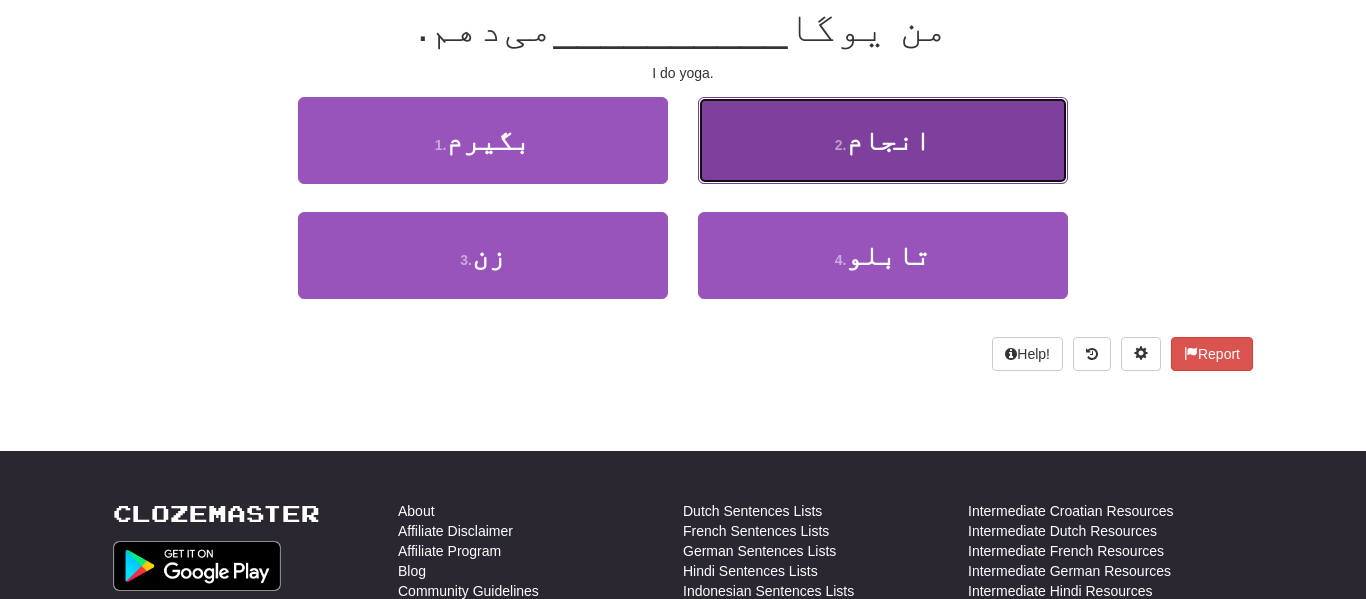 click on "2 .  انجام" at bounding box center (883, 140) 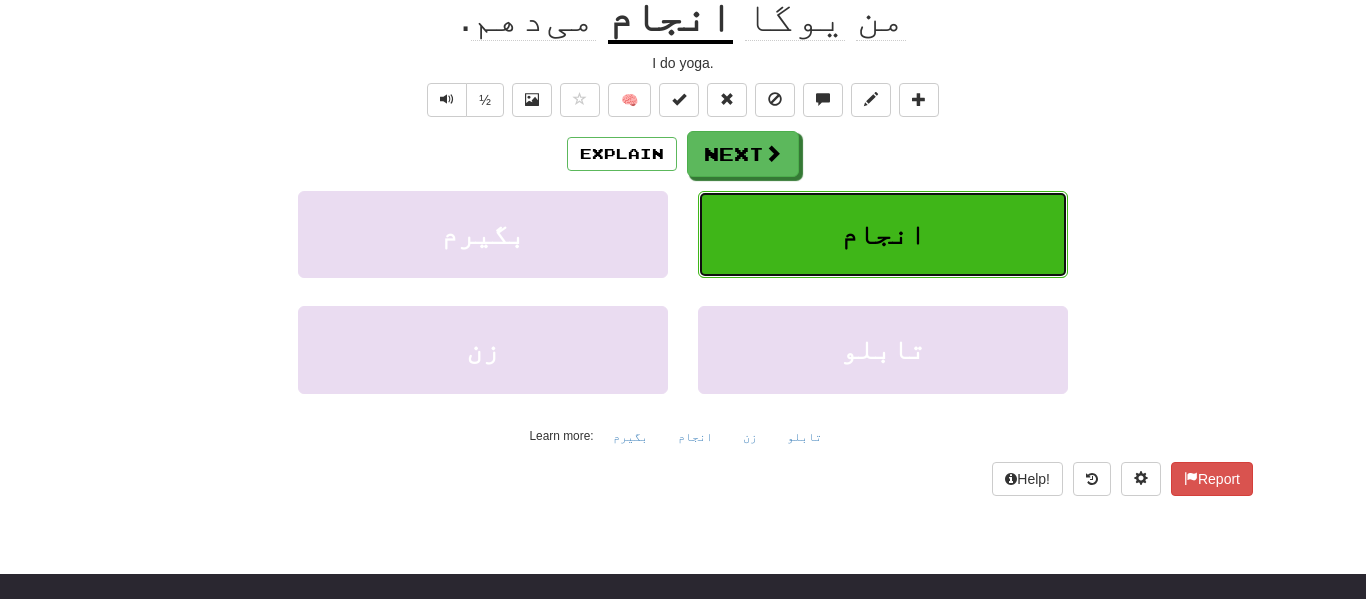 click on "انجام" at bounding box center (883, 234) 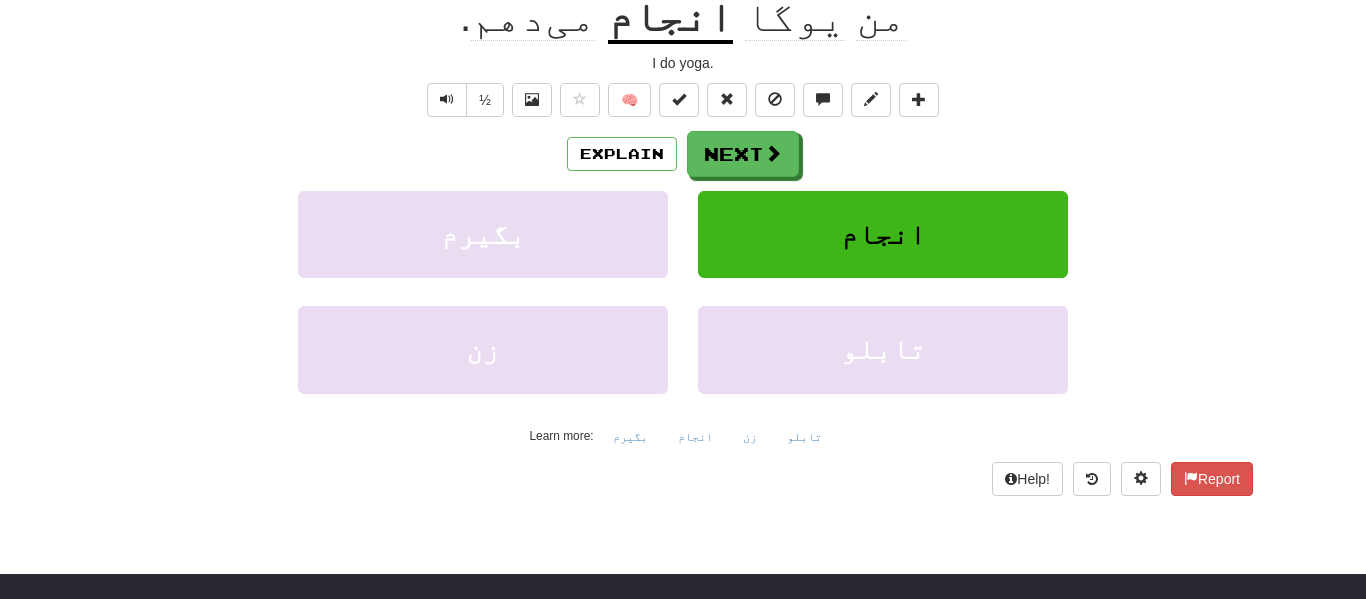 scroll, scrollTop: 198, scrollLeft: 0, axis: vertical 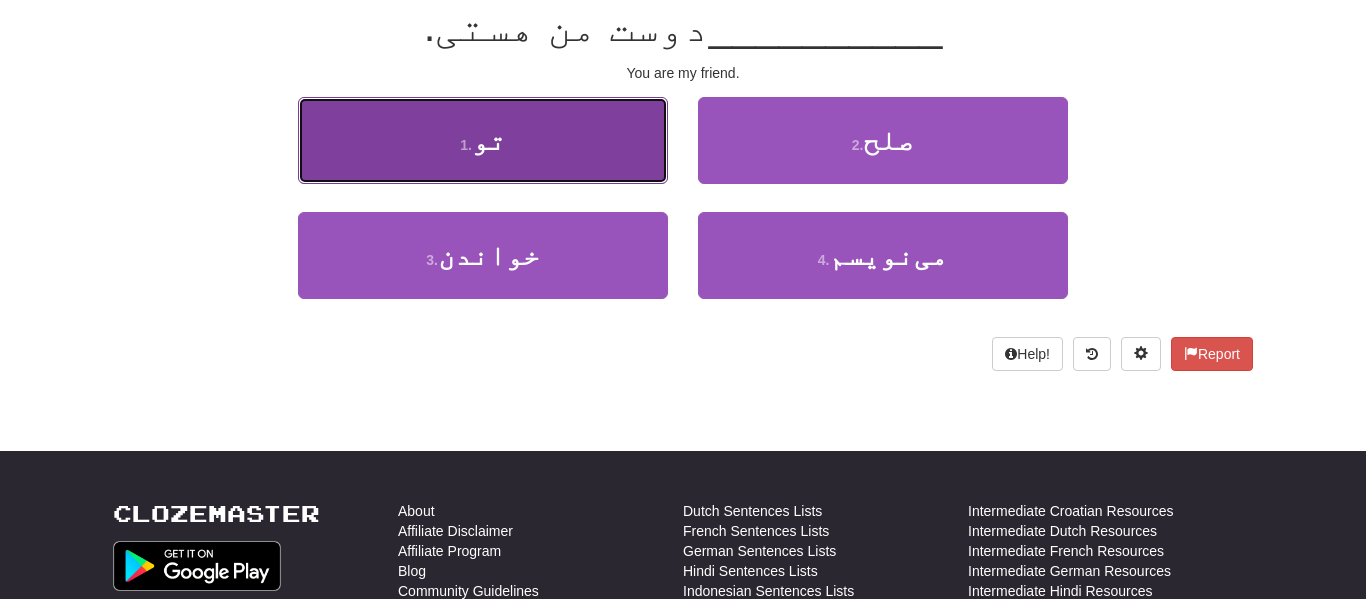 click on "1 .  تو" at bounding box center (483, 140) 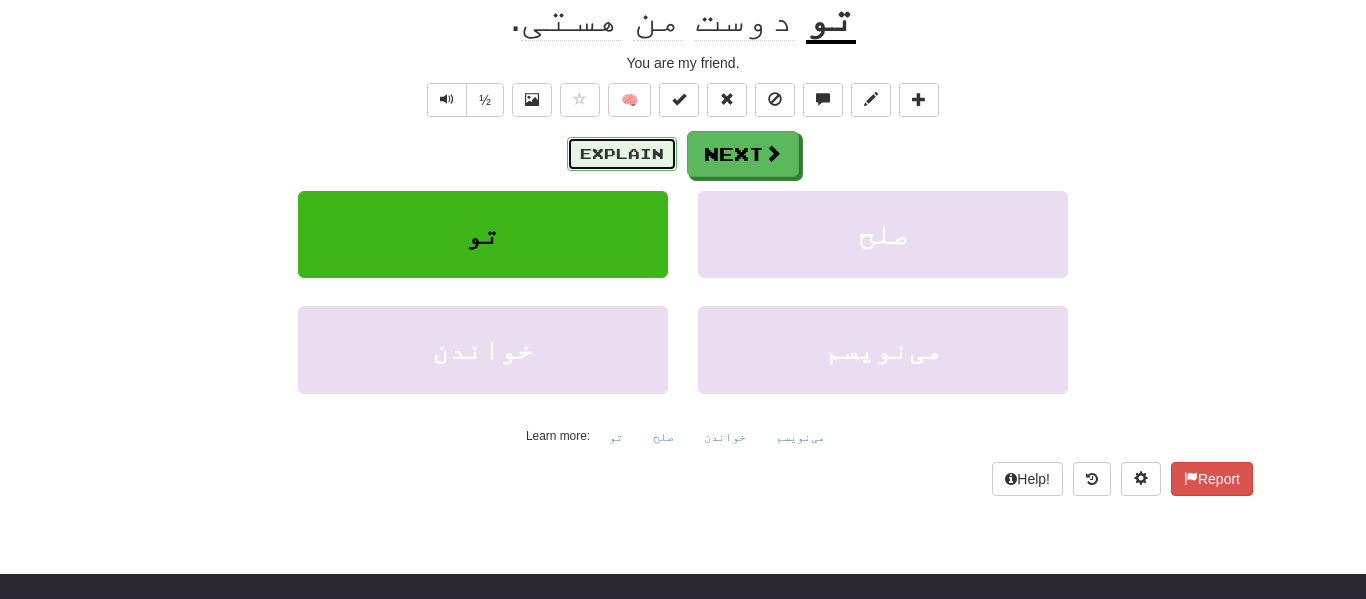 click on "Explain" at bounding box center (622, 154) 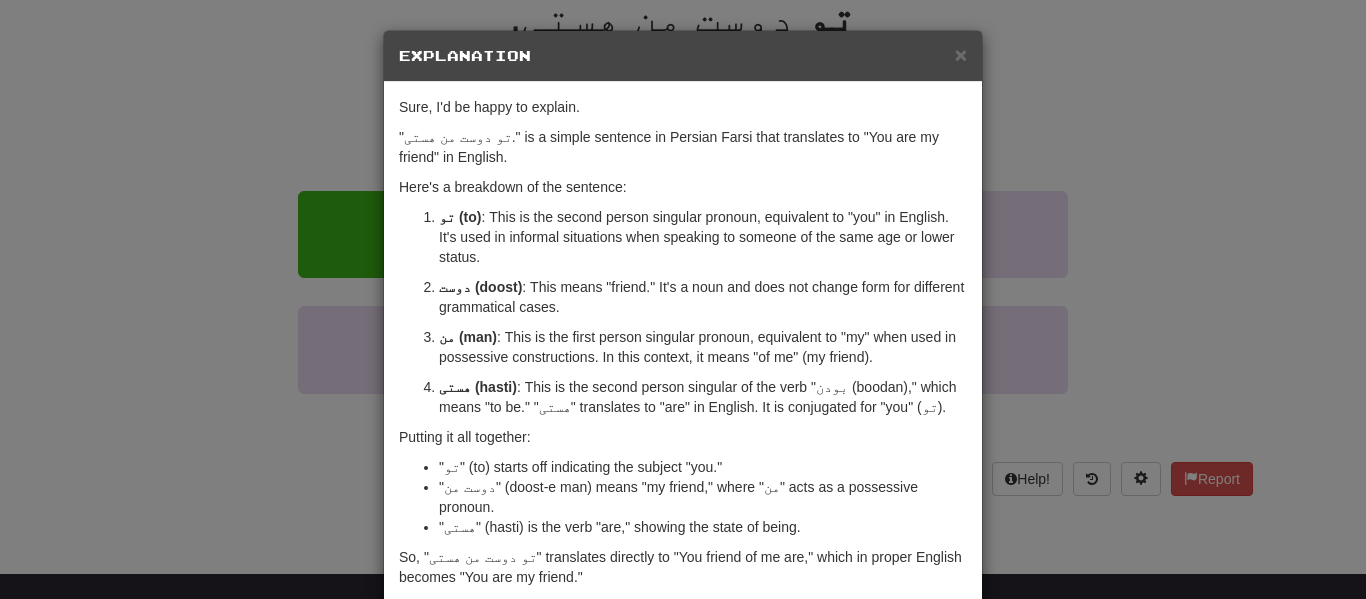 click on "× Explanation Sure, I'd be happy to explain.
"تو دوست من هستی." is a simple sentence in Persian Farsi that translates to "You are my friend" in English.
Here's a breakdown of the sentence:
تو (to) : This is the second person singular pronoun, equivalent to "you" in English. It's used in informal situations when speaking to someone of the same age or lower status.
دوست (doost) : This means "friend." It's a noun and does not change form for different grammatical cases.
من (man) : This is the first person singular pronoun, equivalent to "my" when used in possessive constructions. In this context, it means "of me" (my friend).
هستی (hasti) : This is the second person singular of the verb "بودن (boodan)," which means "to be." "هستی" translates to "are" in English. It is conjugated for "you" (تو).
Putting it all together:
"تو" (to) starts off indicating the subject "you."
"هستی" (hasti) is the verb "are," showing the state of being." at bounding box center [683, 299] 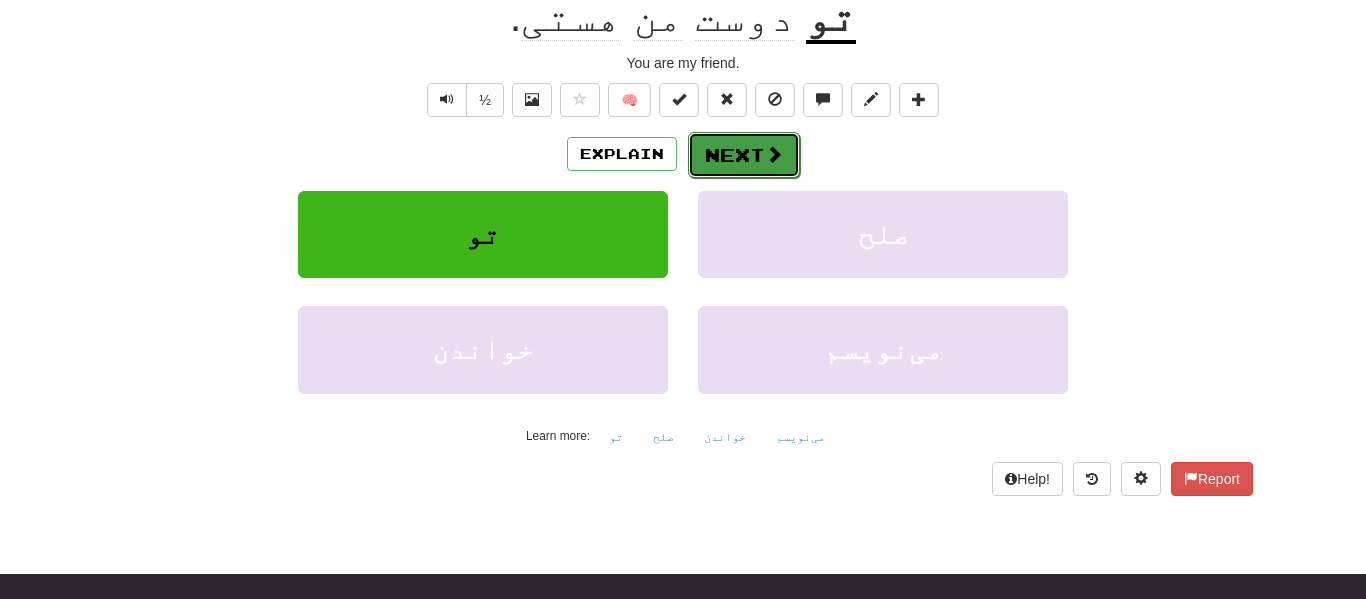 click on "Next" at bounding box center (744, 155) 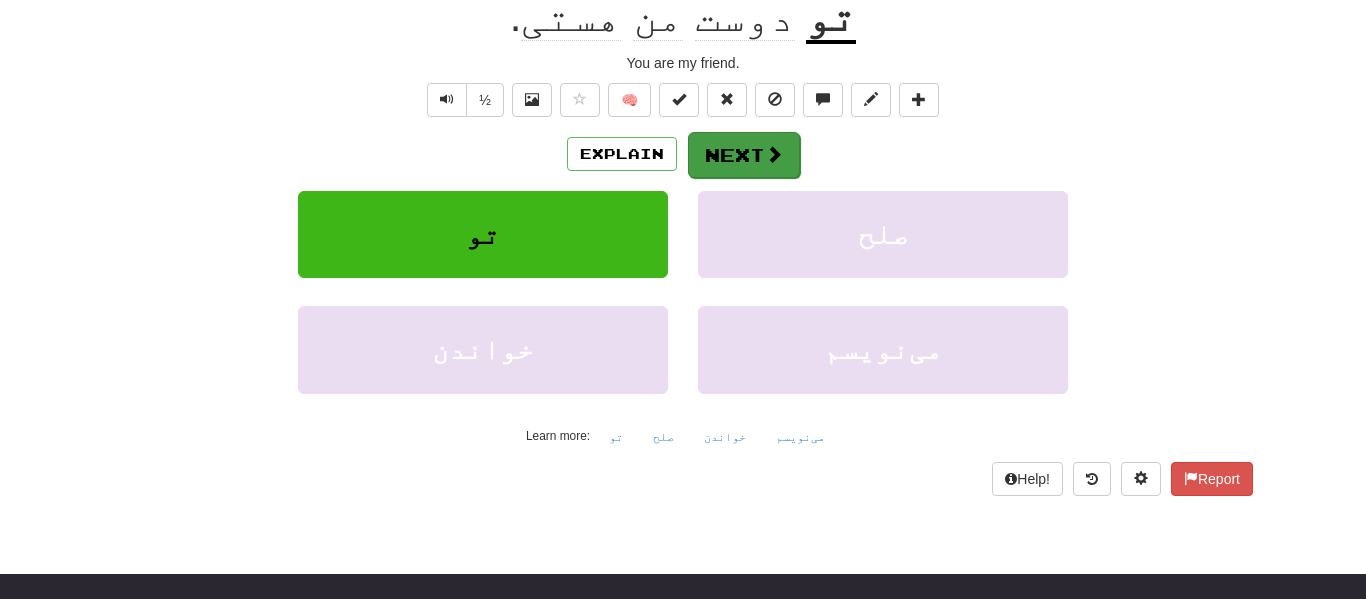 scroll, scrollTop: 198, scrollLeft: 0, axis: vertical 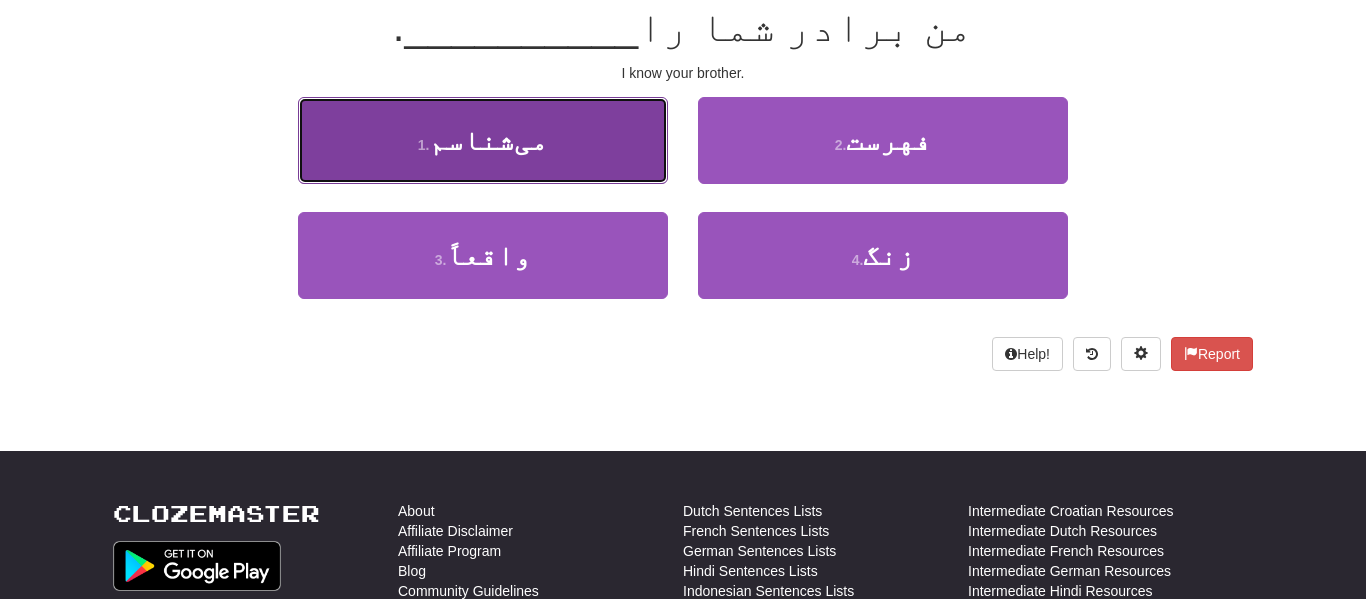 click on "1 .  می‌شناسم" at bounding box center [483, 140] 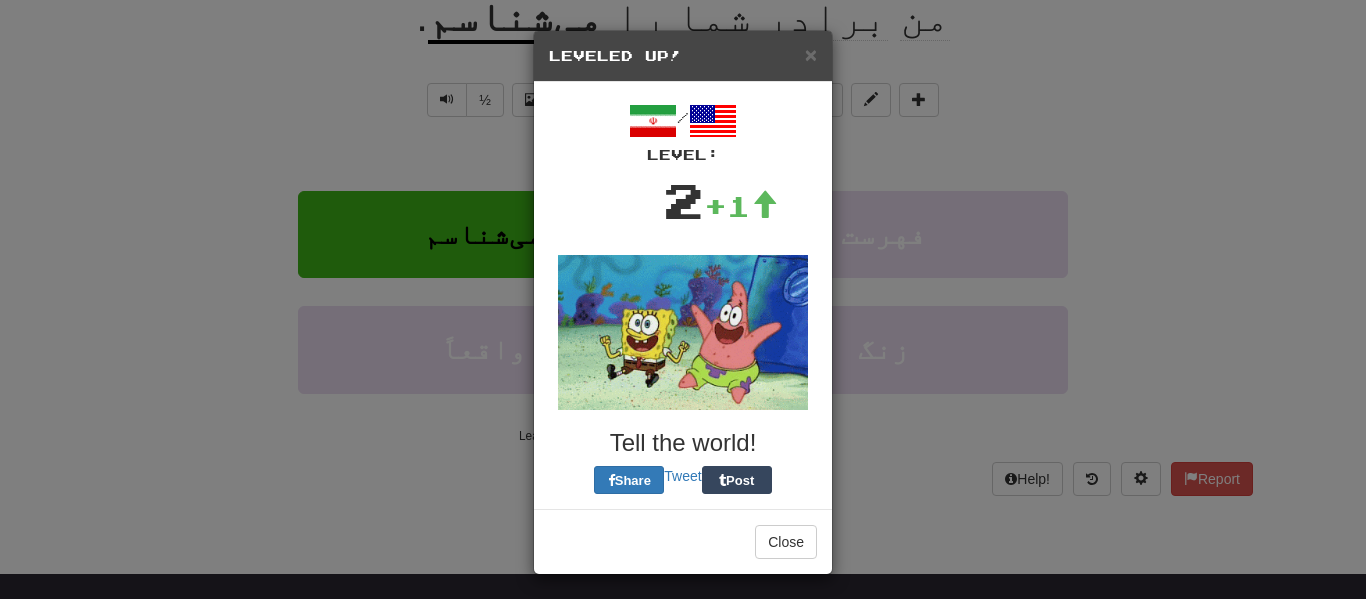 click on "Level:" at bounding box center [683, 155] 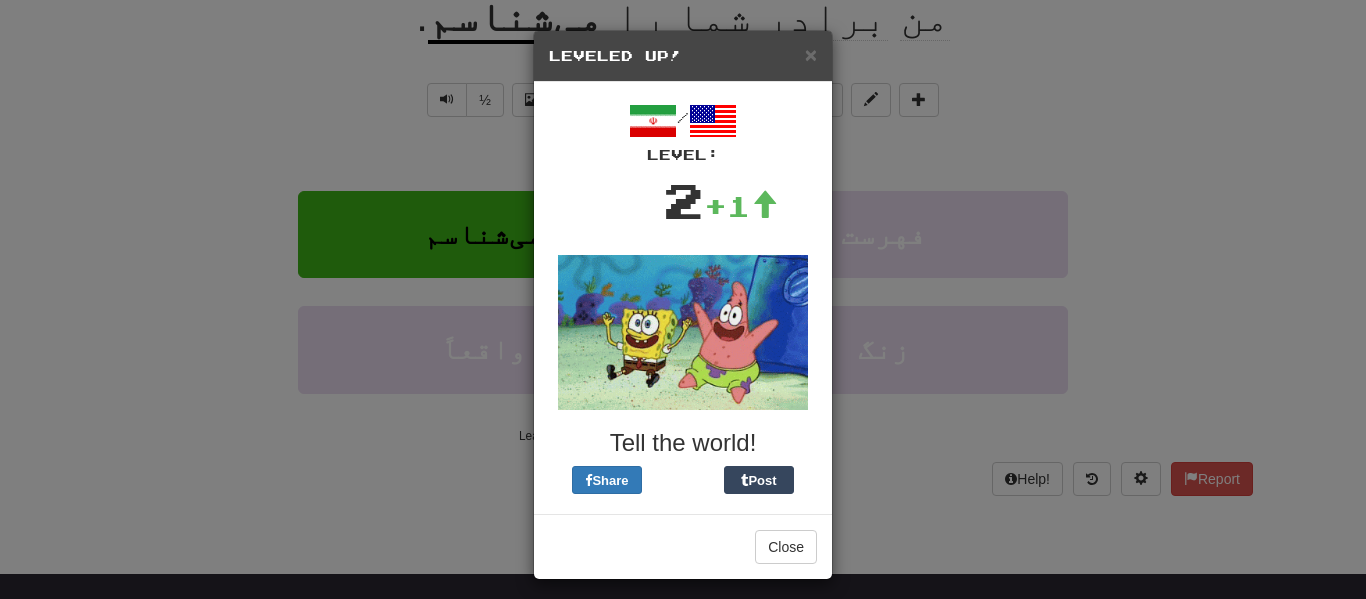 click on "× Leveled Up!  /  Level: 2 +1 Tell the world!  Share  Post Close" at bounding box center [683, 299] 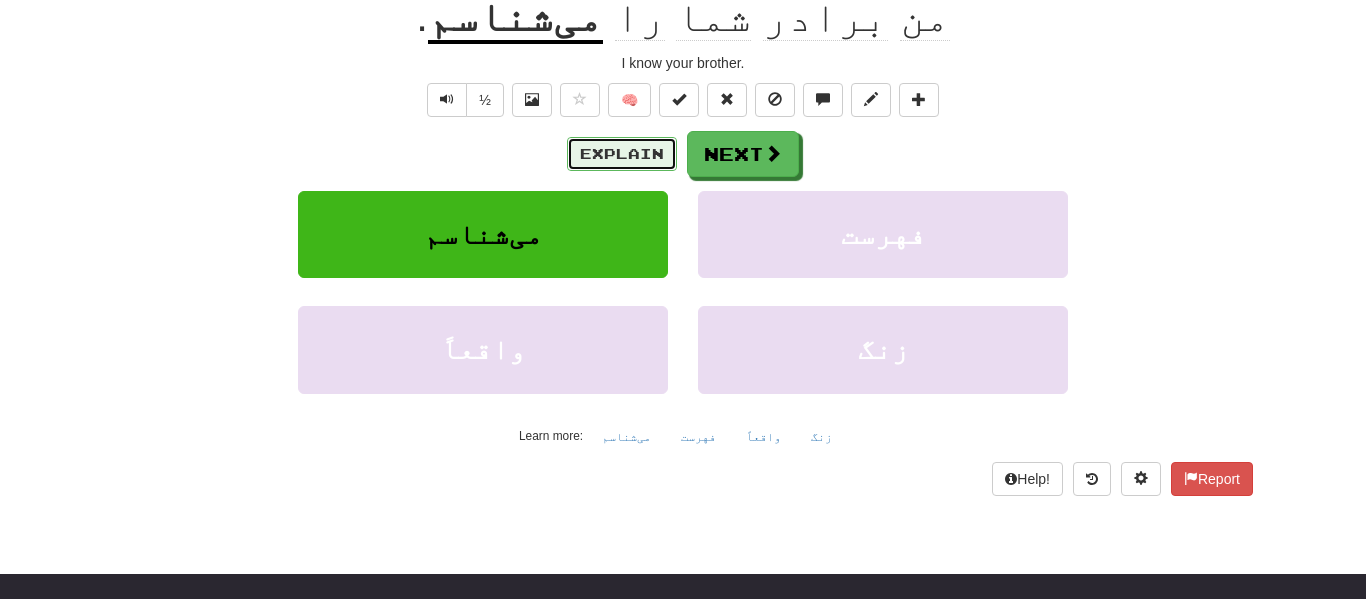 click on "Explain" at bounding box center [622, 154] 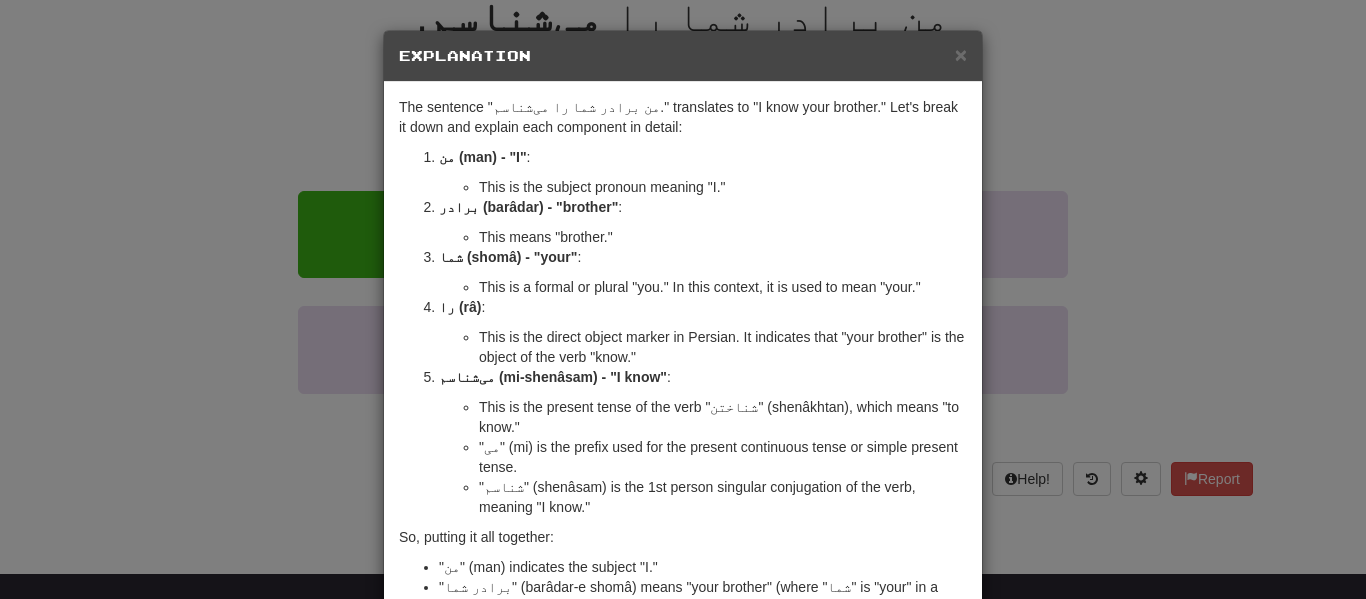 click on "× Explanation The sentence "من برادر شما را می‌شناسم." translates to "I know your brother." Let's break it down and explain each component in detail:
من (man) - "I" :
This is the subject pronoun meaning "I."
برادر (barâdar) - "brother" :
This means "brother."
شما (shomâ) - "your" :
This is a formal or plural "you." In this context, it is used to mean "your."
را (râ) :
This is the direct object marker in Persian. It indicates that "your brother" is the object of the verb "know."
می‌شناسم (mi-shenâsam) - "I know" :
This is the present tense of the verb "شناختن" (shenâkhtan), which means "to know."
"می" (mi) is the prefix used for the present continuous tense or simple present tense.
"شناسم" (shenâsam) is the 1st person singular conjugation of the verb, meaning "I know."
So, putting it all together:
"من" (man) indicates the subject "I."
Let us know ! Close" at bounding box center [683, 299] 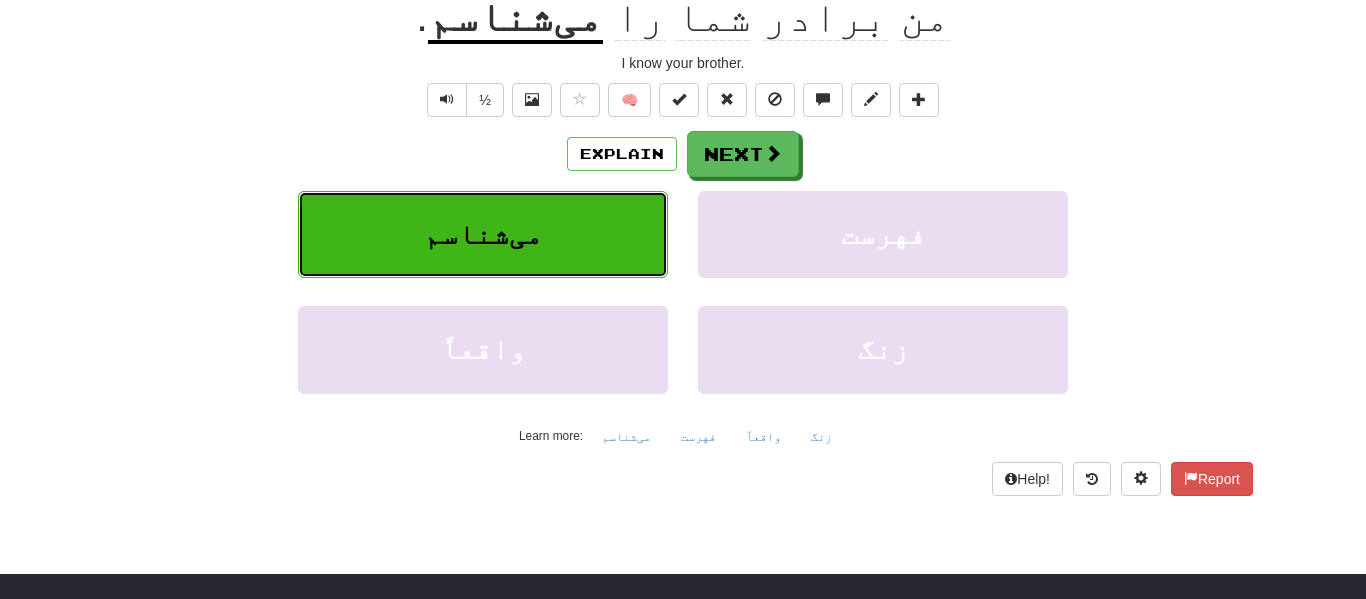 click on "می‌شناسم" at bounding box center (483, 234) 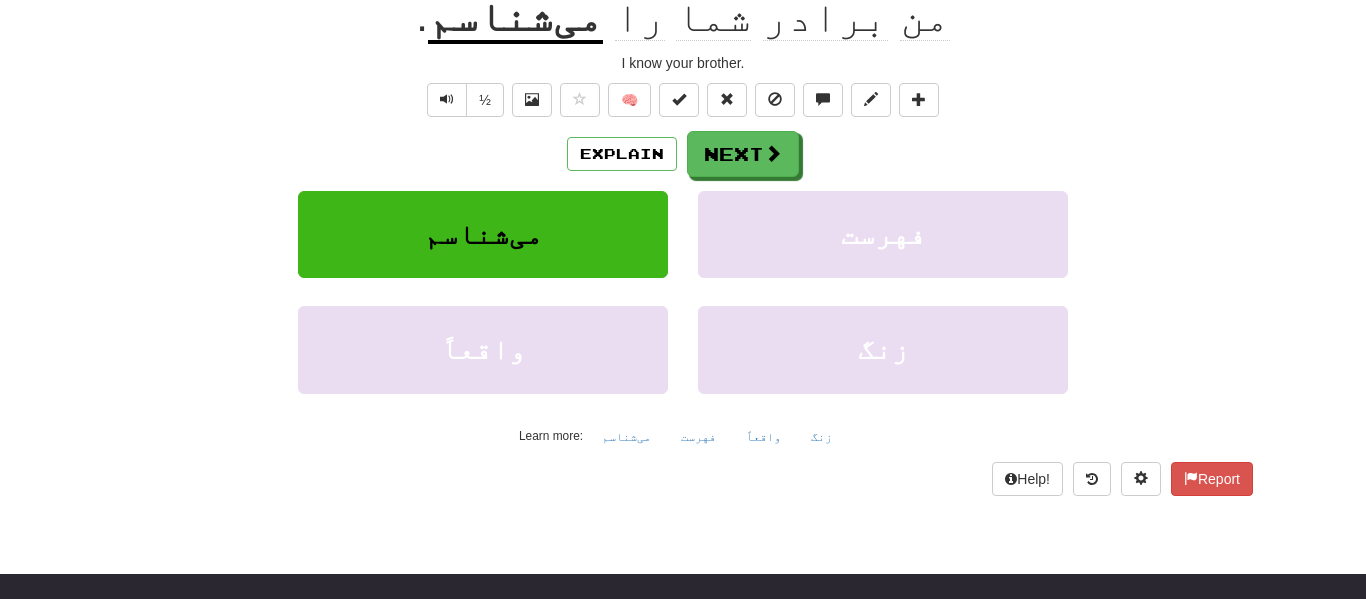 scroll, scrollTop: 198, scrollLeft: 0, axis: vertical 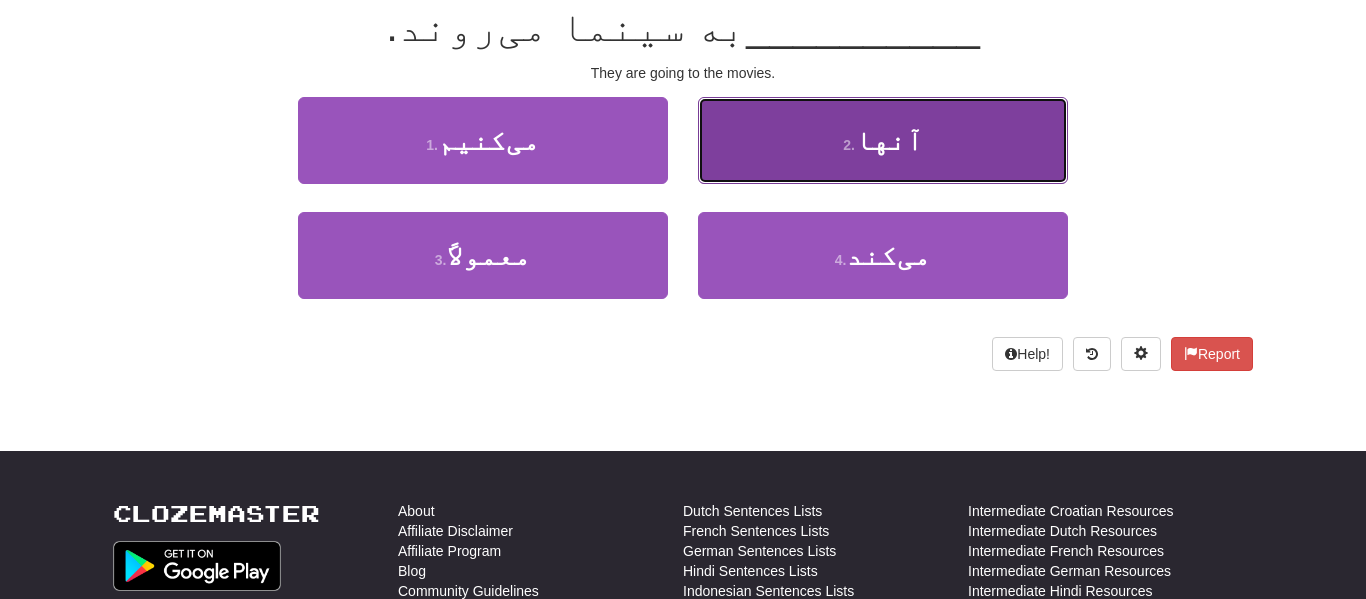 click on "2 ." at bounding box center [849, 145] 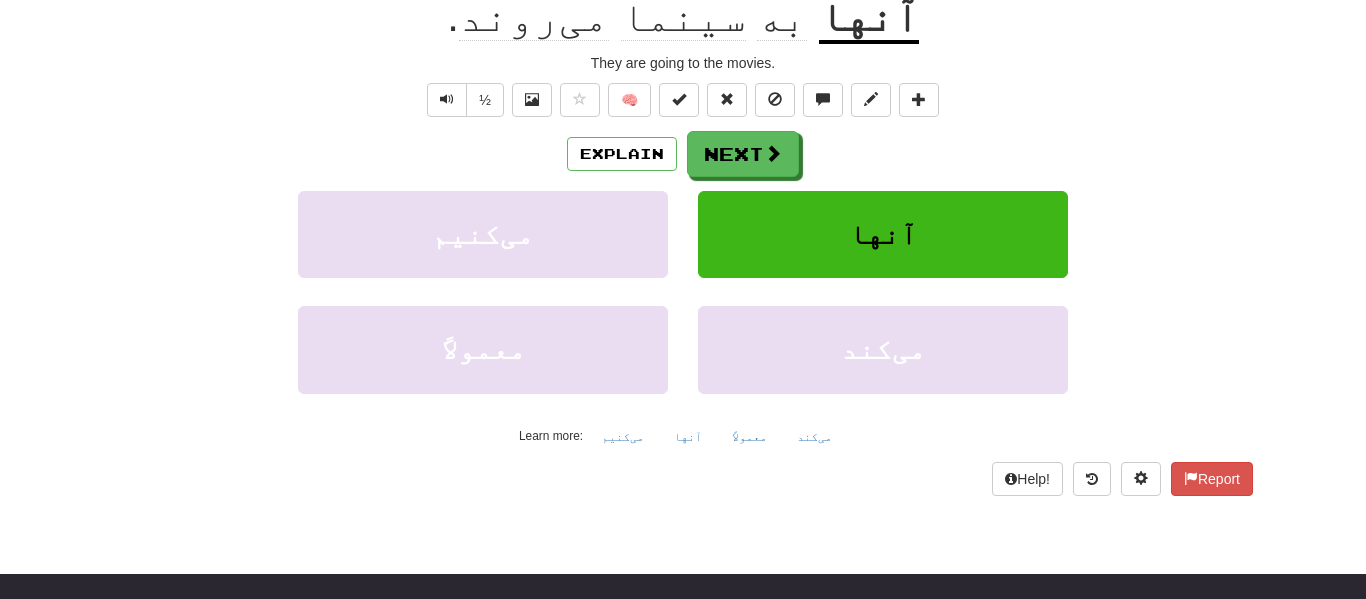 click on "Explain Next" at bounding box center (683, 154) 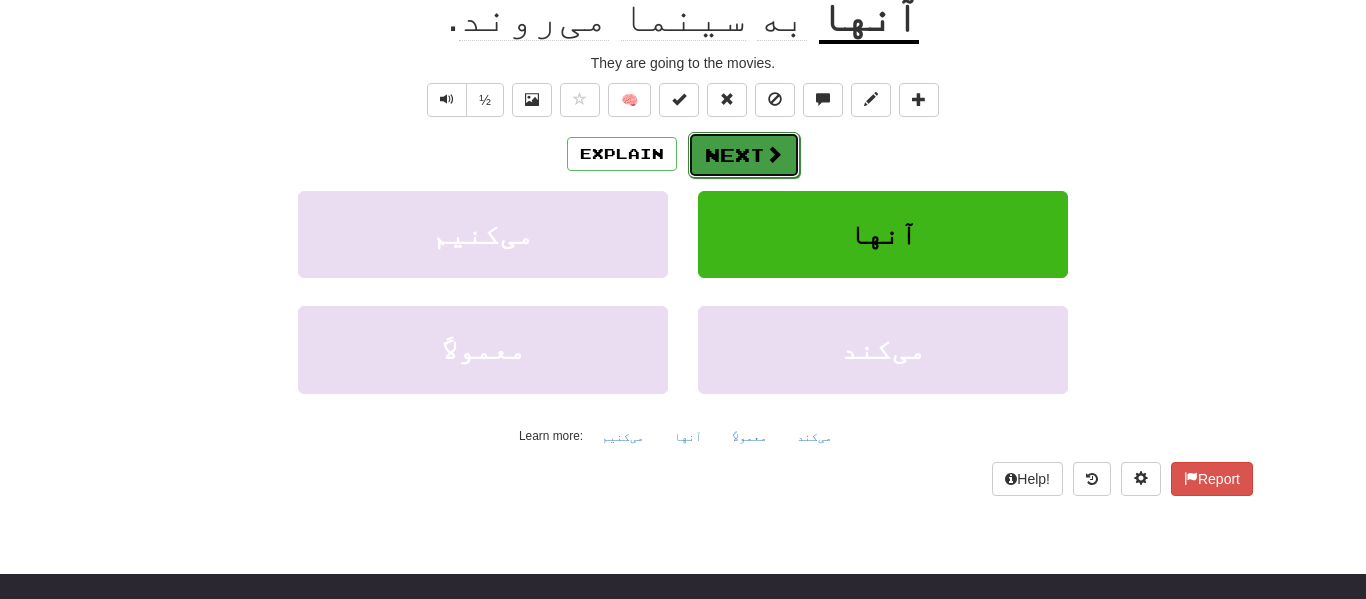 click at bounding box center [774, 154] 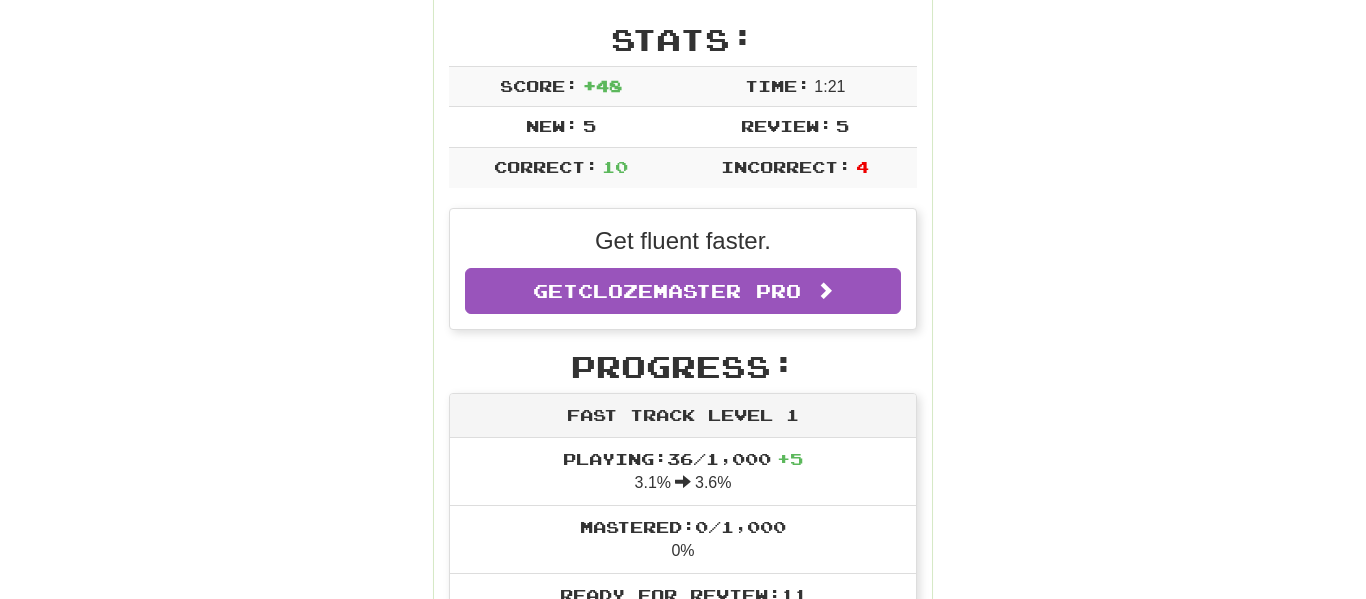 scroll, scrollTop: 308, scrollLeft: 0, axis: vertical 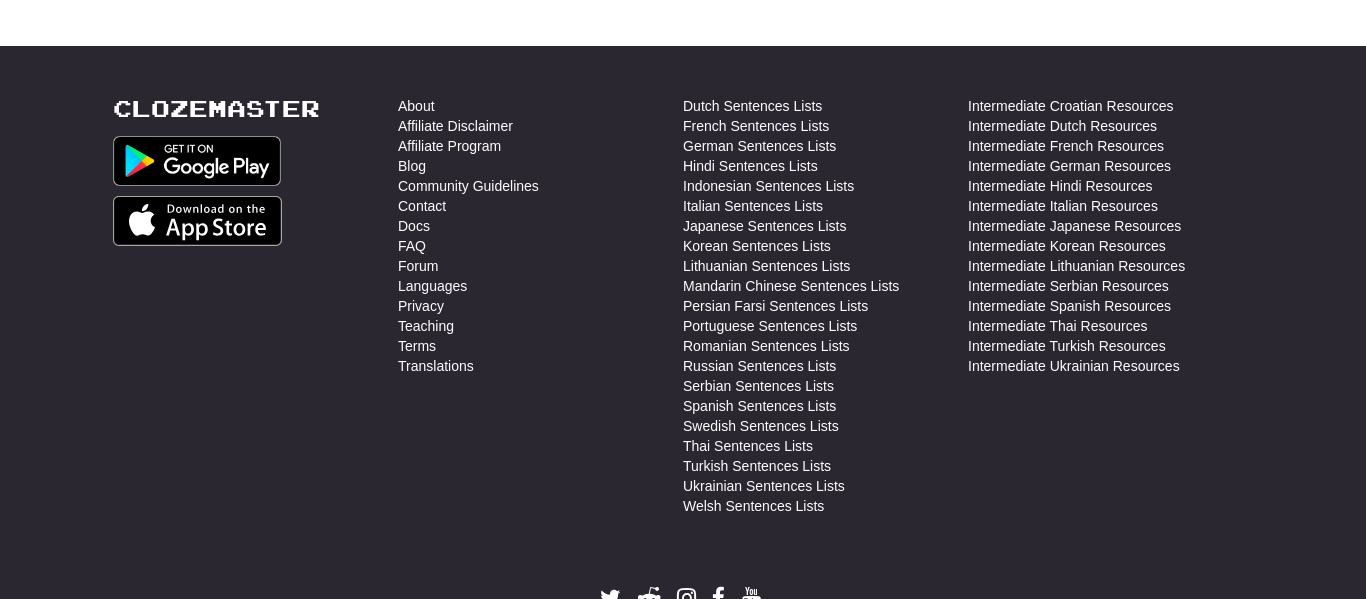 click on "Continue" at bounding box center (976, -36) 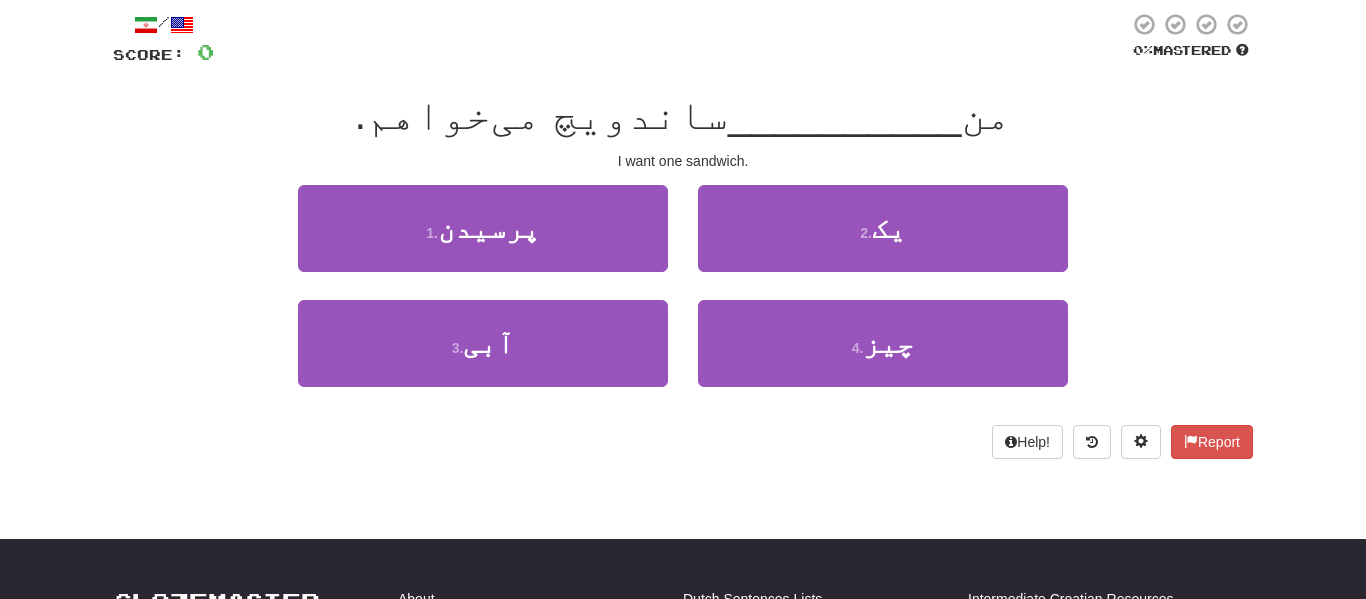 scroll, scrollTop: 0, scrollLeft: 0, axis: both 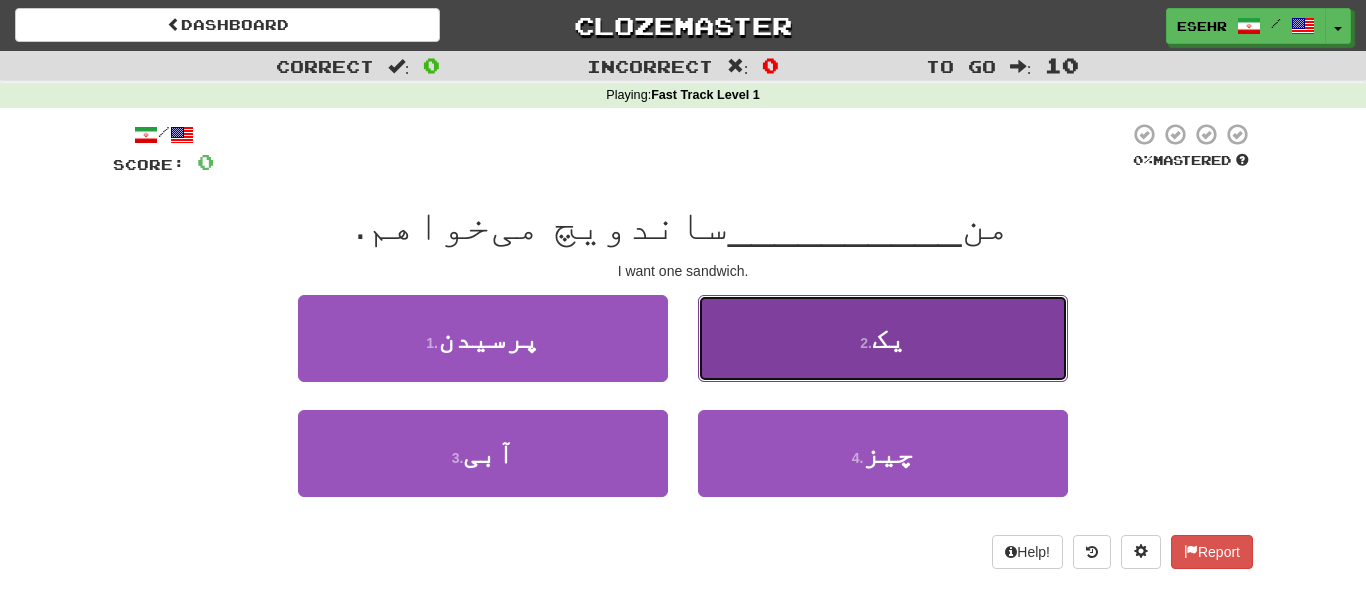click on "2 .  یک" at bounding box center [883, 338] 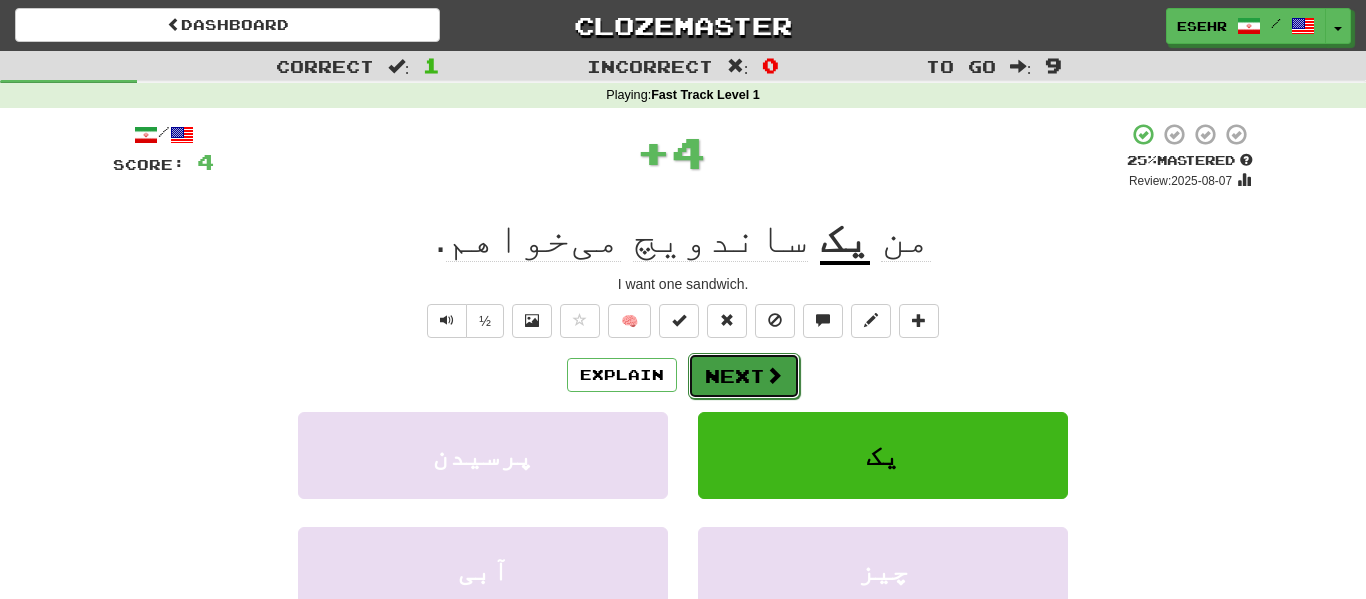 click on "Next" at bounding box center (744, 376) 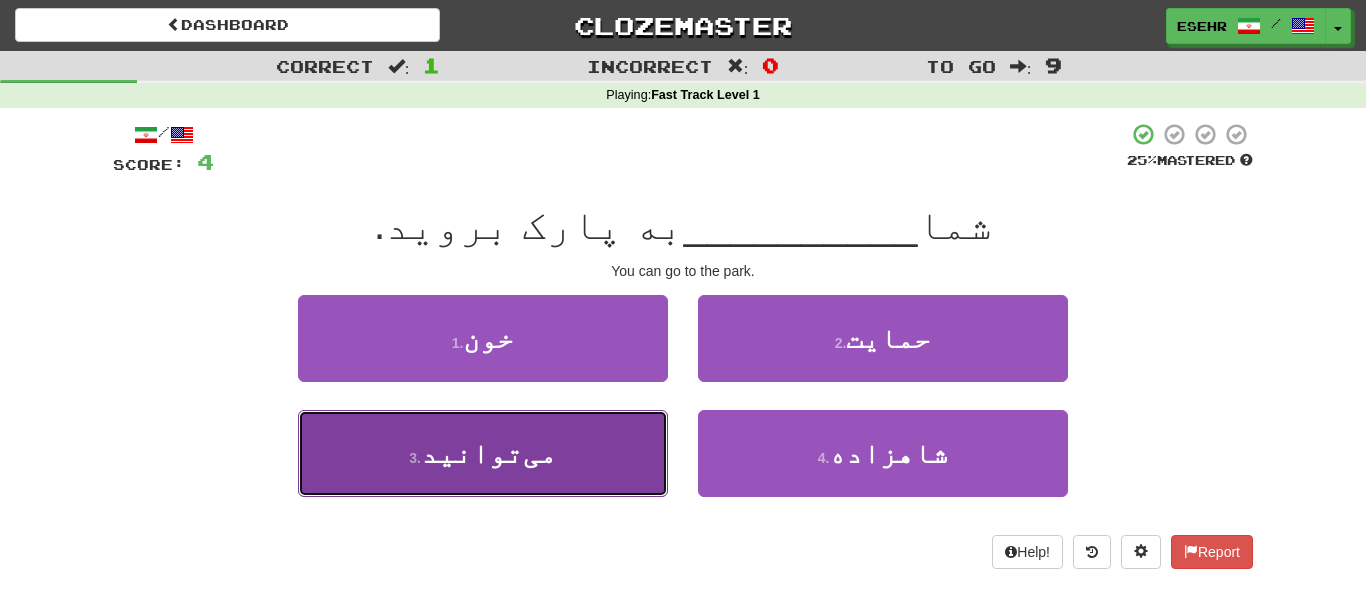 click on "3 .  می‌توانید" at bounding box center (483, 453) 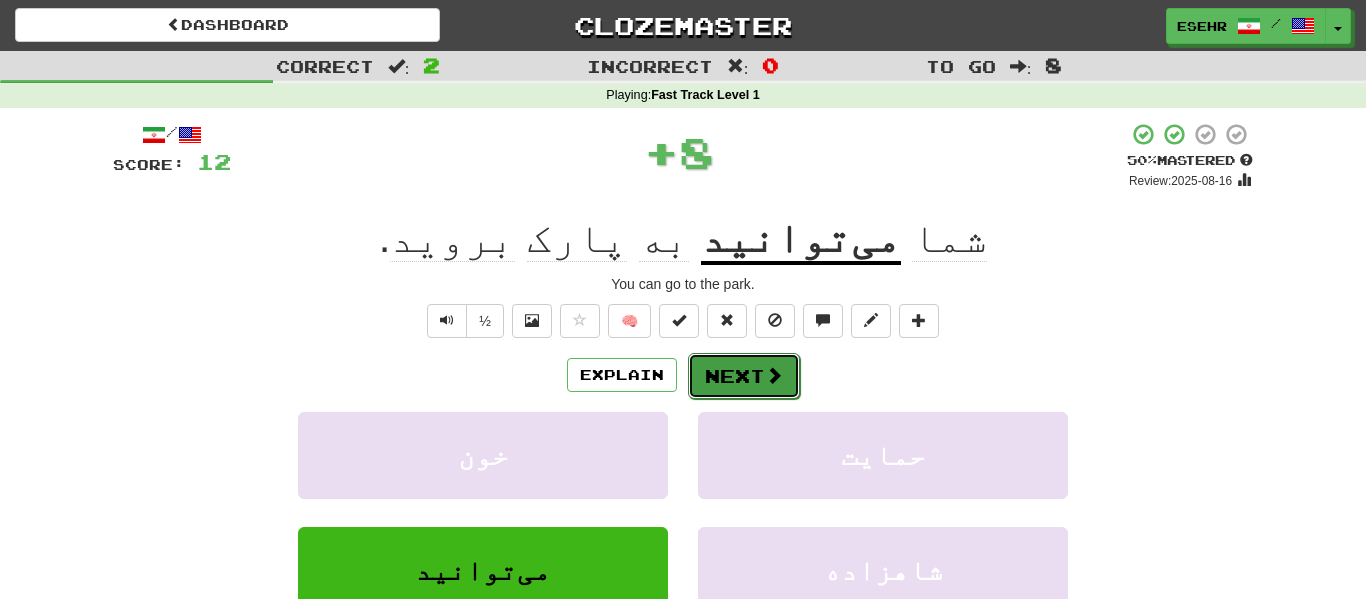 click on "Next" at bounding box center (744, 376) 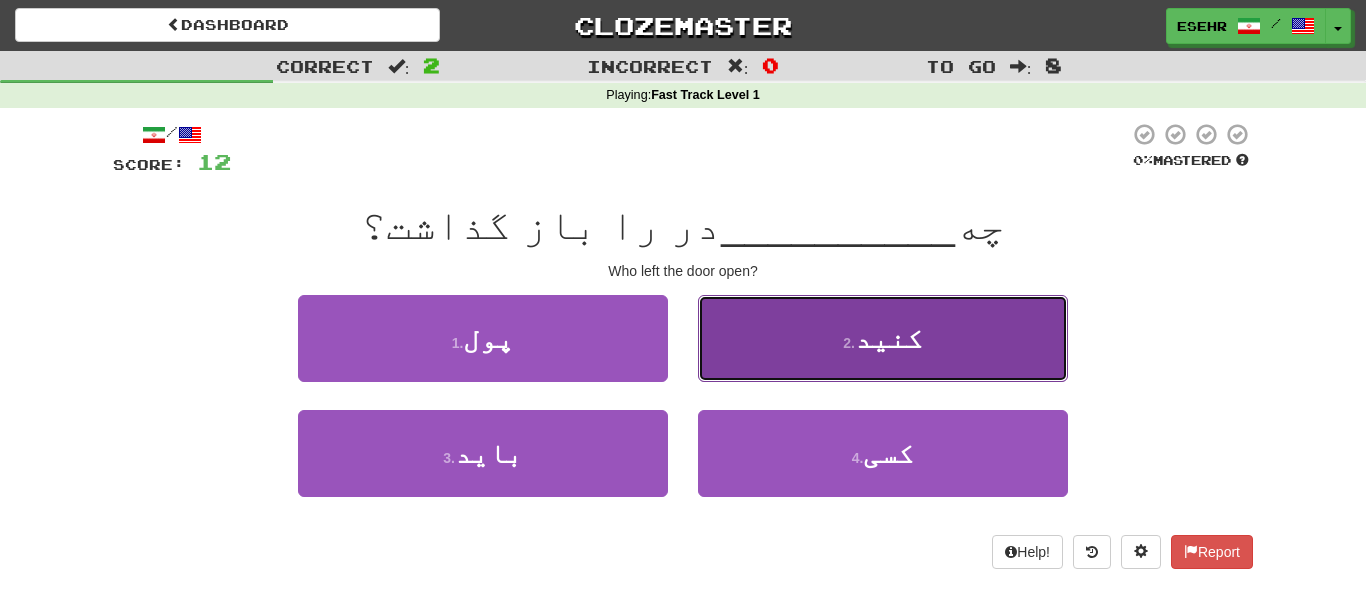 click on "کنید" at bounding box center [889, 338] 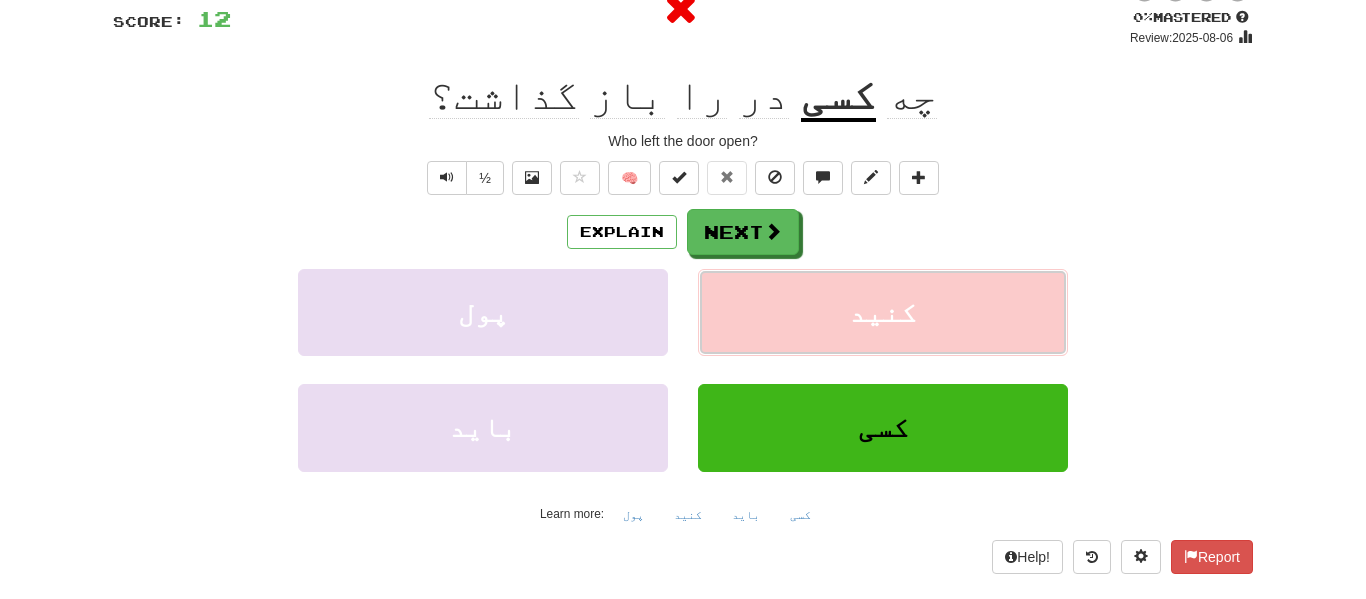 scroll, scrollTop: 142, scrollLeft: 0, axis: vertical 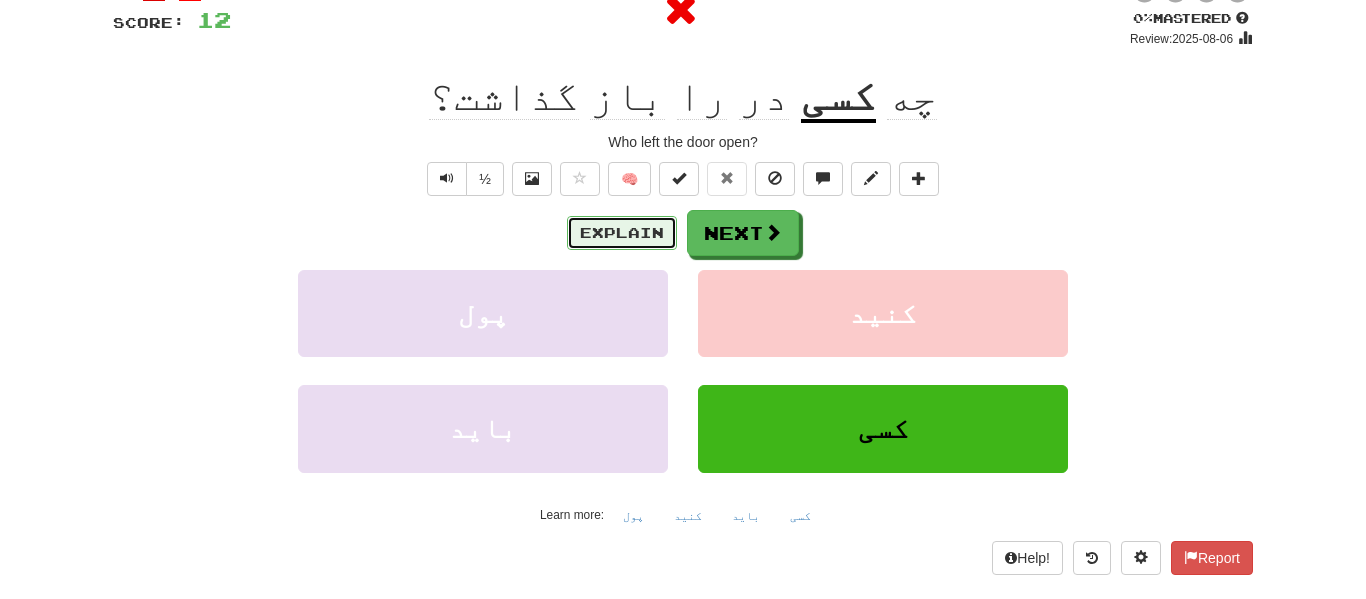 click on "Explain" at bounding box center (622, 233) 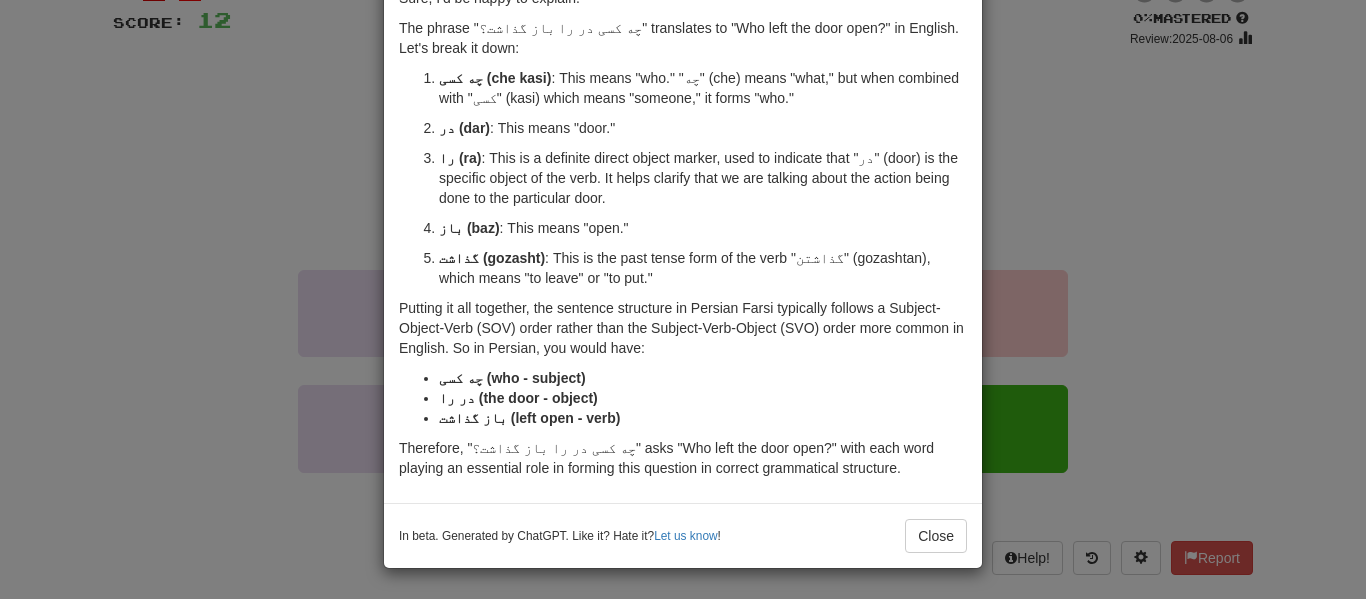 scroll, scrollTop: 140, scrollLeft: 0, axis: vertical 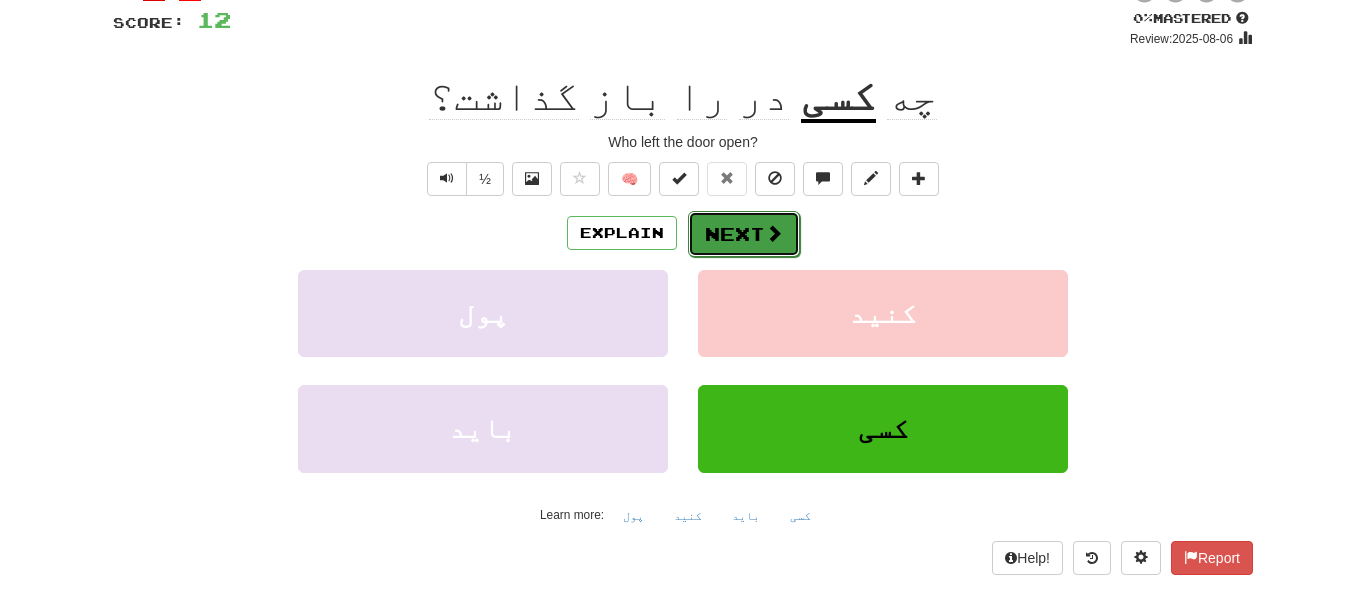 click on "Next" at bounding box center [744, 234] 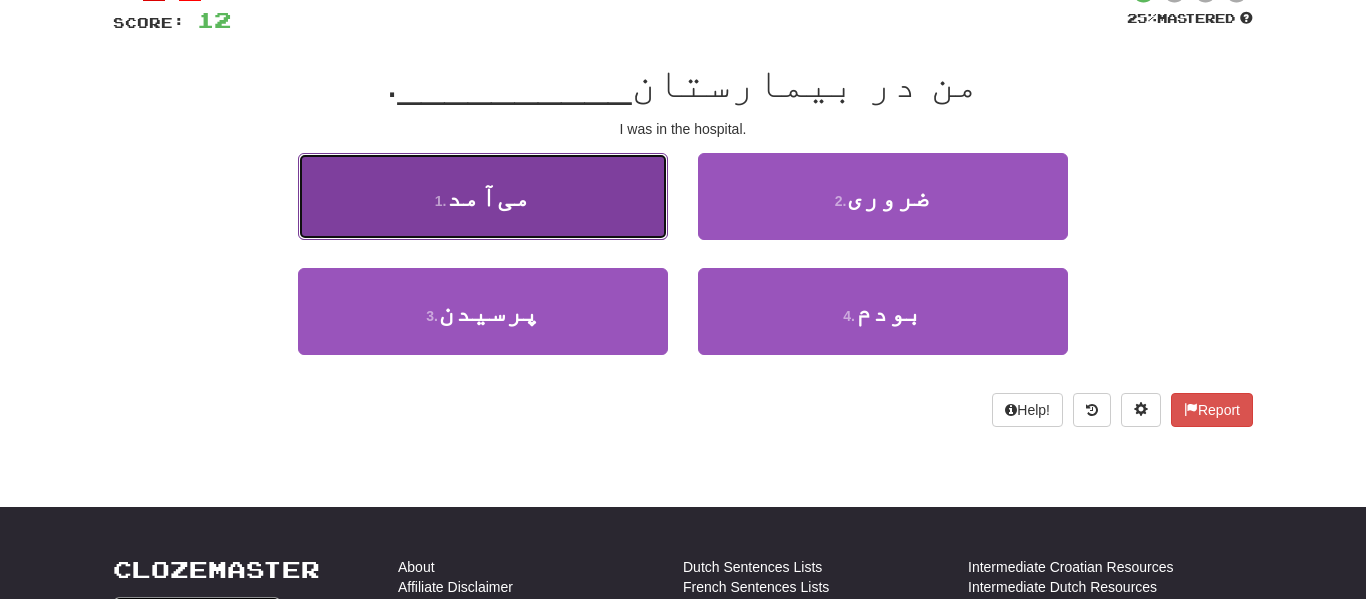click on "1 .  می‌آمد" at bounding box center [483, 196] 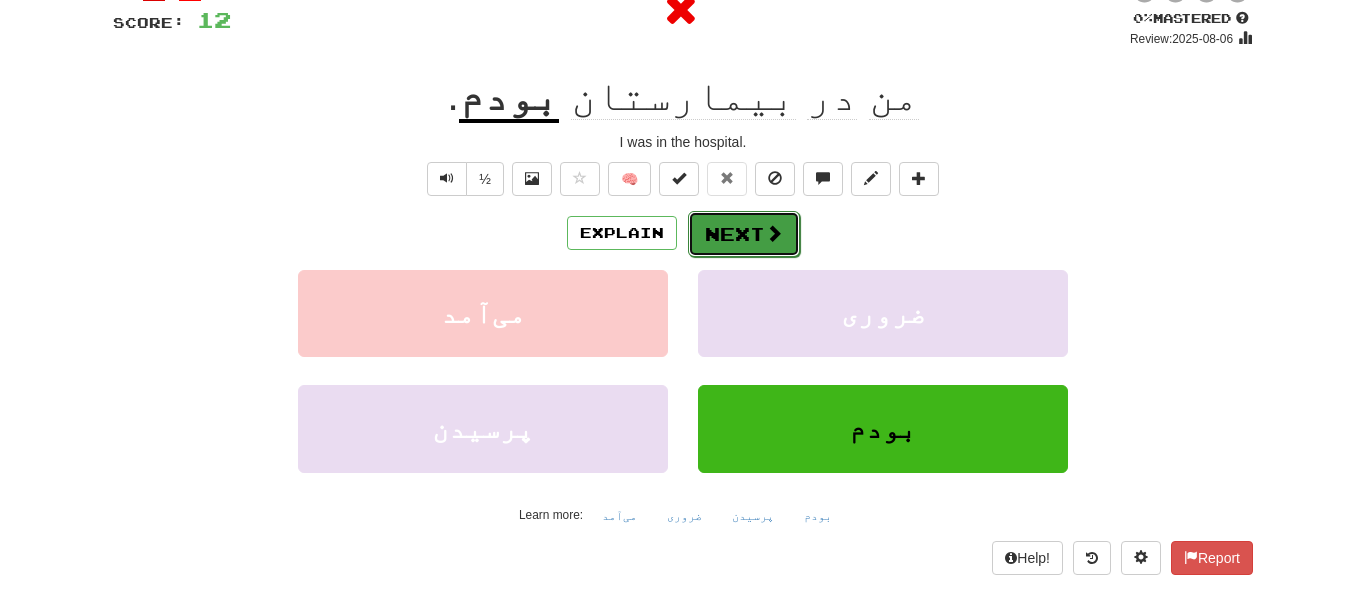 click on "Next" at bounding box center [744, 234] 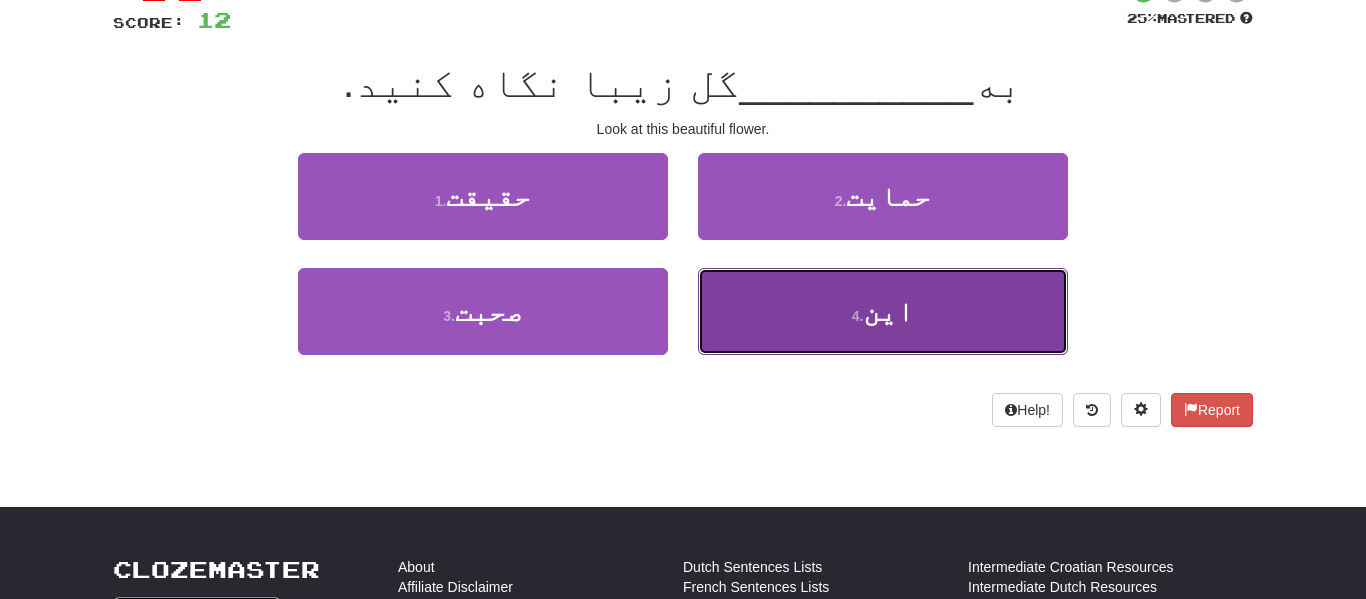 click on "4 .  این" at bounding box center [883, 311] 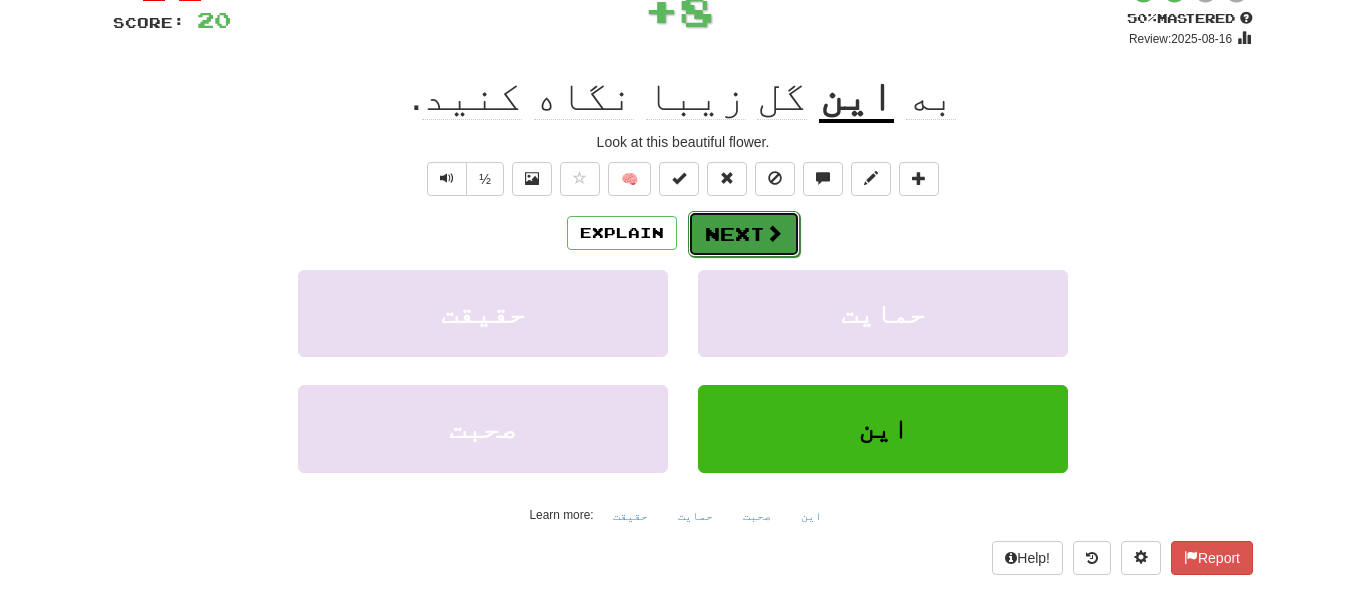 click on "Next" at bounding box center [744, 234] 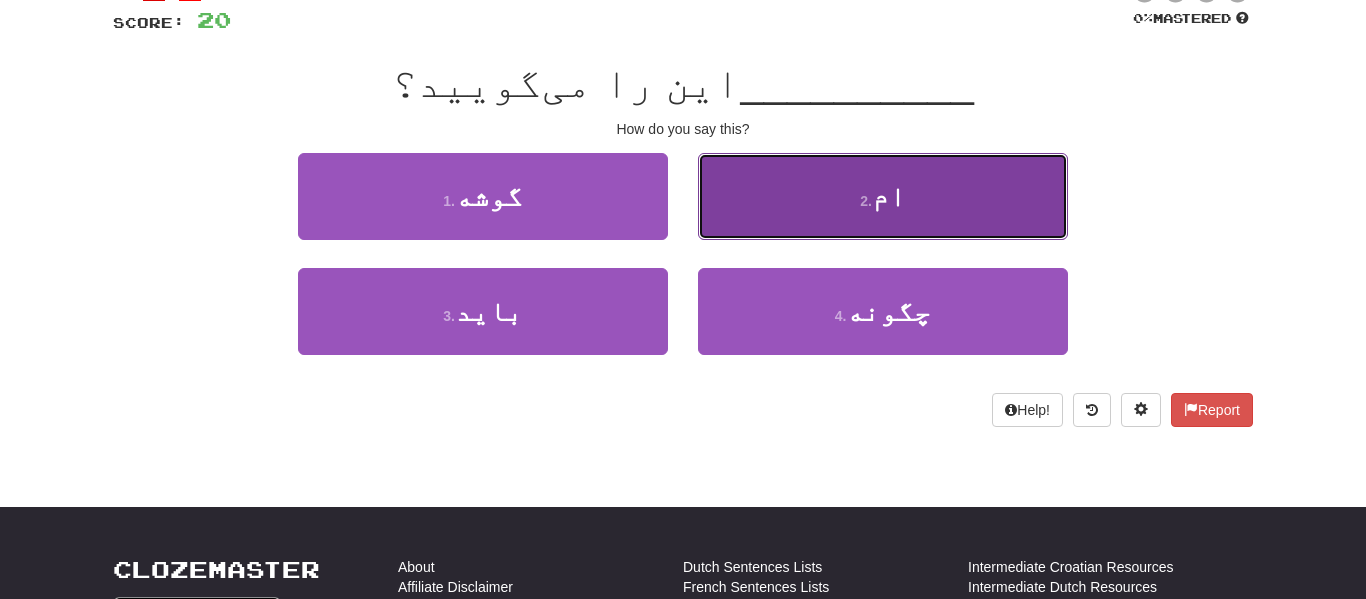 click on "2 .  ام" at bounding box center [883, 196] 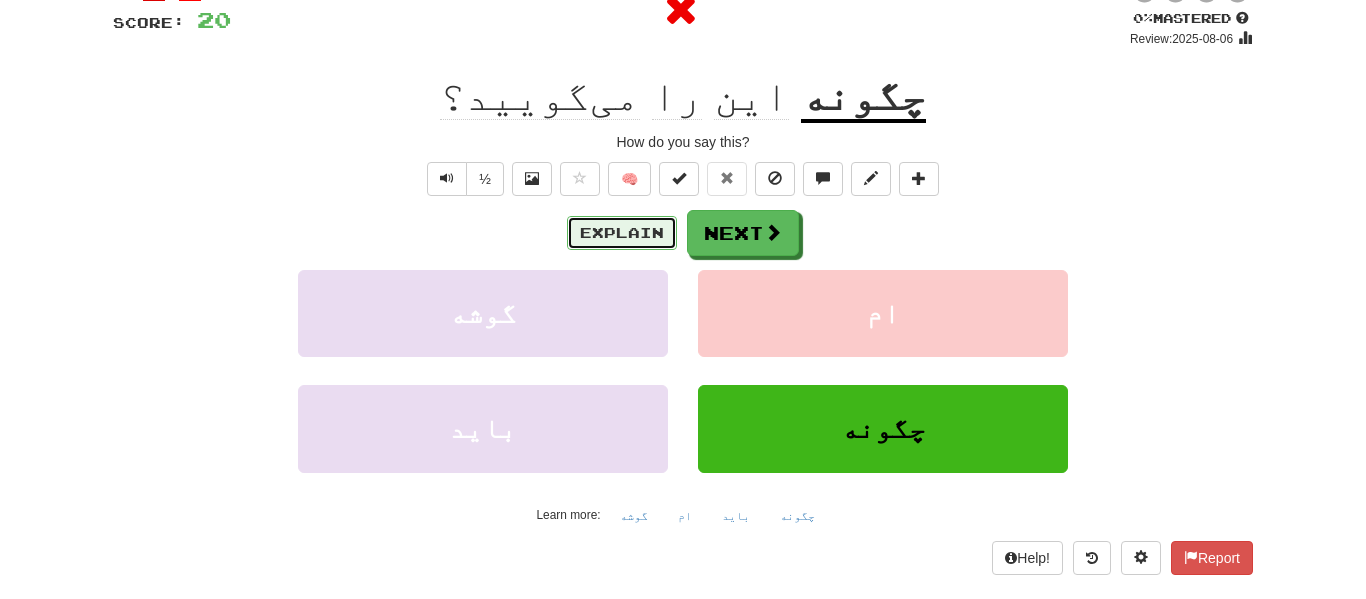 click on "Explain" at bounding box center (622, 233) 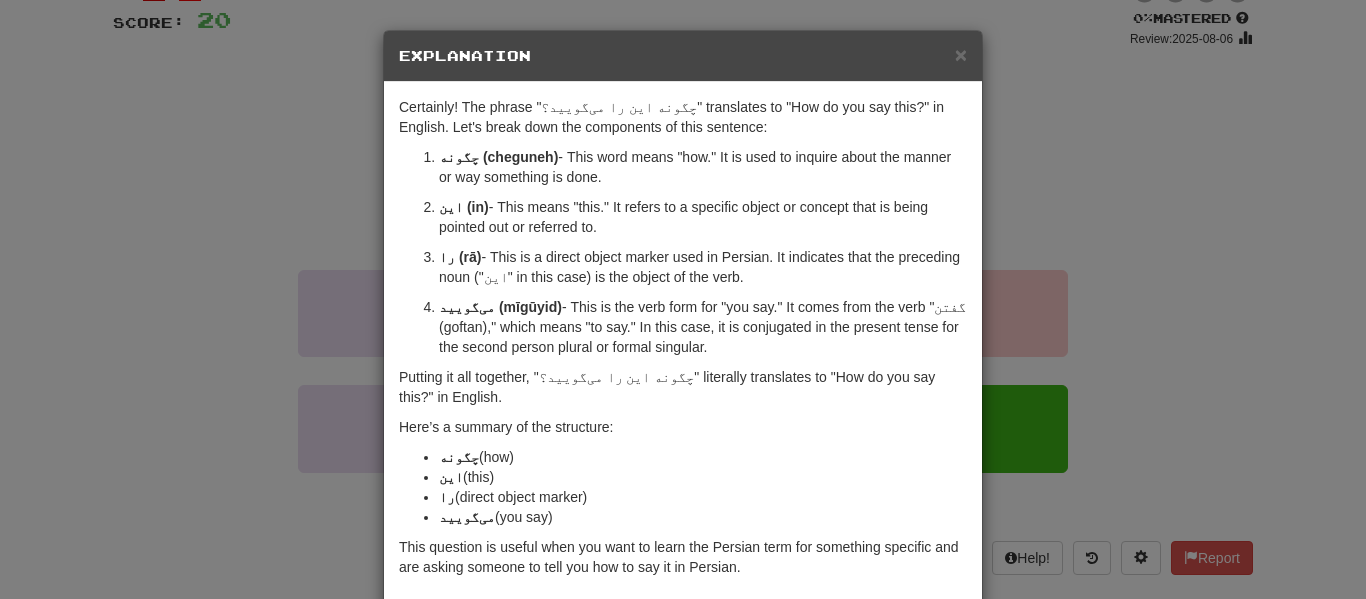 click on "× Explanation Certainly! The phrase "چگونه این را می‌گویید؟" translates to "How do you say this?" in English. Let's break down the components of this sentence:
چگونه (cheguneh)  - This word means "how." It is used to inquire about the manner or way something is done.
این (in)  - This means "this." It refers to a specific object or concept that is being pointed out or referred to.
را (rā)  - This is a direct object marker used in Persian. It indicates that the preceding noun ("این" in this case) is the object of the verb.
می‌گویید (mīgūyid)  - This is the verb form for "you say." It comes from the verb "گفتن (goftan)," which means "to say." In this case, it is conjugated in the present tense for the second person plural or formal singular.
Putting it all together, "چگونه این را می‌گویید؟" literally translates to "How do you say this?" in English.
Here’s a summary of the structure:
چگونه  (how)" at bounding box center [683, 299] 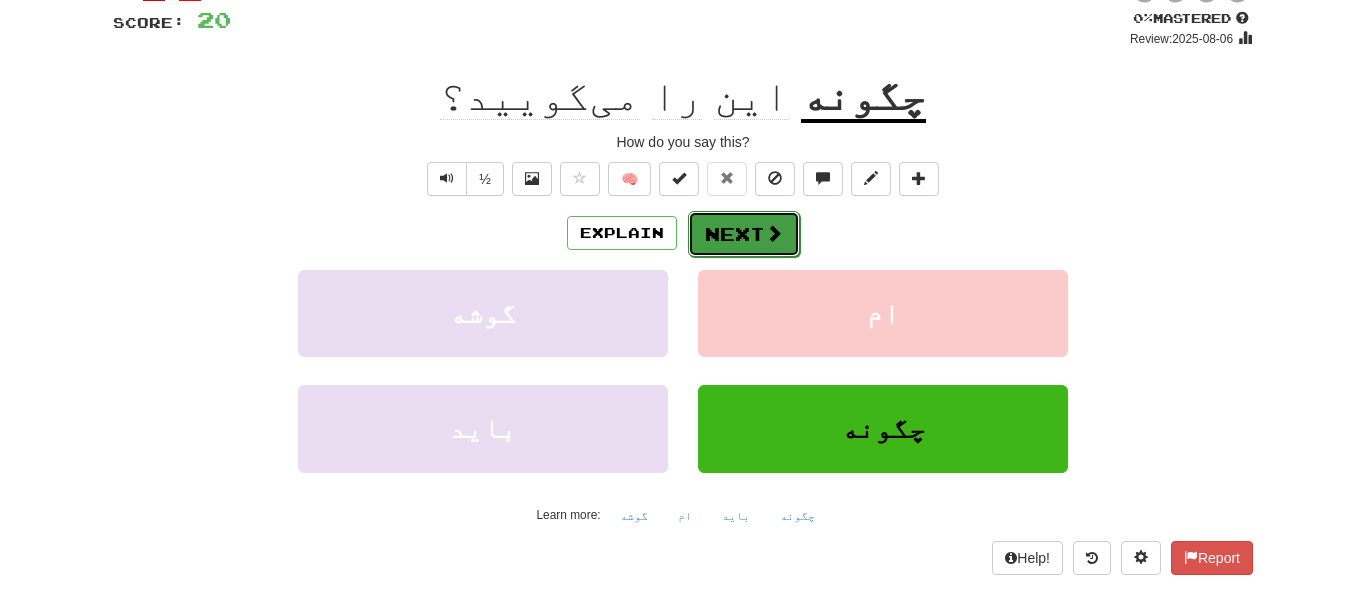 click on "Next" at bounding box center [744, 234] 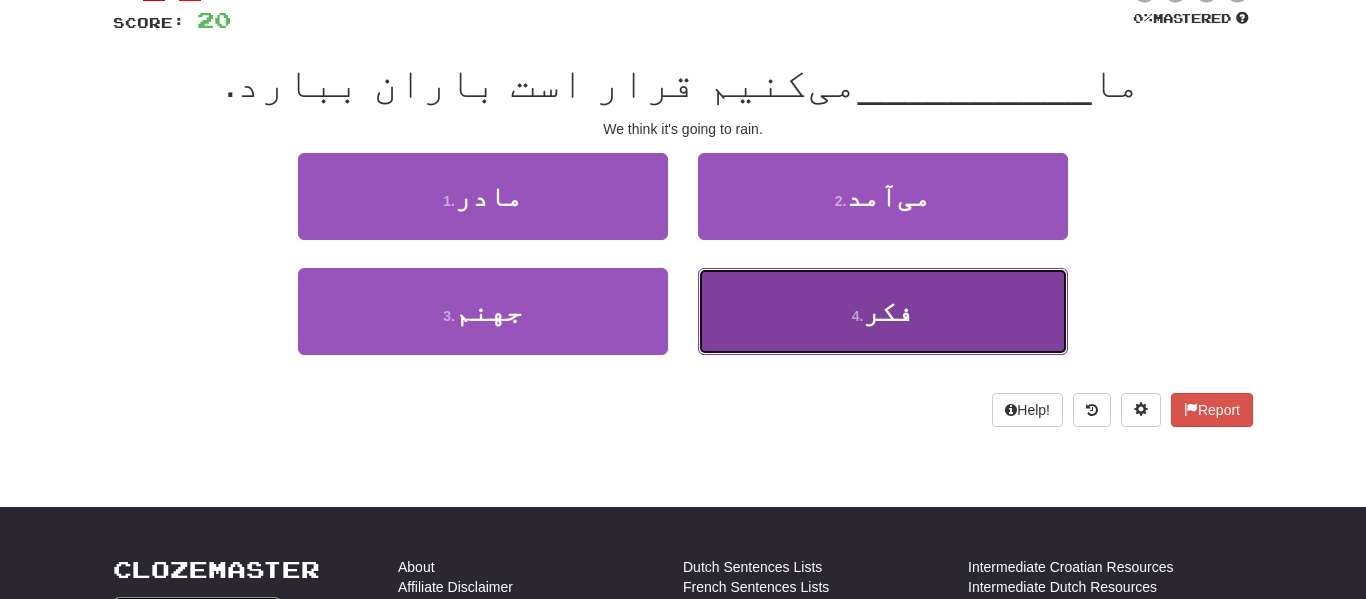 click on "4 .  فکر" at bounding box center [883, 311] 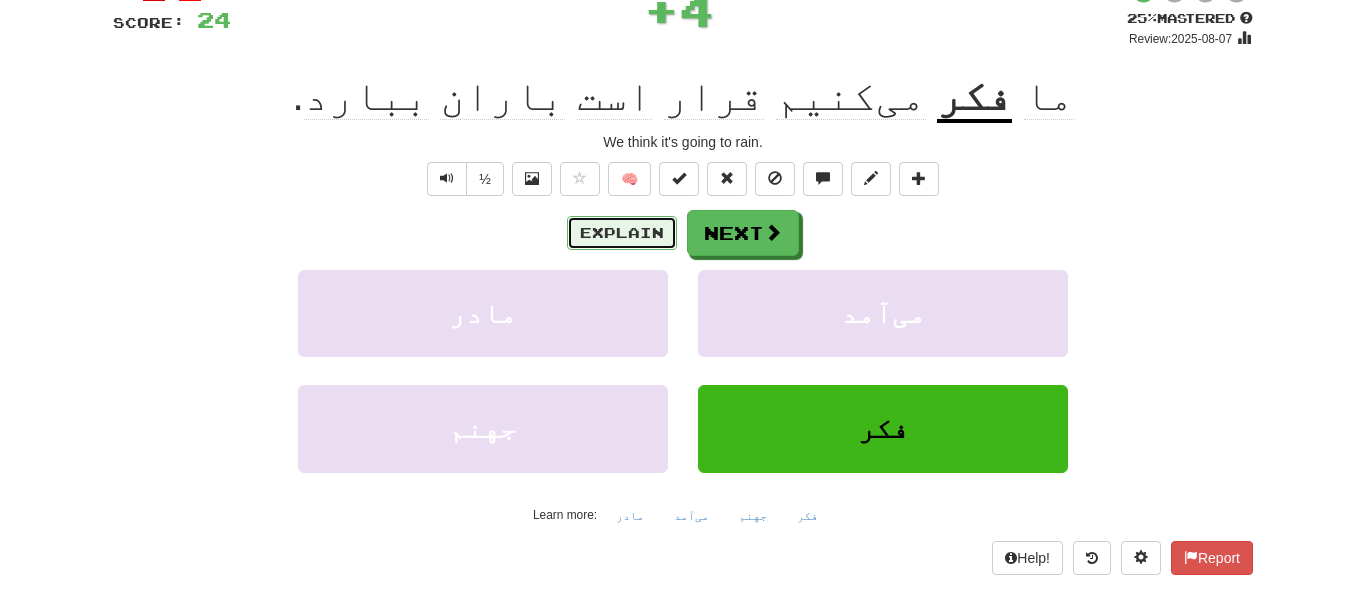 click on "Explain" at bounding box center [622, 233] 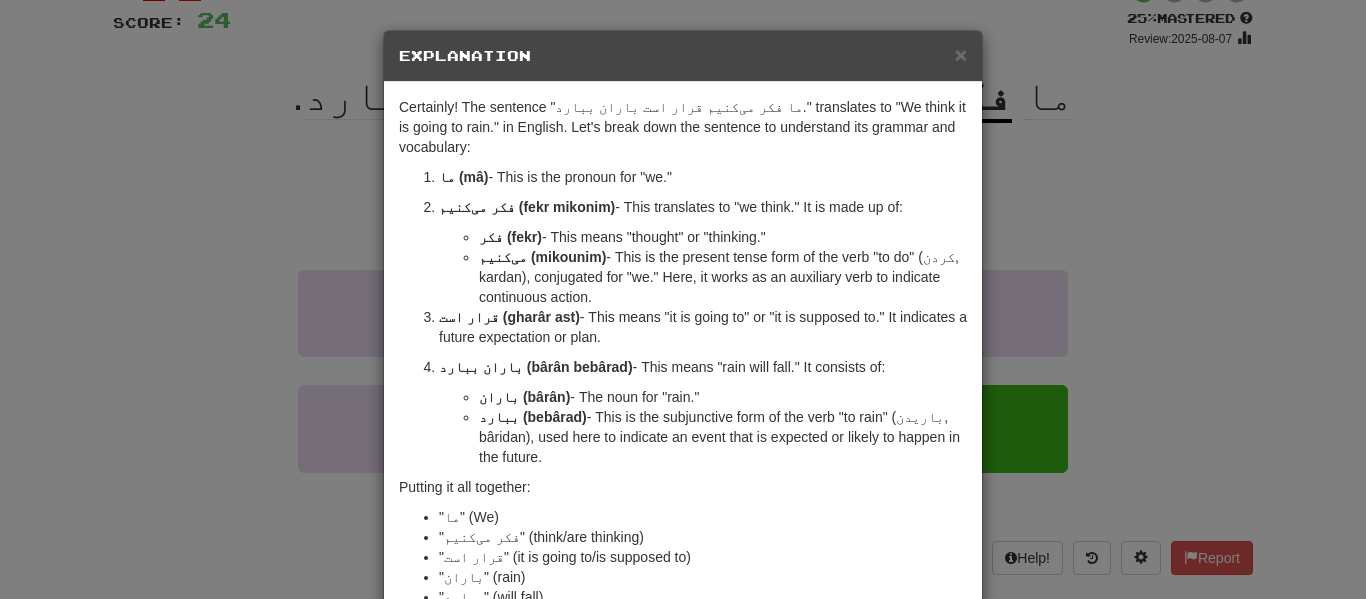 click on "× Explanation Certainly! The sentence "ما فکر می‌کنیم قرار است باران ببارد." translates to "We think it is going to rain." in English. Let's break down the sentence to understand its grammar and vocabulary:
ما (mâ)  - This is the pronoun for "we."
فکر می‌کنیم (fekr mikonim)  - This translates to "we think." It is made up of:
فکر (fekr)  - This means "thought" or "thinking."
می‌کنیم (mikounim)  - This is the present tense form of the verb "to do" (کردن, kardan), conjugated for "we." Here, it works as an auxiliary verb to indicate continuous action.
قرار است (gharâr ast)  - This phrase means "it is going to" or "it is supposed to." It indicates a future expectation or plan.
باران ببارد (bârân bebârad)  - This means "rain will fall." It consists of:
باران (bârân)  - The noun for "rain."
ببارد (bebârad)
Putting it all together:
"ما" (We)
"باران" (rain)" at bounding box center (683, 299) 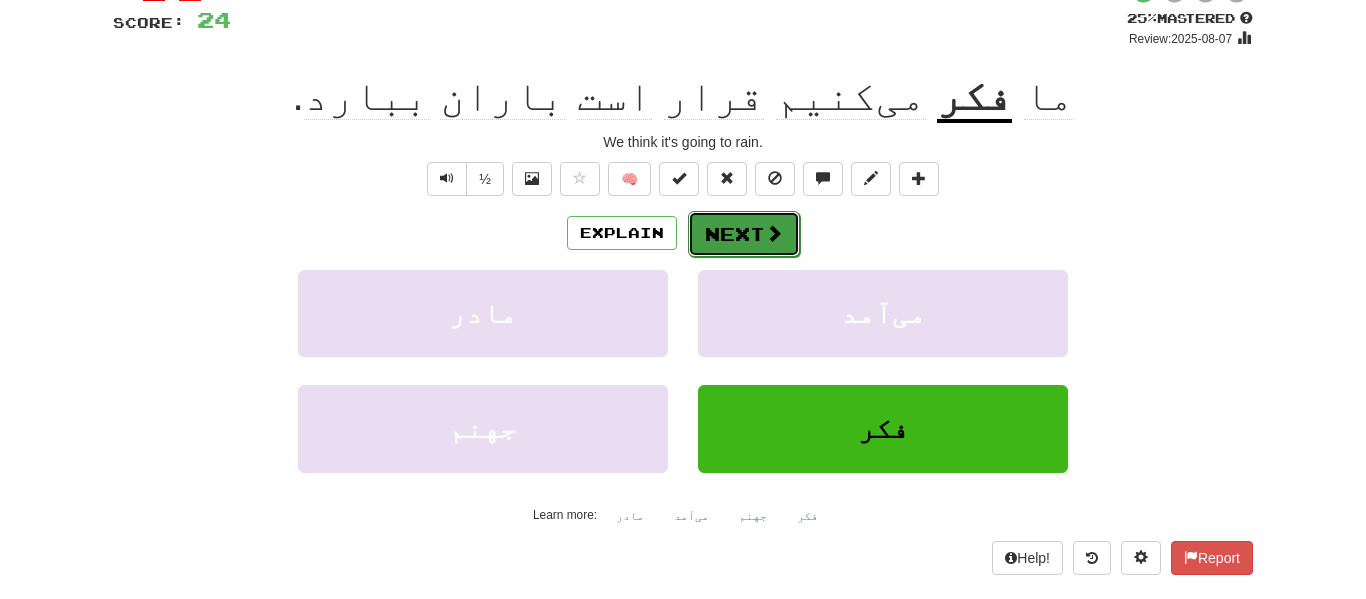 click on "Next" at bounding box center [744, 234] 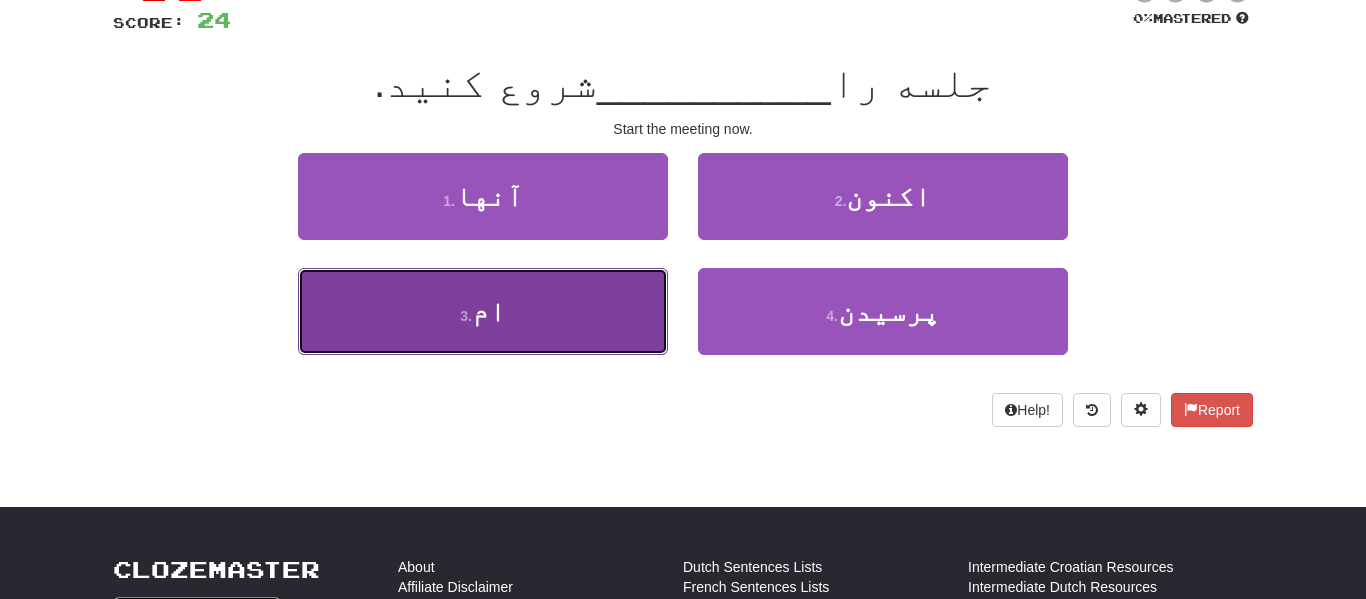 click on "3 .  ام" at bounding box center (483, 311) 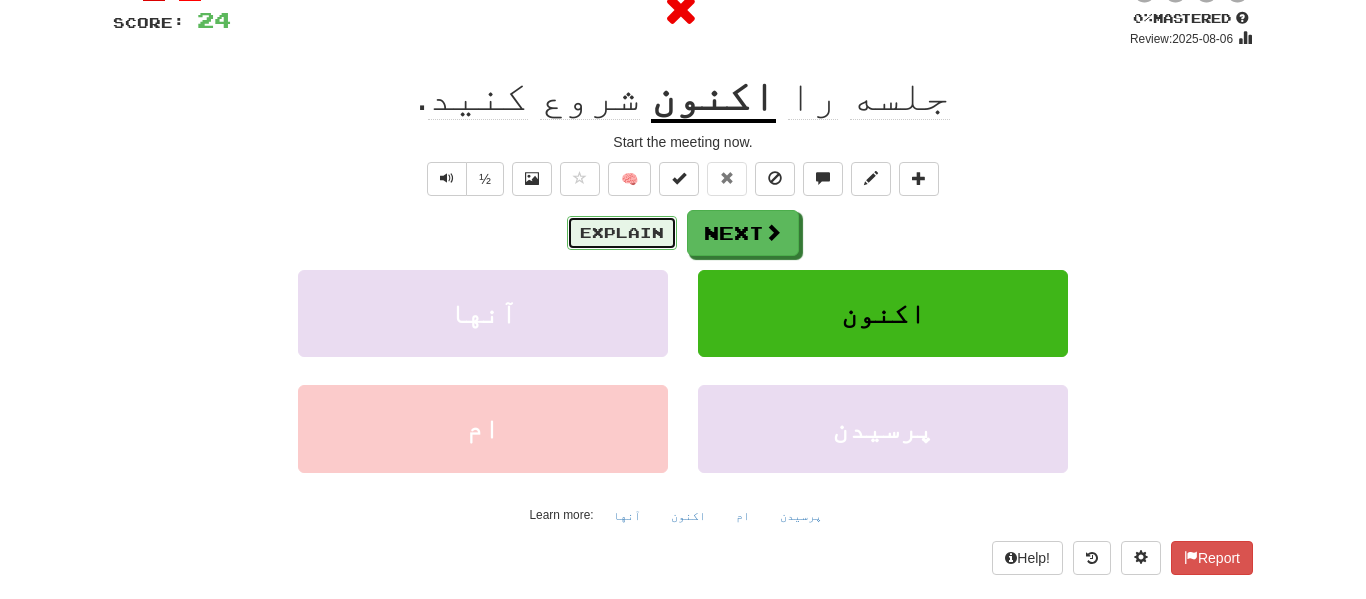 click on "Explain" at bounding box center [622, 233] 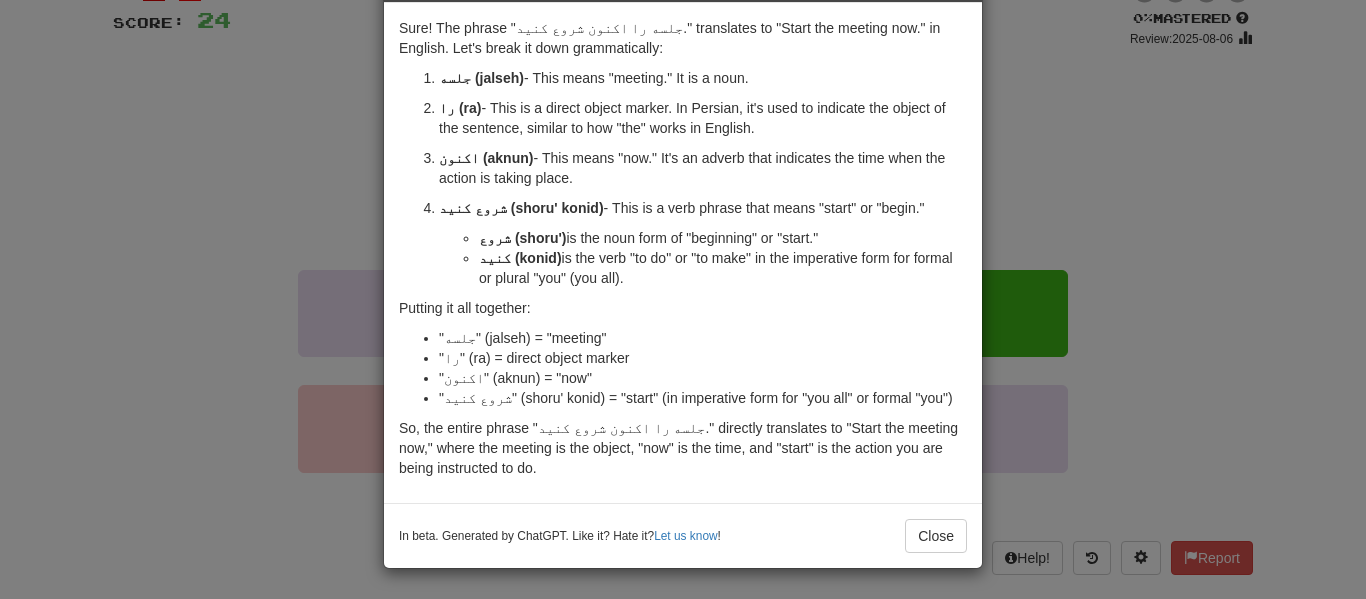 scroll, scrollTop: 152, scrollLeft: 0, axis: vertical 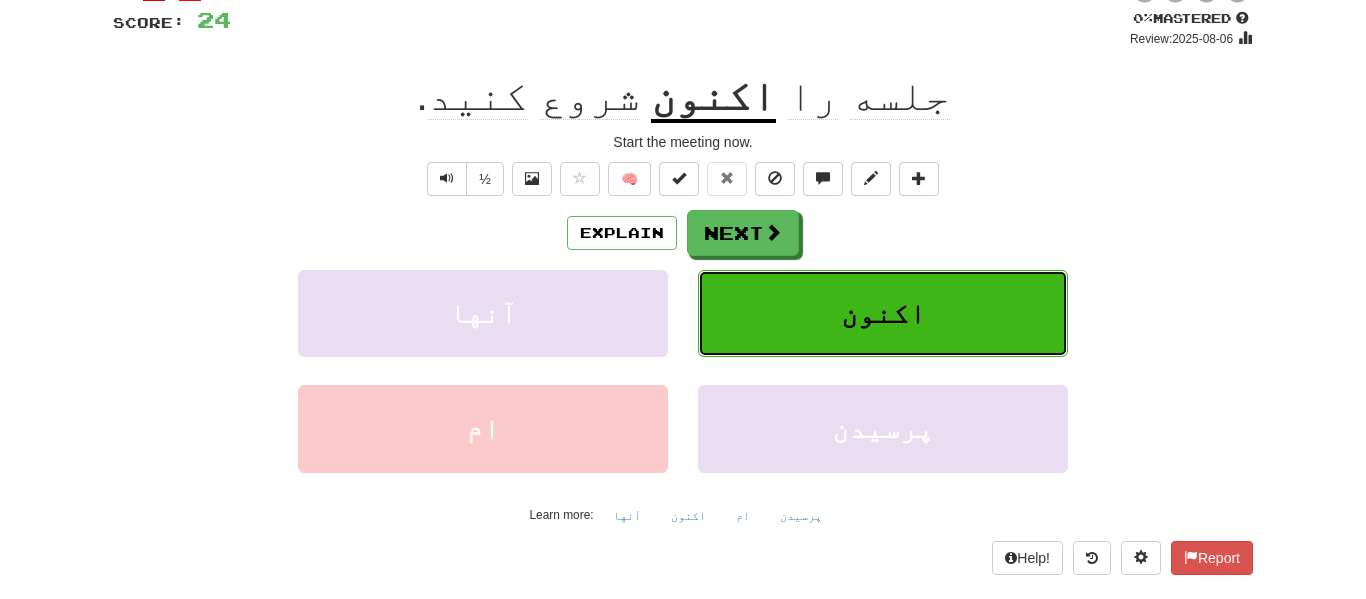 click on "اکنون" at bounding box center (883, 313) 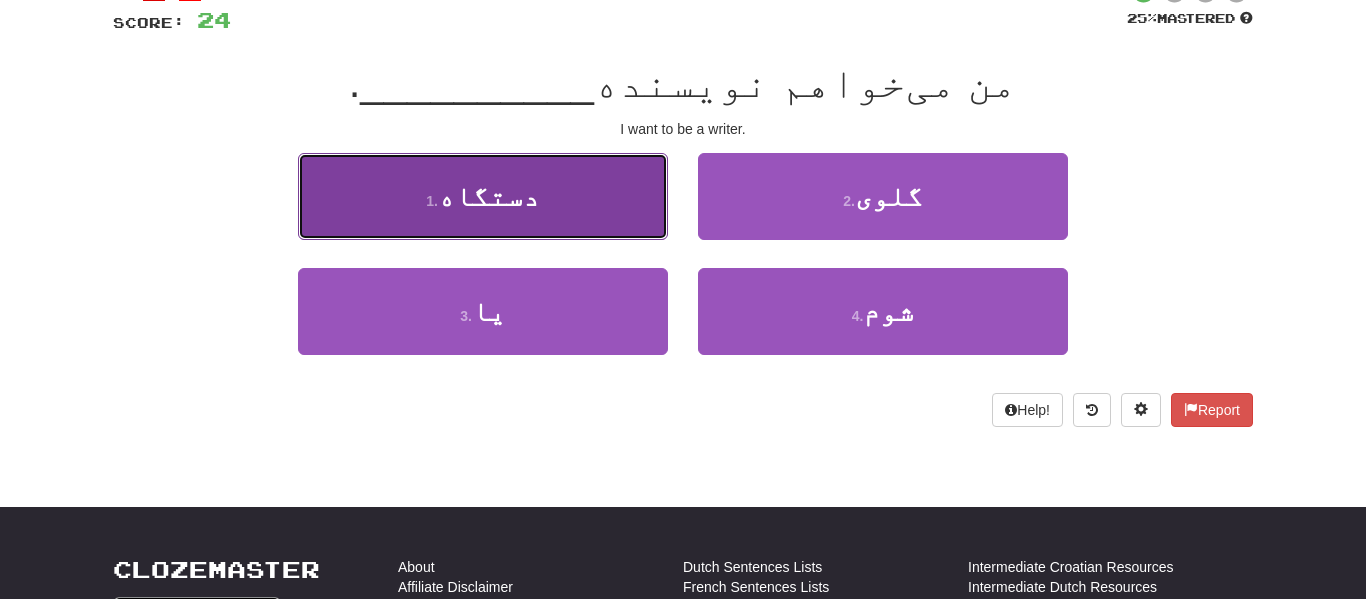 click on "1 .  دستگاه" at bounding box center (483, 196) 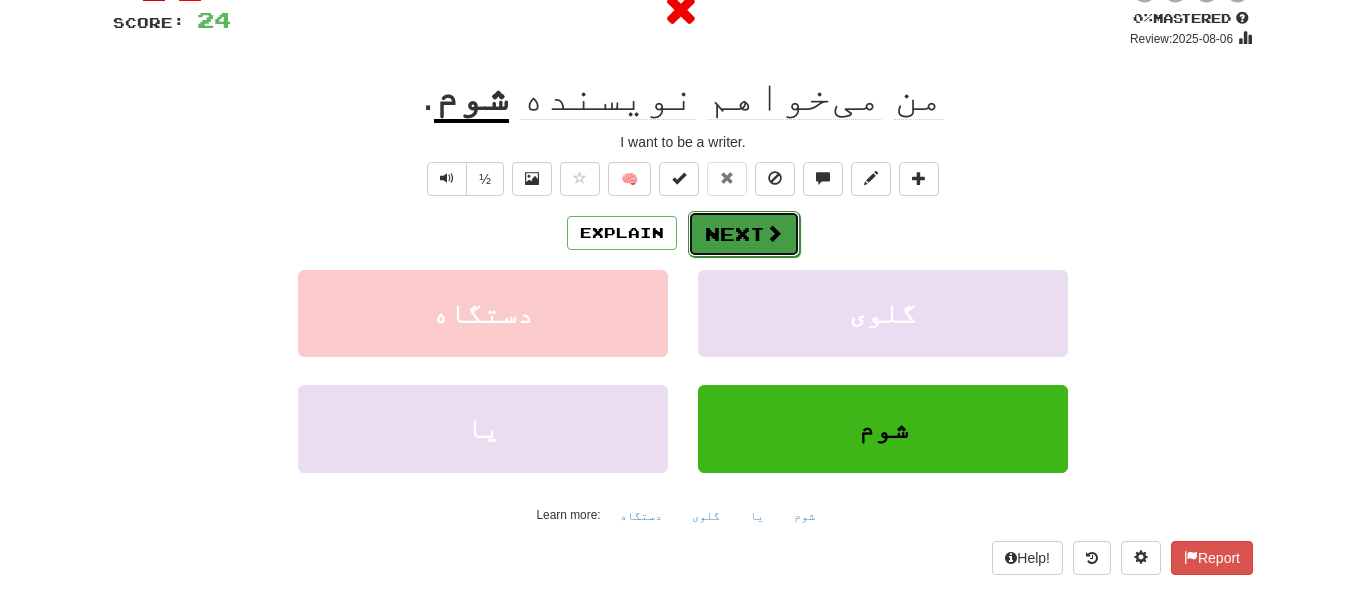 click on "Next" at bounding box center [744, 234] 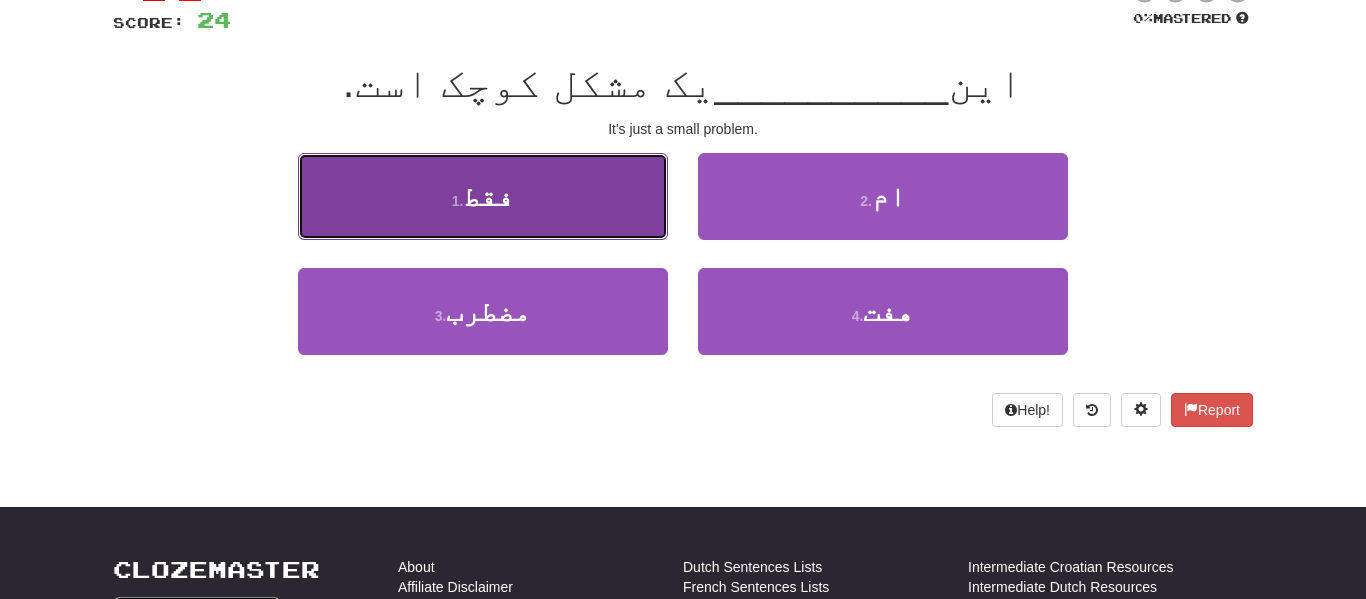 click on "1 .  فقط" at bounding box center [483, 196] 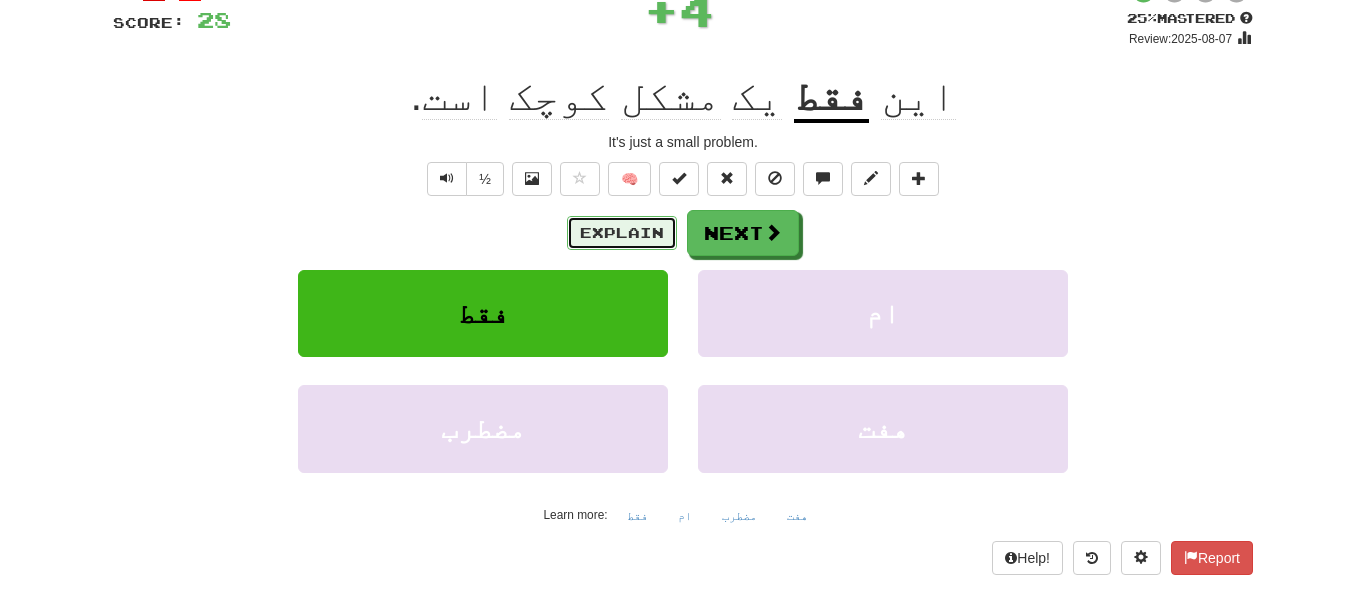 click on "Explain" at bounding box center [622, 233] 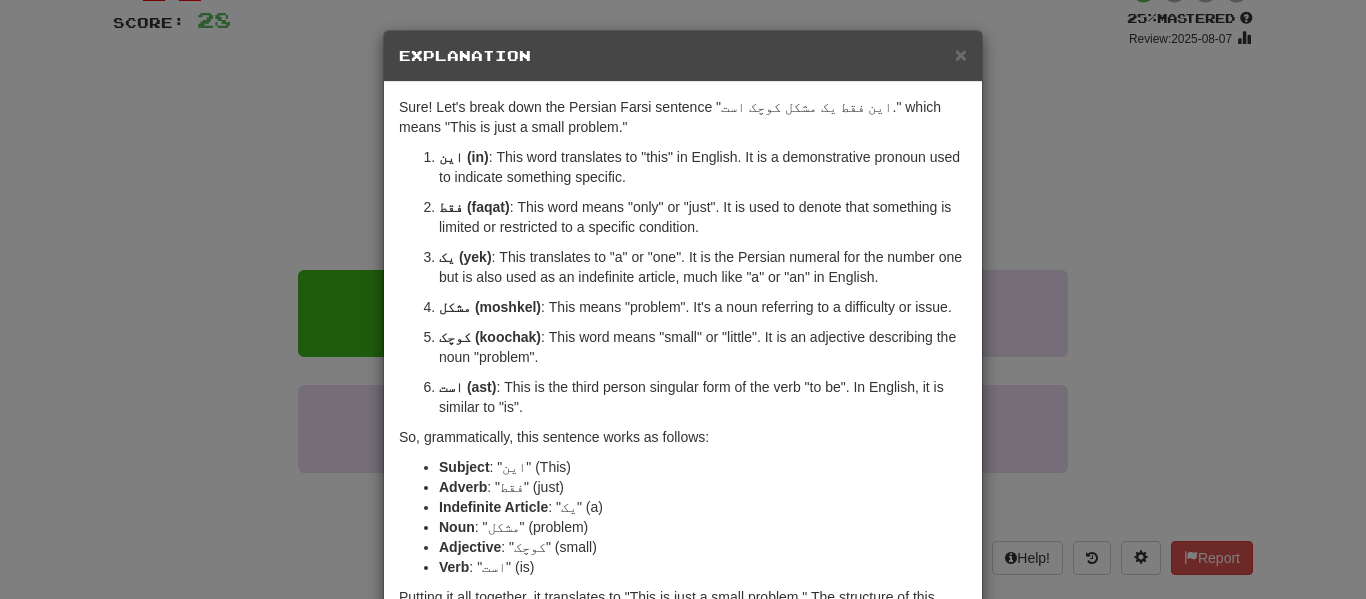 click on "× Explanation Sure! Let's break down the Persian Farsi sentence "این فقط یک مشکل کوچک است." which means "This is just a small problem."
این (in) : This word translates to "this" in English. It is a demonstrative pronoun used to indicate something specific.
فقط (faqat) : This word means "only" or "just". It is used to denote that something is limited or restricted to a specific condition.
یک (yek) : This translates to "a" or "one". It is the Persian numeral for the number one but is also used as an indefinite article, much like "a" or "an" in English.
مشکل (moshkel) : This means "problem". It's a noun referring to a difficulty or issue.
کوچک (koochak) : This word means "small" or "little". It is an adjective describing the noun "problem".
است (ast) : This is the third person singular form of the verb "to be". In English, it is similar to "is".
So, grammatically, this sentence works as follows:
Subject : "این" (This)" at bounding box center (683, 299) 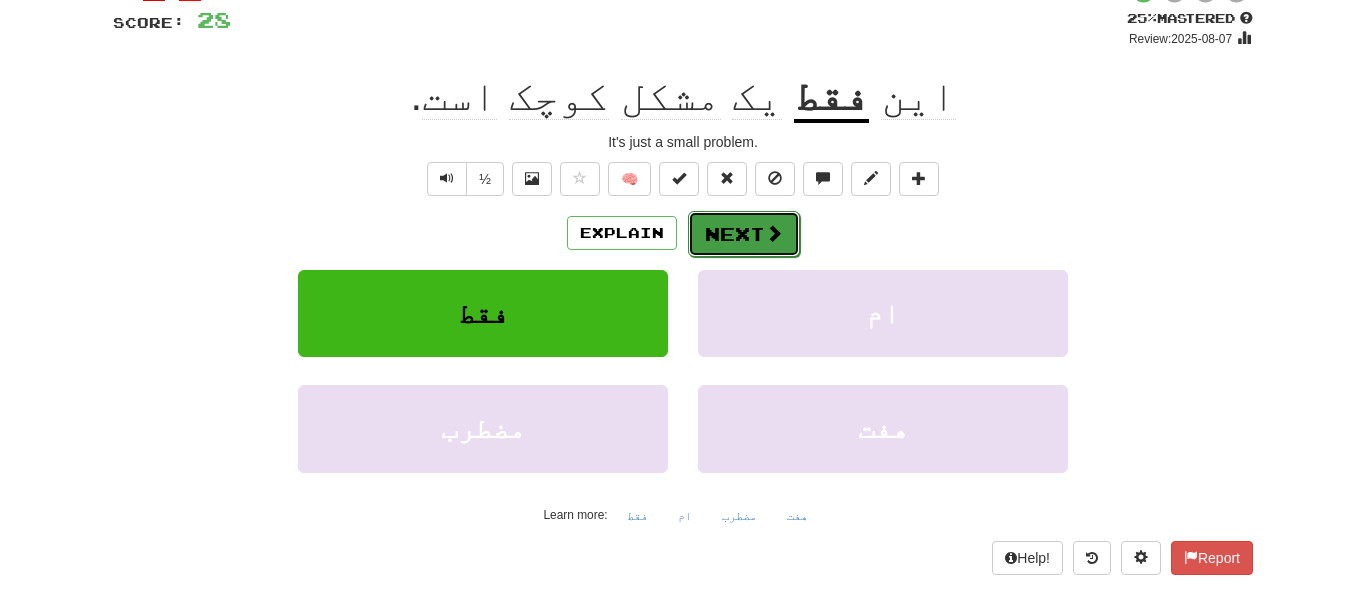 click on "Next" at bounding box center (744, 234) 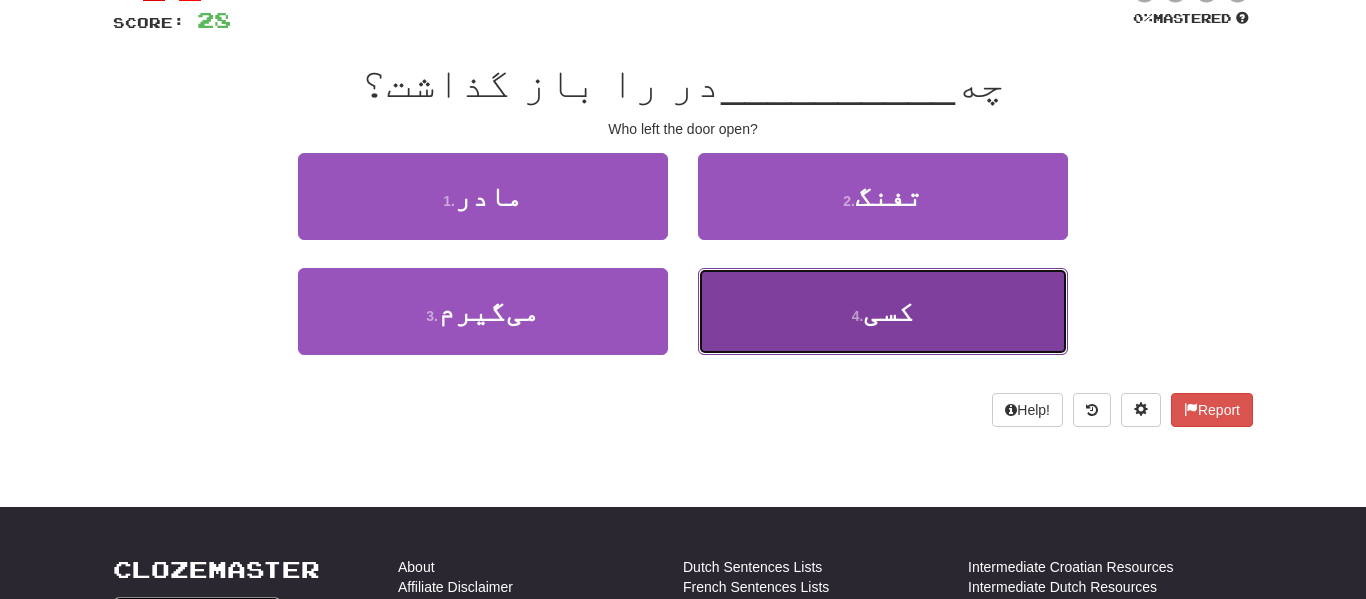 click on "4 .  کسی" at bounding box center (883, 311) 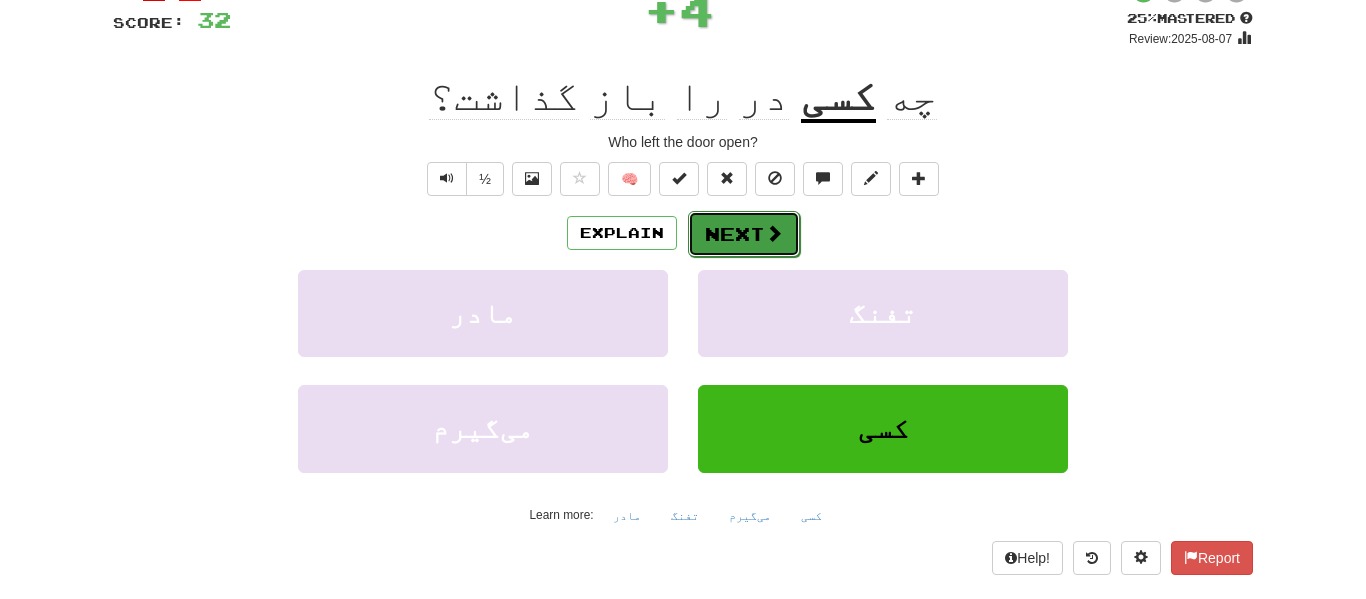 click on "Next" at bounding box center [744, 234] 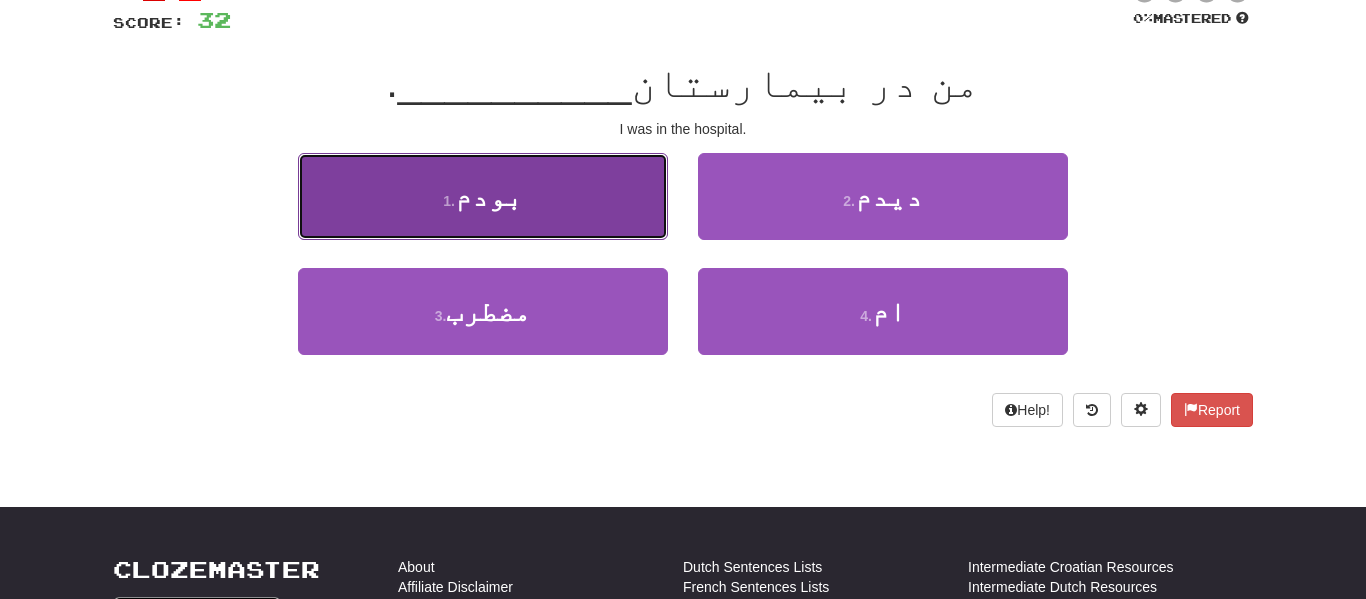 click on "1 .  بودم" at bounding box center (483, 196) 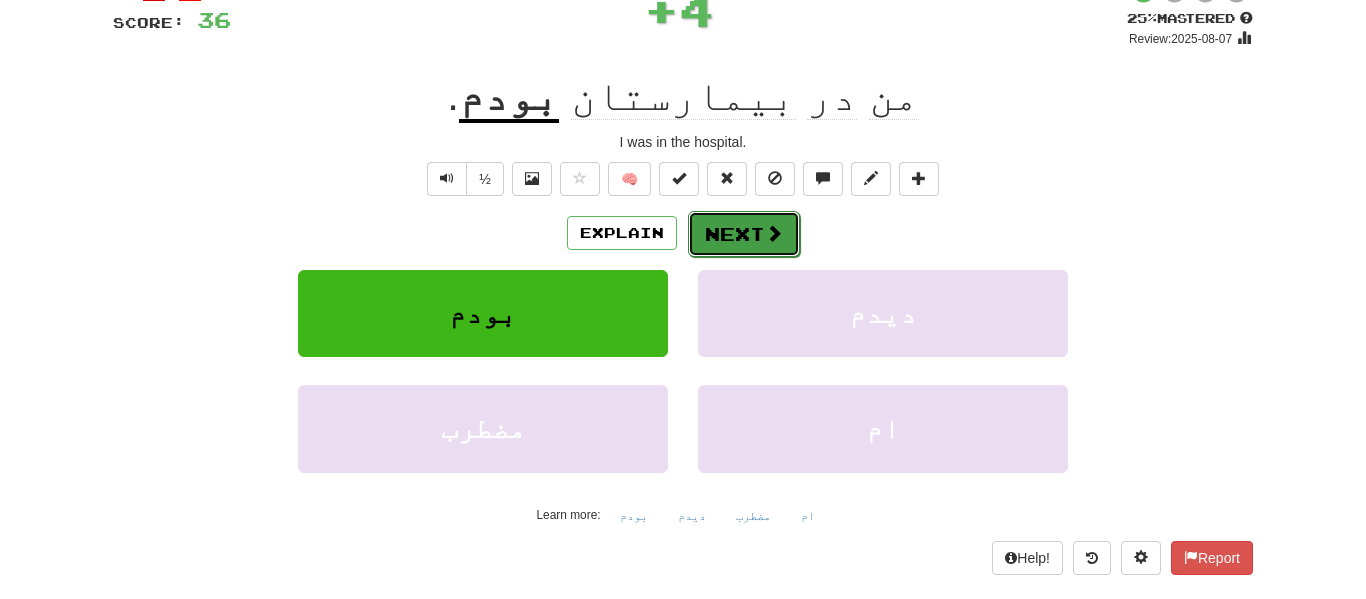 click on "Next" at bounding box center (744, 234) 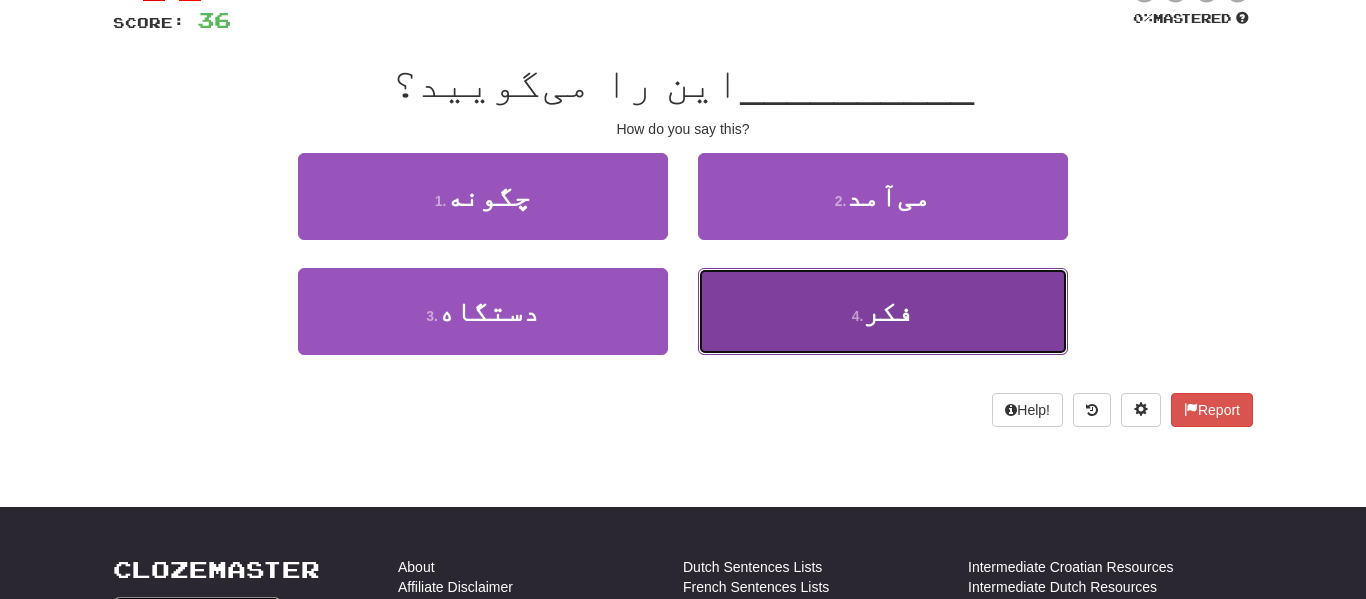 click on "4 .  فکر" at bounding box center (883, 311) 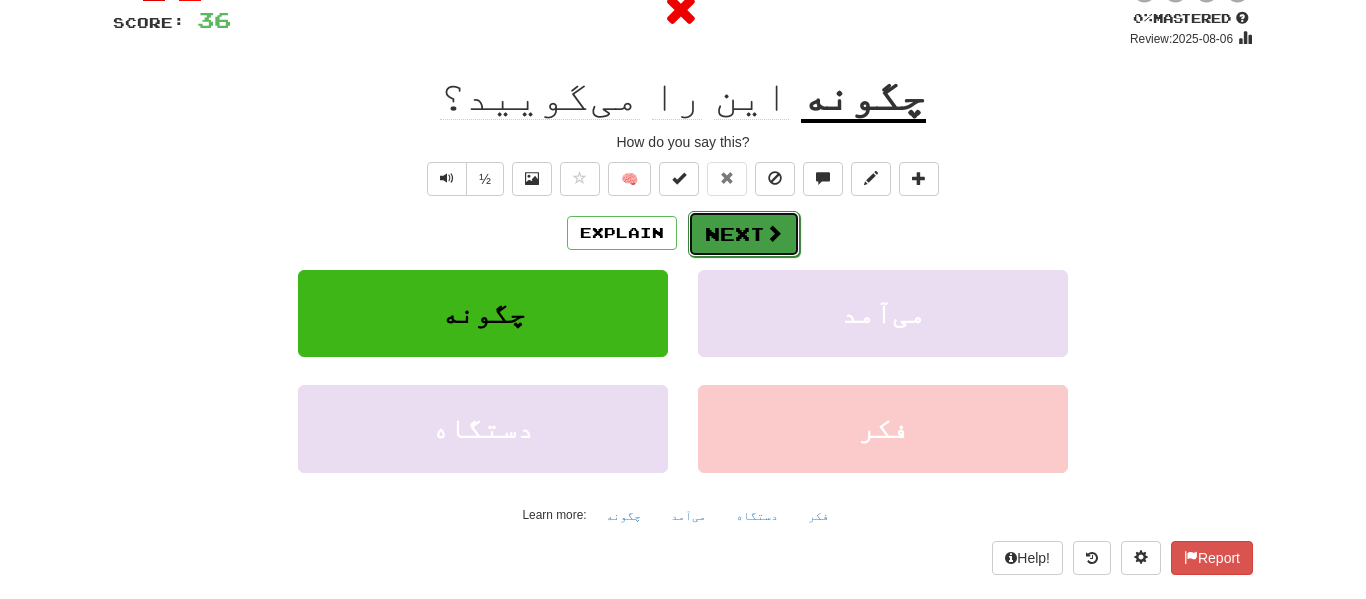 click on "Next" at bounding box center [744, 234] 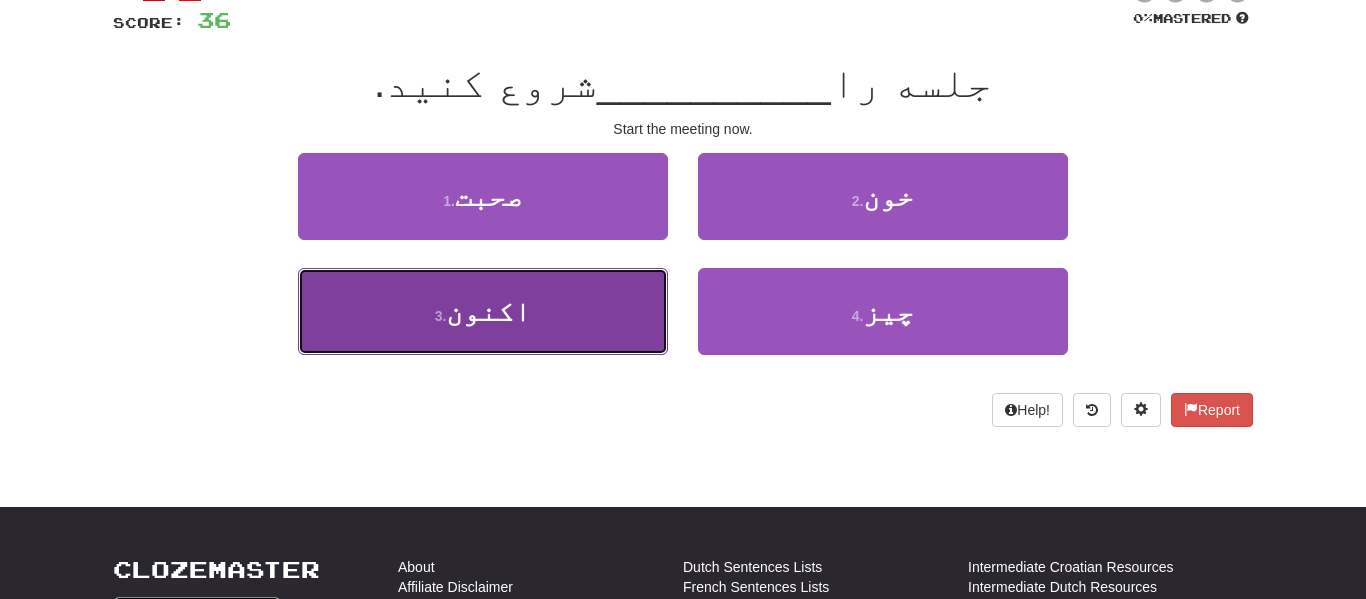 click on "3 .  اکنون" at bounding box center [483, 311] 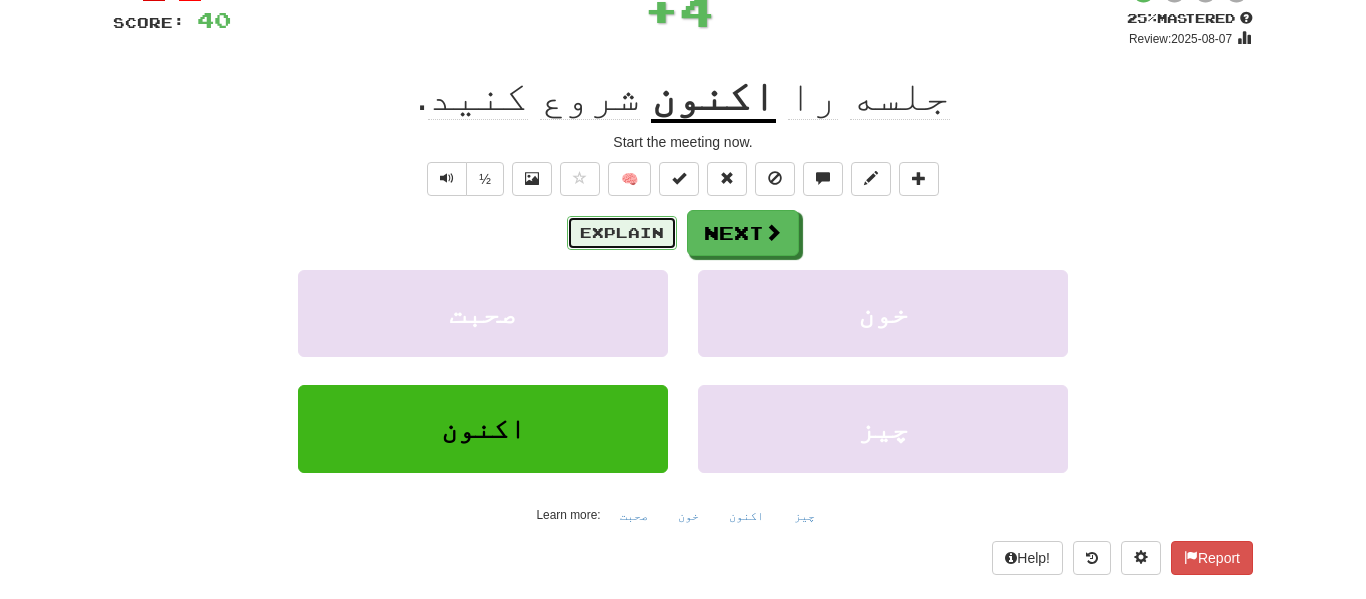 click on "Explain" at bounding box center (622, 233) 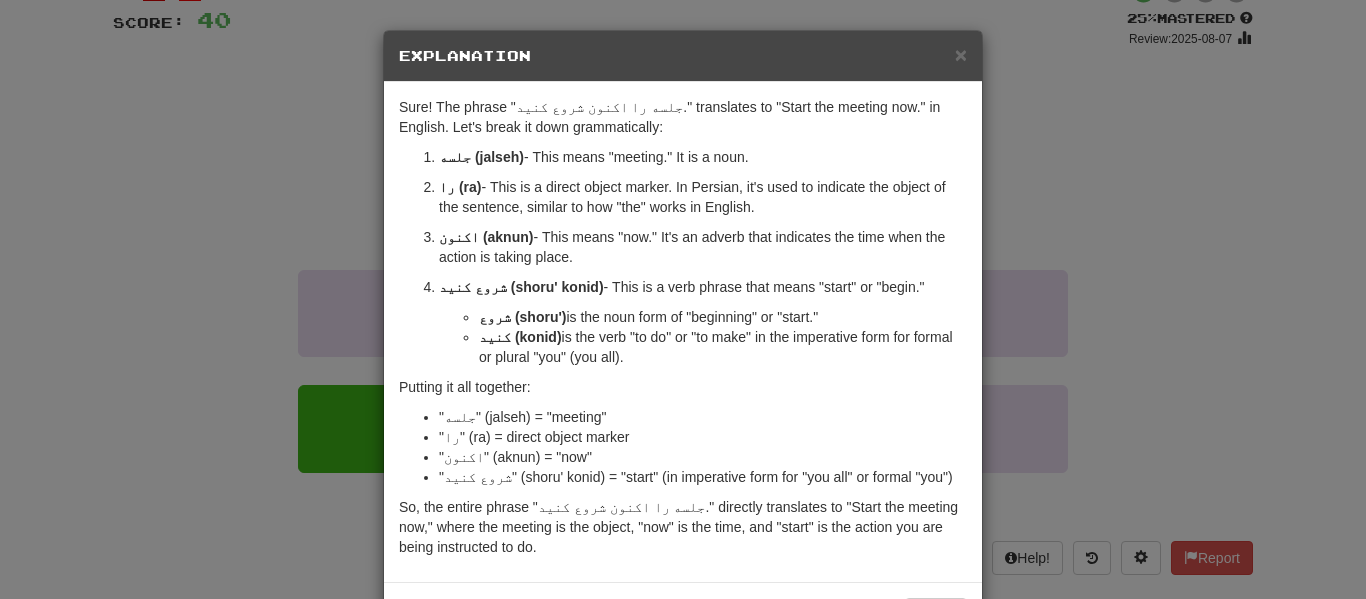 click on "× Explanation Sure! The phrase "جلسه را اکنون شروع کنید." translates to "Start the meeting now." in English. Let's break it down grammatically:
جلسه (jalseh)  - This means "meeting." It is a noun.
را (ra)  - This is a direct object marker. In Persian, it's used to indicate the object of the sentence, similar to how "the" works in English.
اکنون (aknun)  - This means "now." It's an adverb that indicates the time when the action is taking place.
شروع کنید (shoru' konid)  - This is a verb phrase that means "start" or "begin."
شروع (shoru')  is the noun form of "beginning" or "start."
کنید (konid)  is the verb "to do" or "to make" in the imperative form for formal or plural "you" (you all).
Putting it all together:
"جلسه" (jalseh) = "meeting"
"را" (ra) = direct object marker
"اکنون" (aknun) = "now"
"شروع کنید" (shoru' konid) = "start" (in imperative form for "you all" or formal "you")
Let us know" at bounding box center [683, 299] 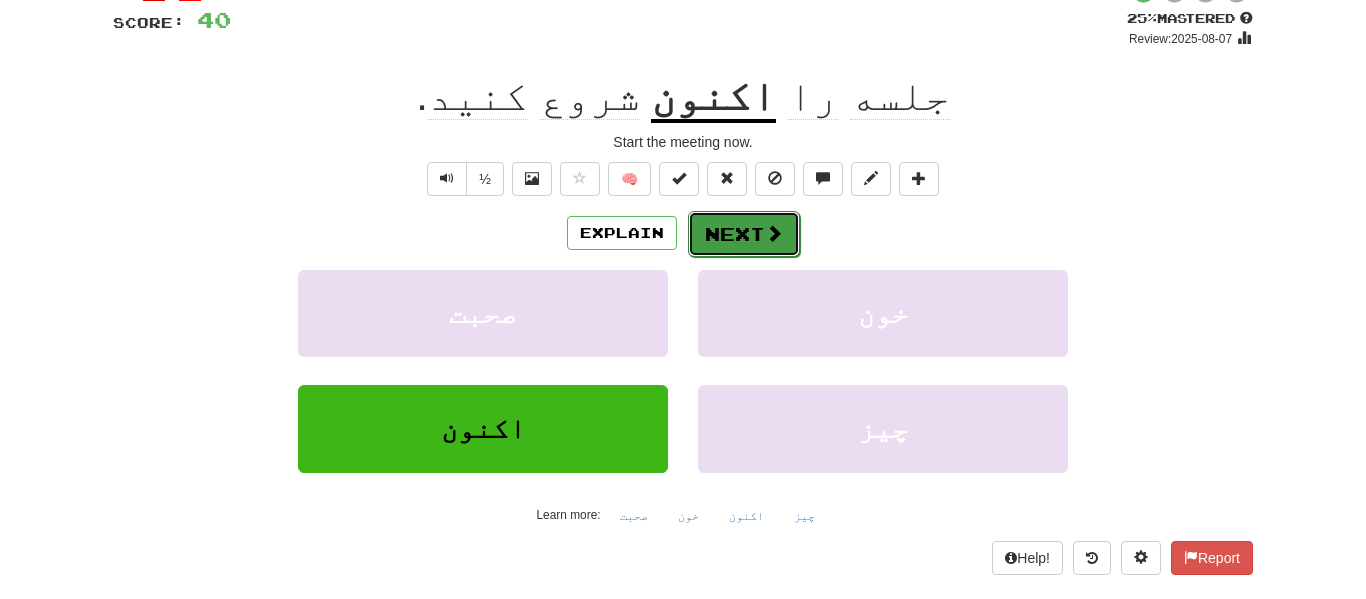 click on "Next" at bounding box center (744, 234) 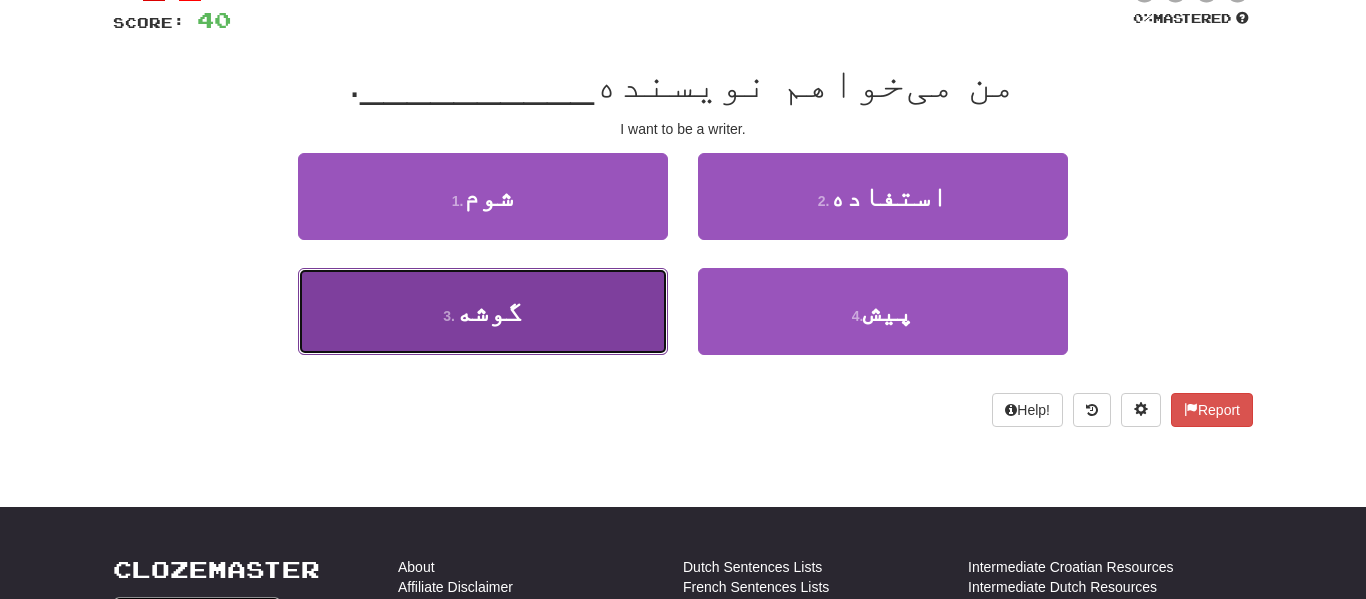 click on "3 .  گوشه" at bounding box center (483, 311) 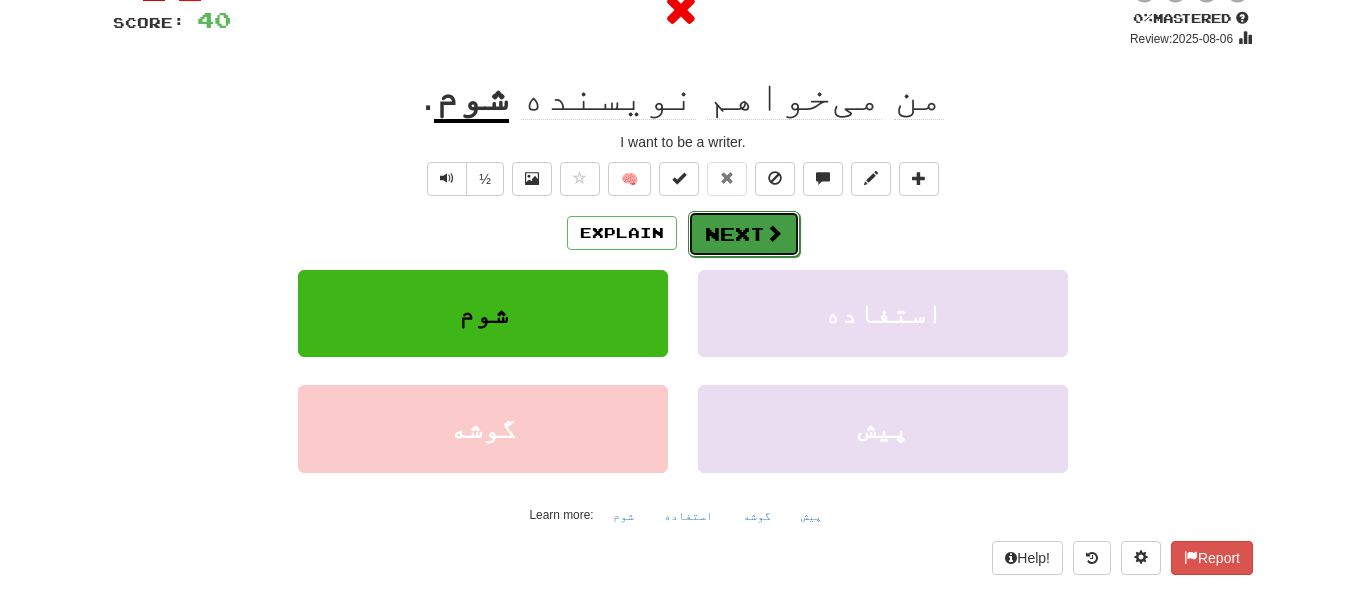 click at bounding box center [774, 233] 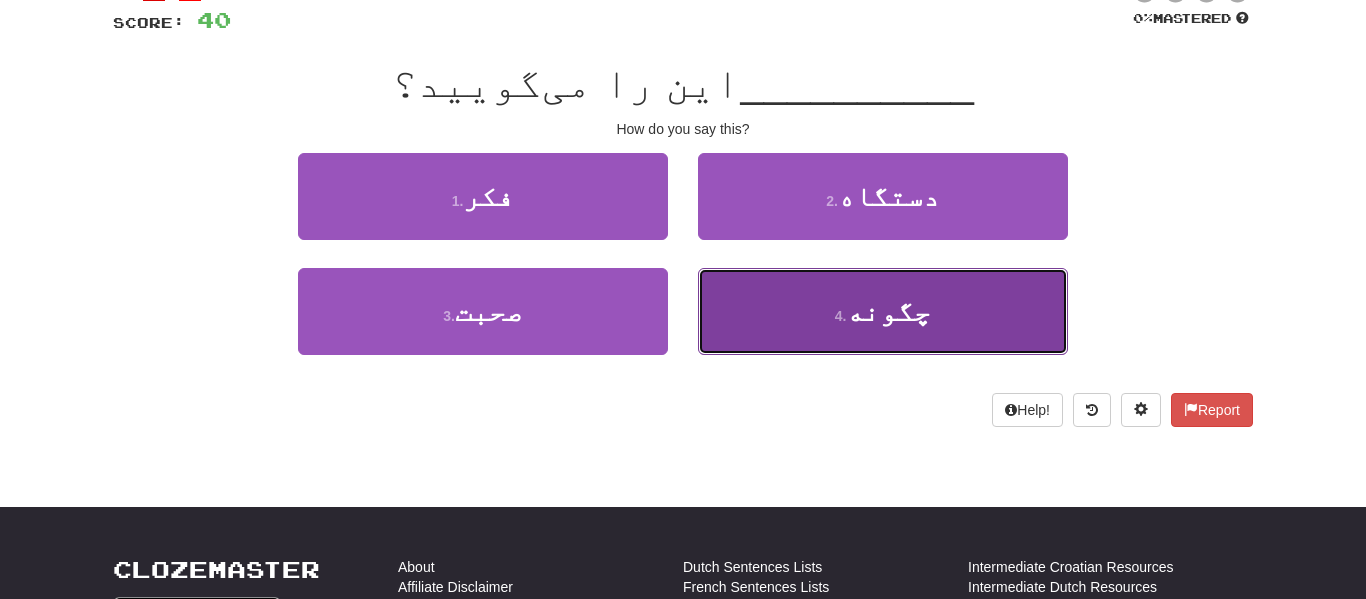 click on "4 .  چگونه" at bounding box center [883, 311] 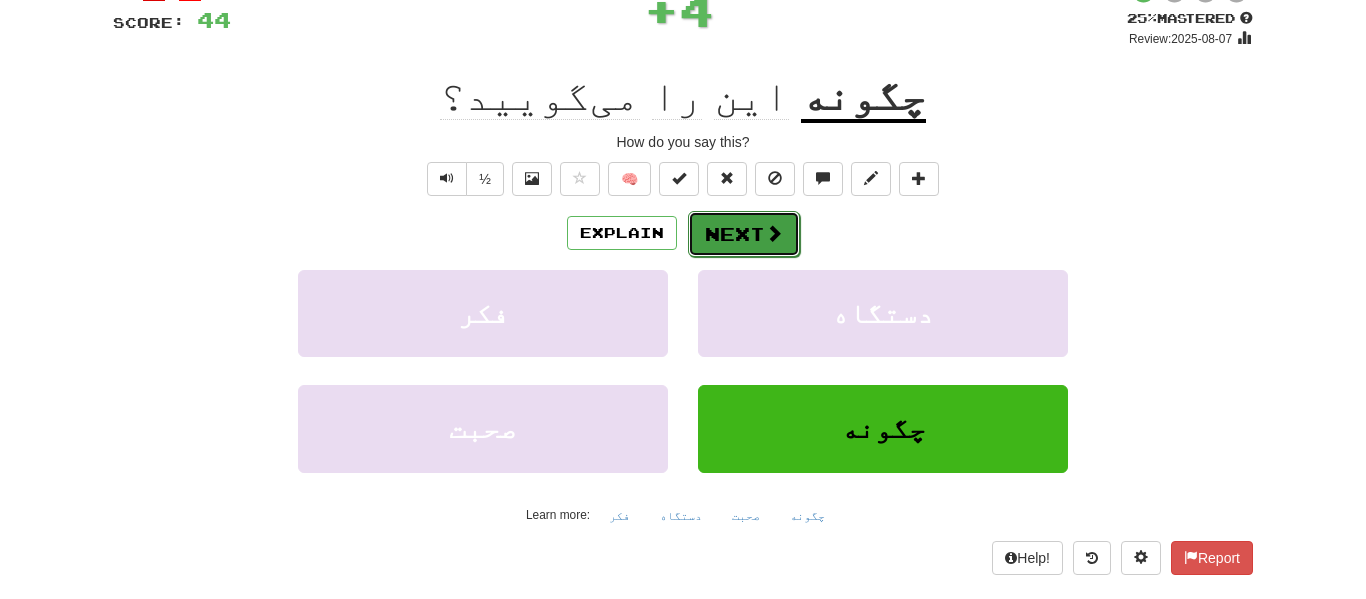click on "Next" at bounding box center (744, 234) 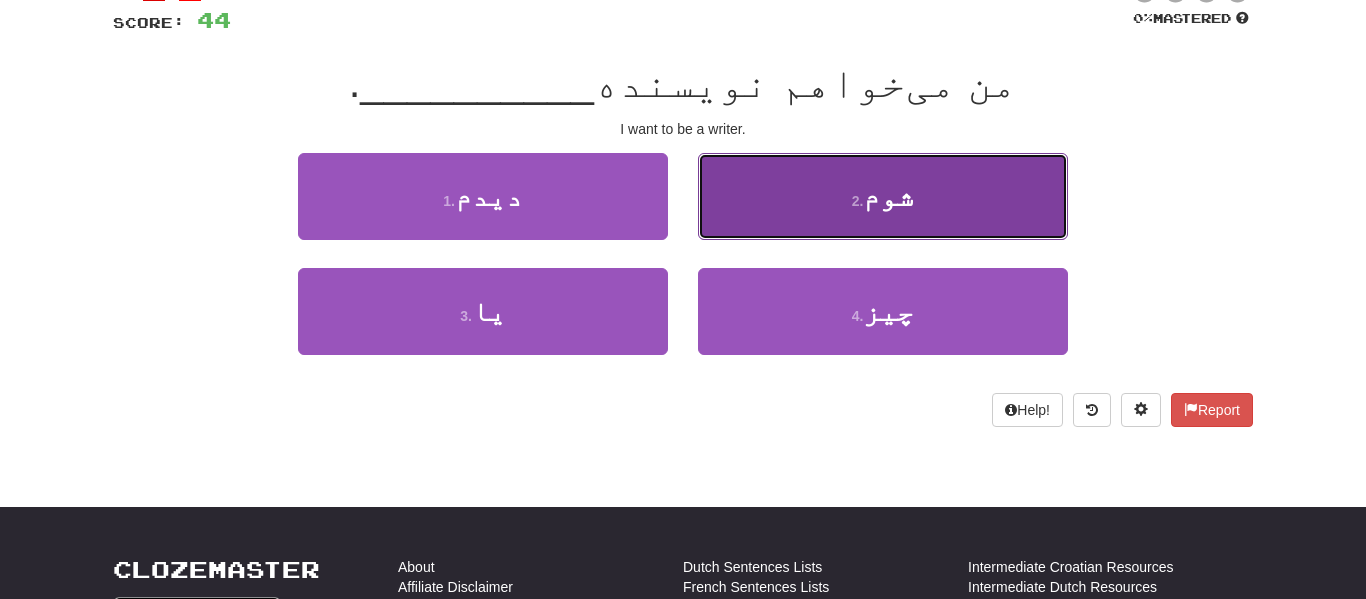 click on "2 .  شوم" at bounding box center (883, 196) 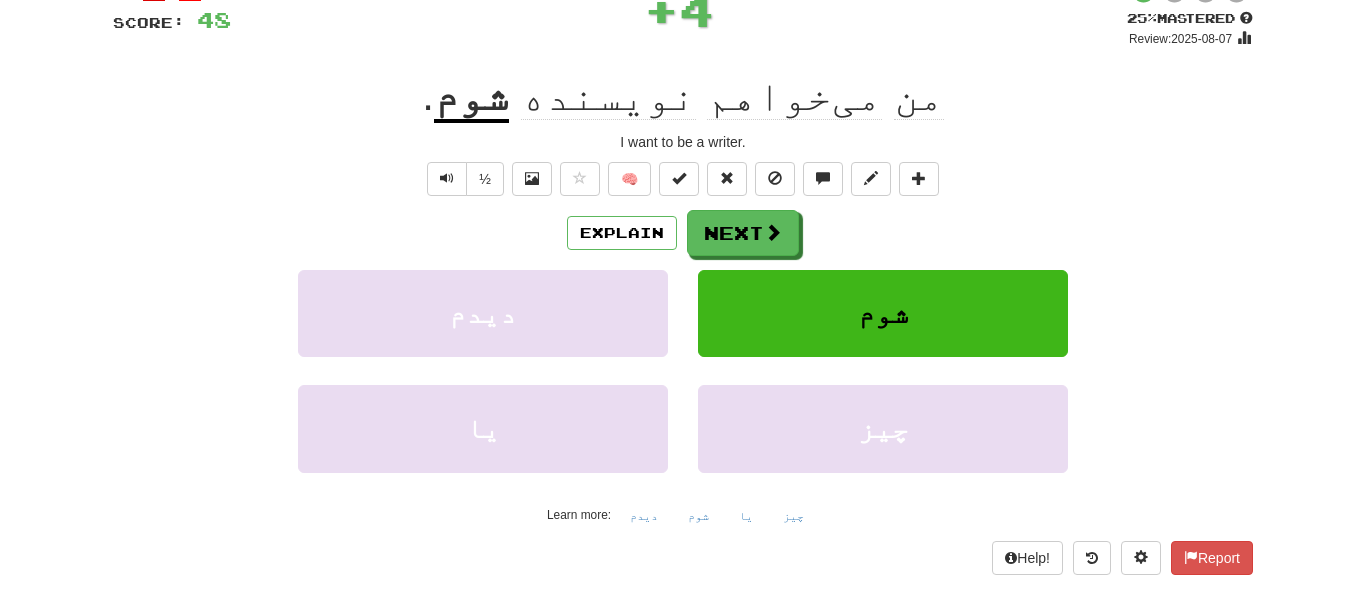 click on "½ 🧠" at bounding box center [683, 179] 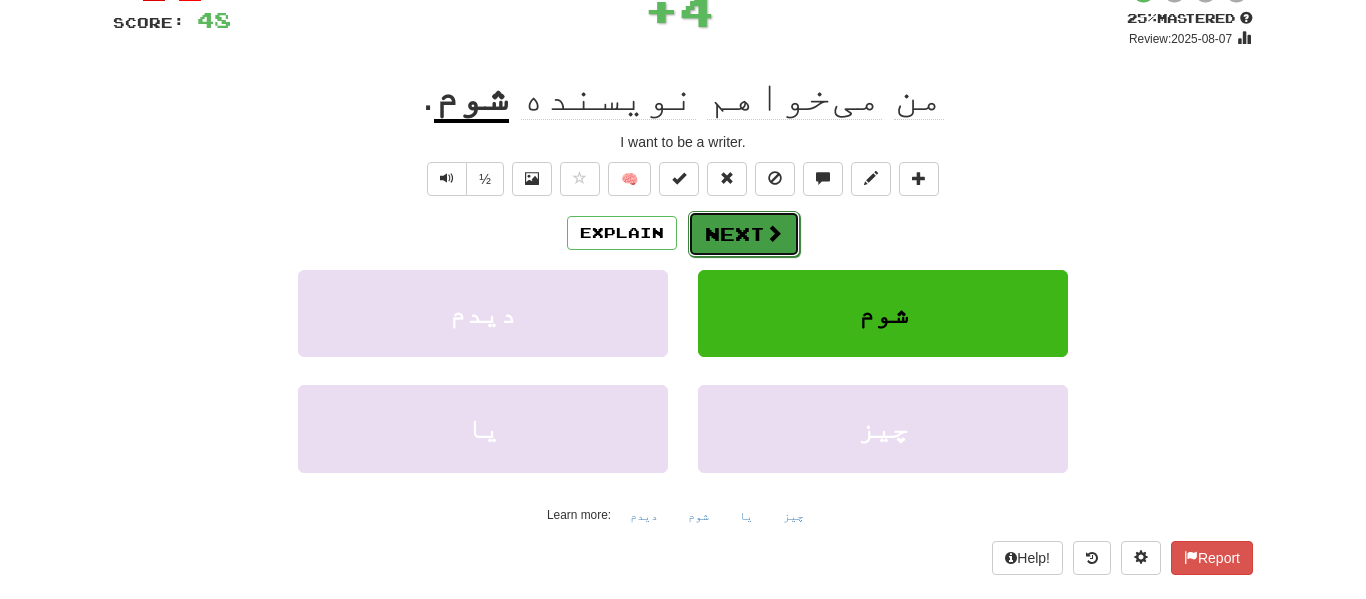 click on "Next" at bounding box center (744, 234) 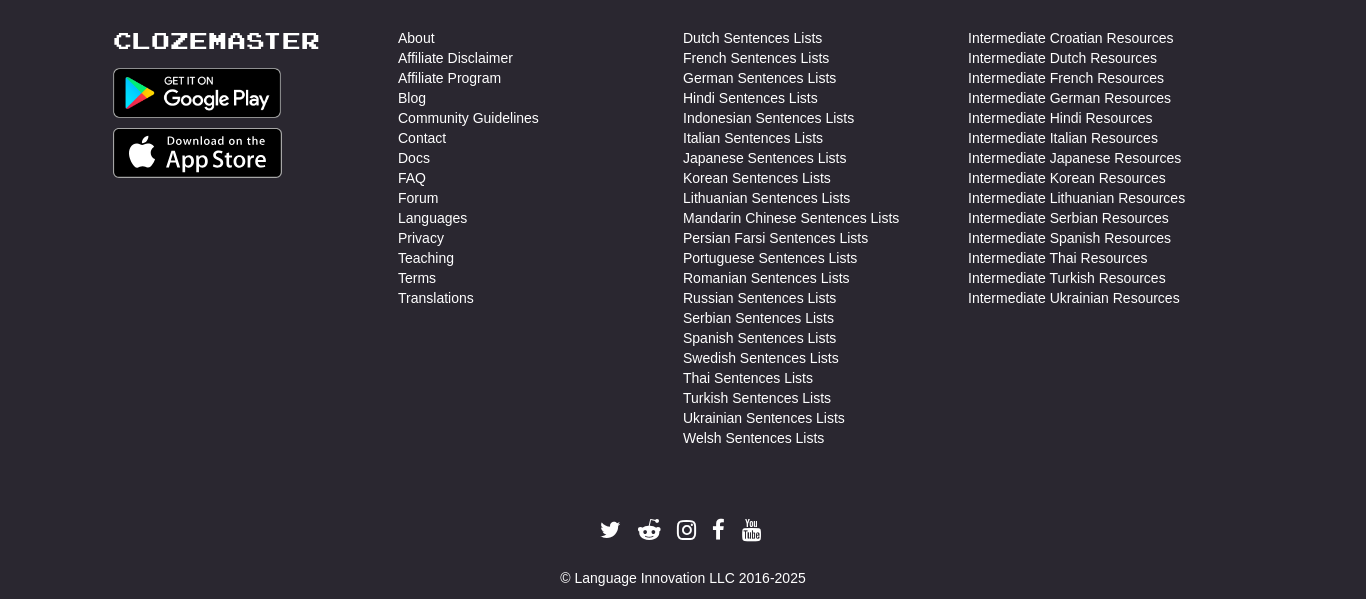 click on "Continue" at bounding box center [976, -104] 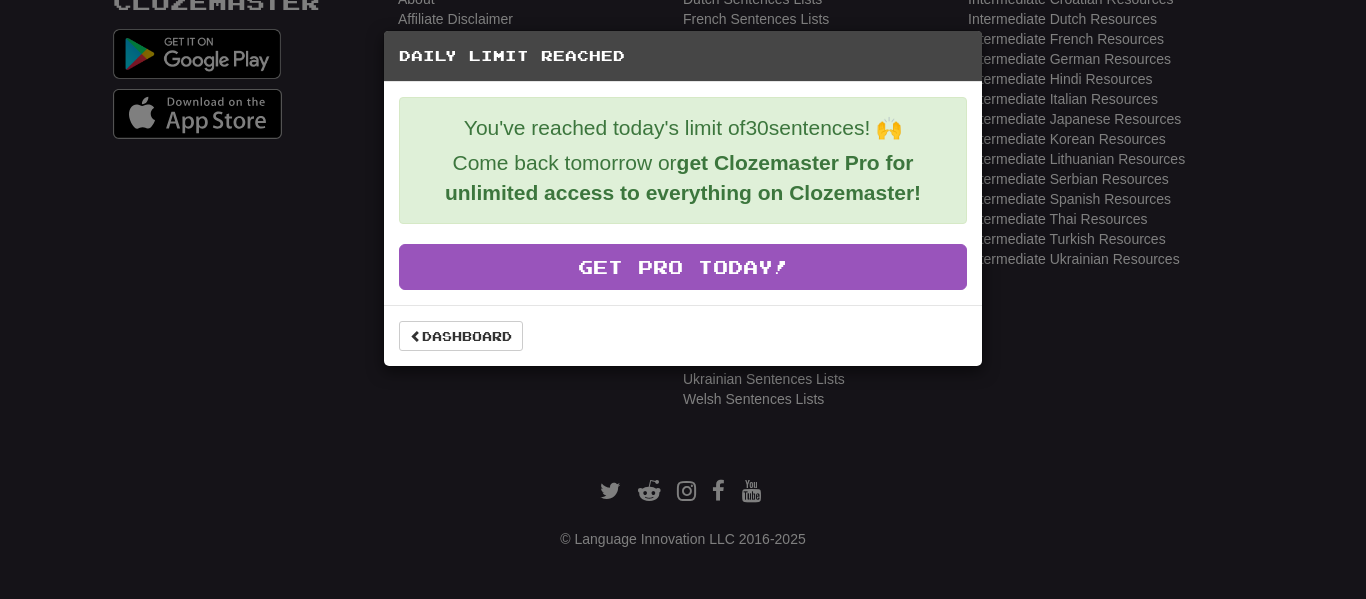 scroll, scrollTop: 860, scrollLeft: 0, axis: vertical 